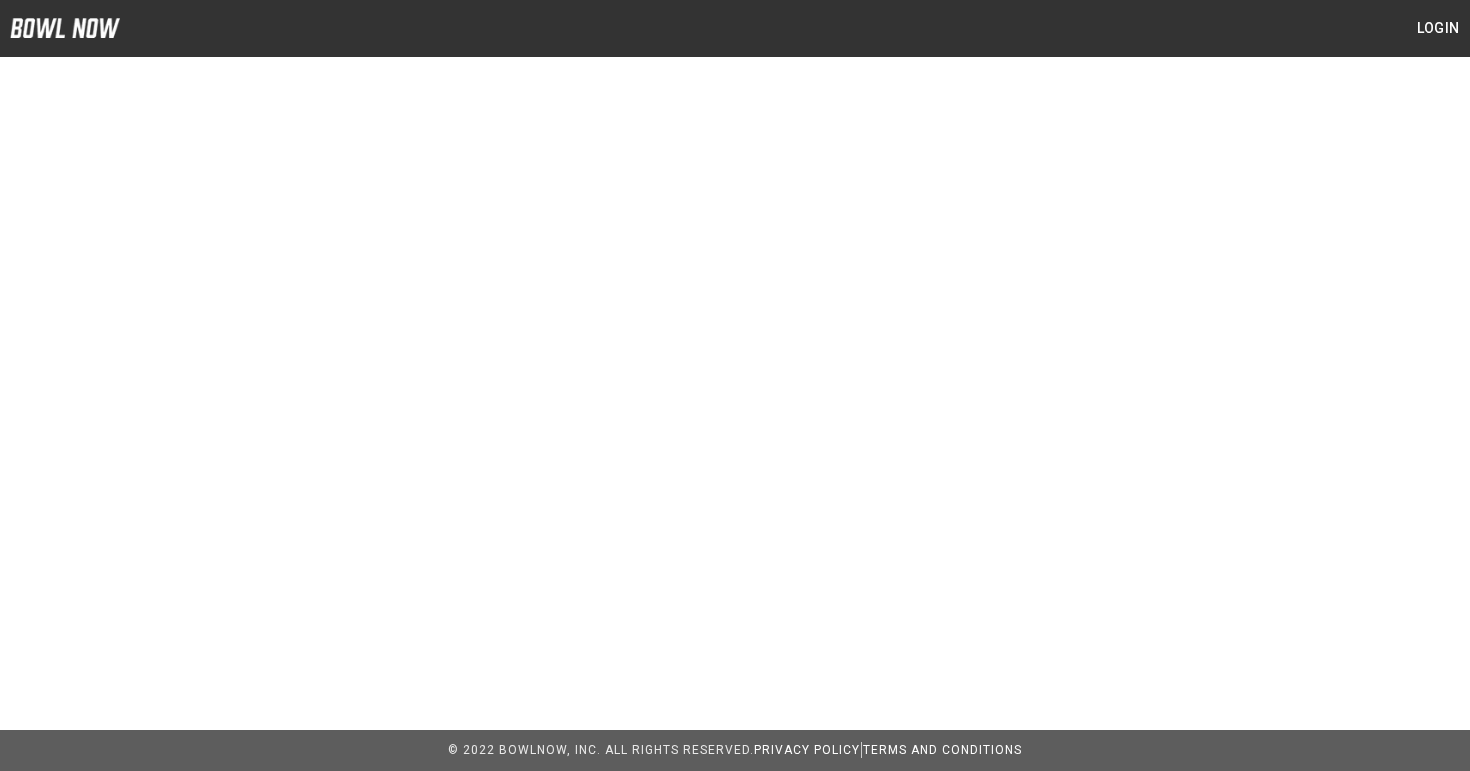 scroll, scrollTop: 0, scrollLeft: 0, axis: both 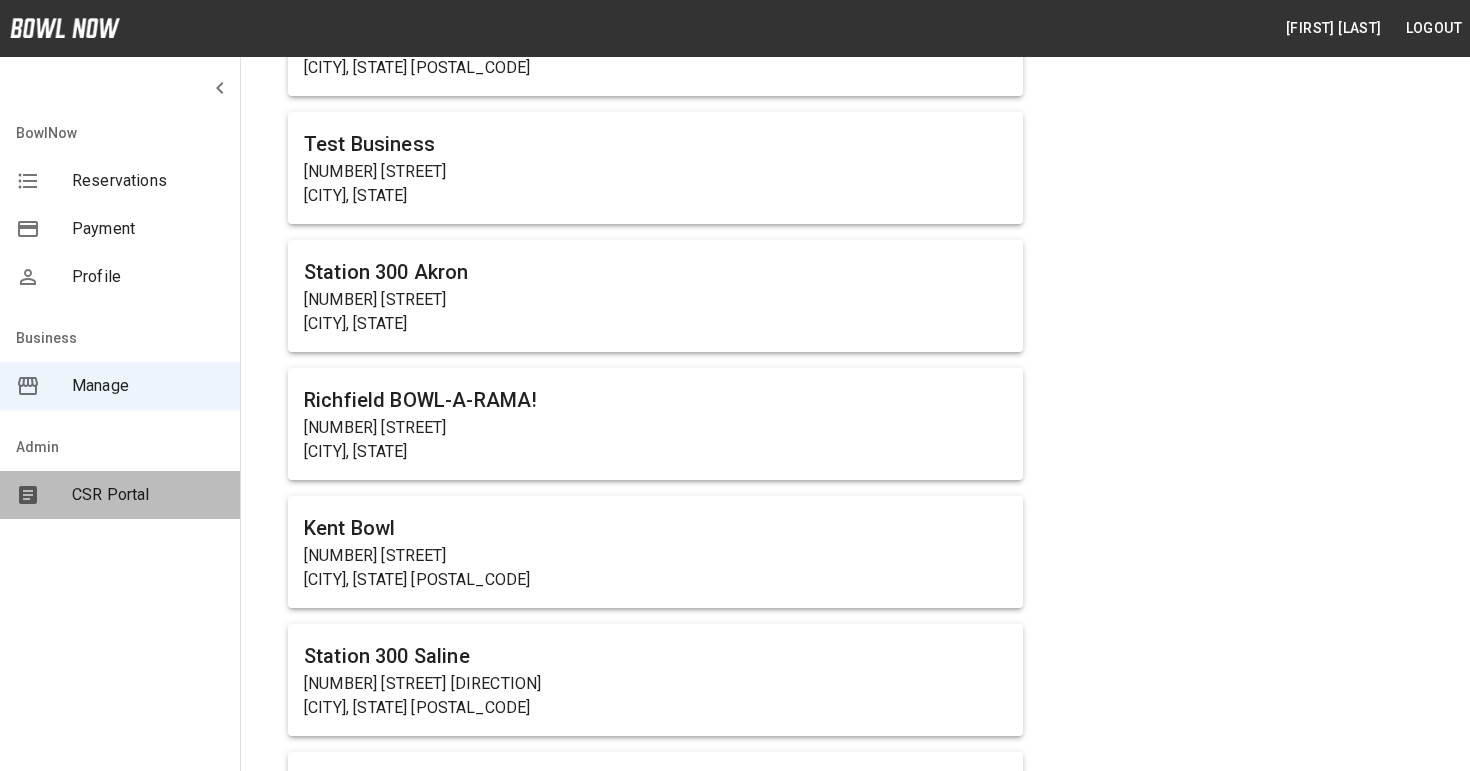 click on "CSR Portal" at bounding box center [148, 495] 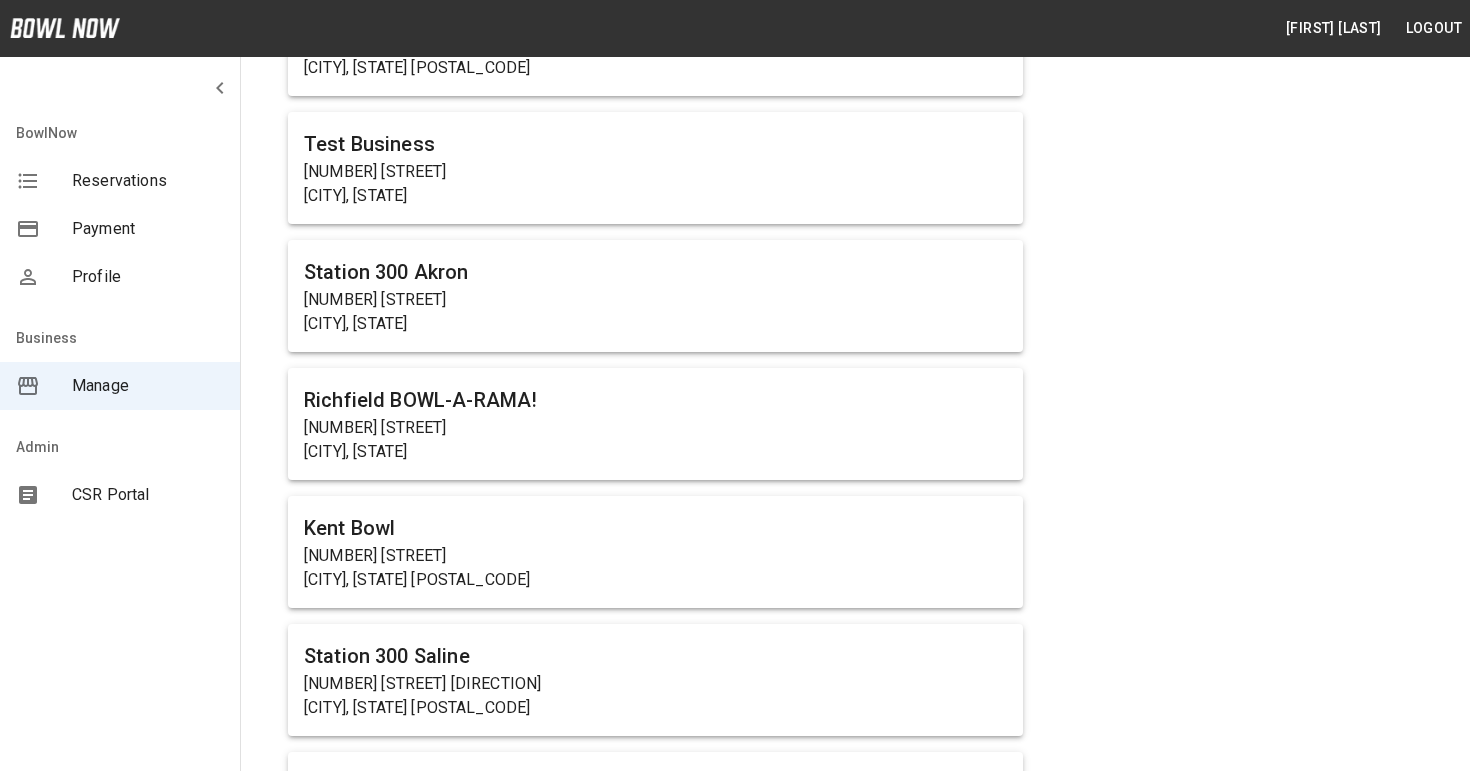 scroll, scrollTop: 0, scrollLeft: 0, axis: both 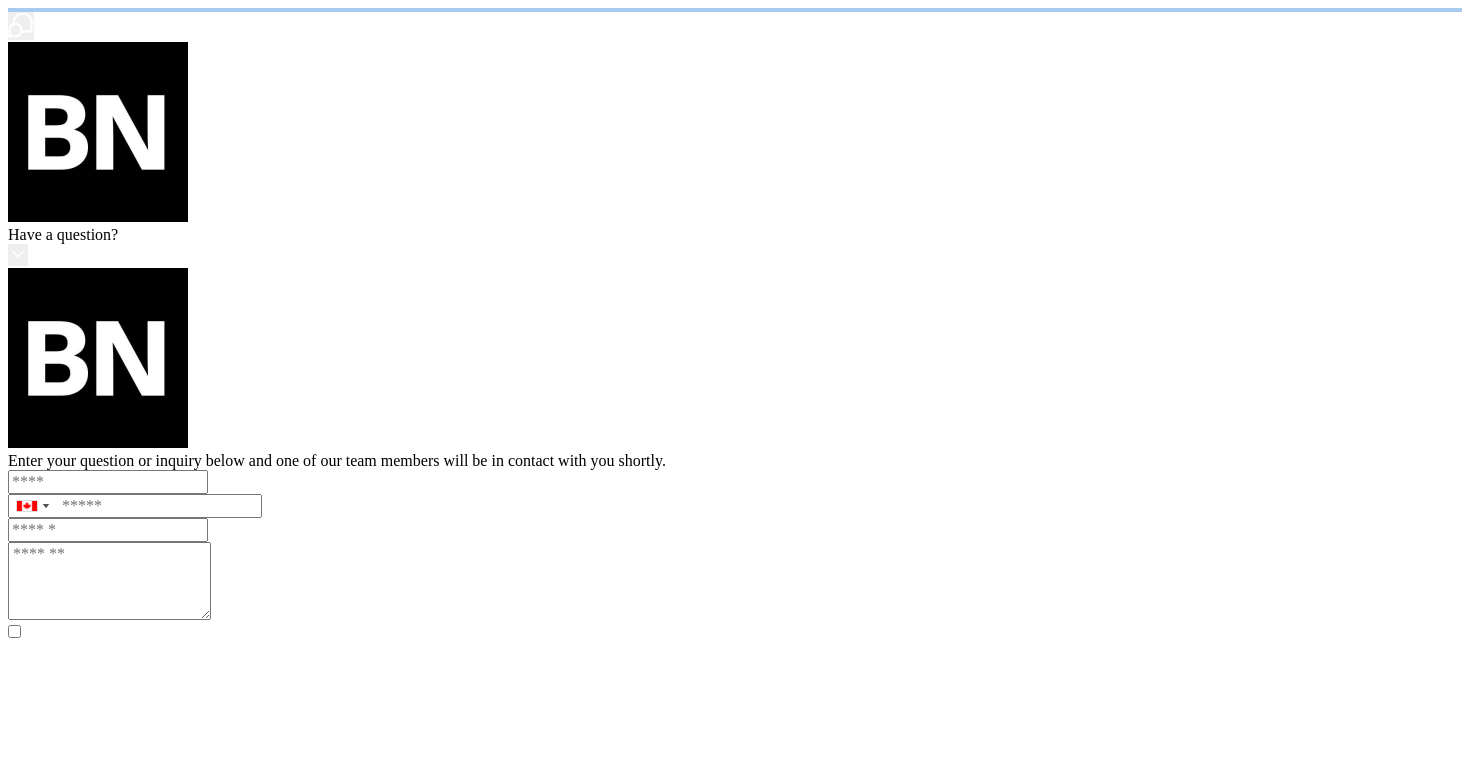 click on "/users/HRrfrP05RPgtpbokkL9CkKsMWLR2/csr" at bounding box center (735, 1089) 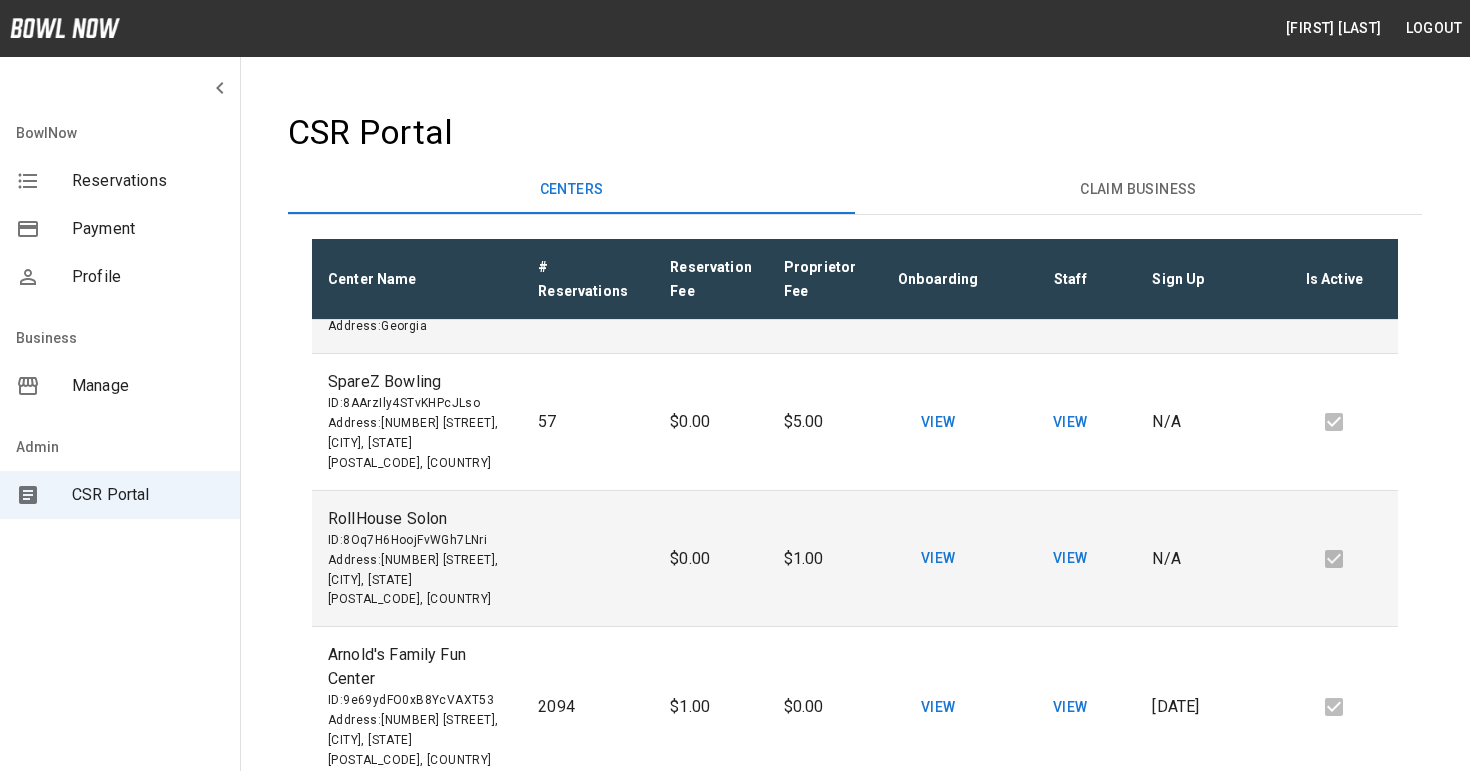 scroll, scrollTop: 2654, scrollLeft: 0, axis: vertical 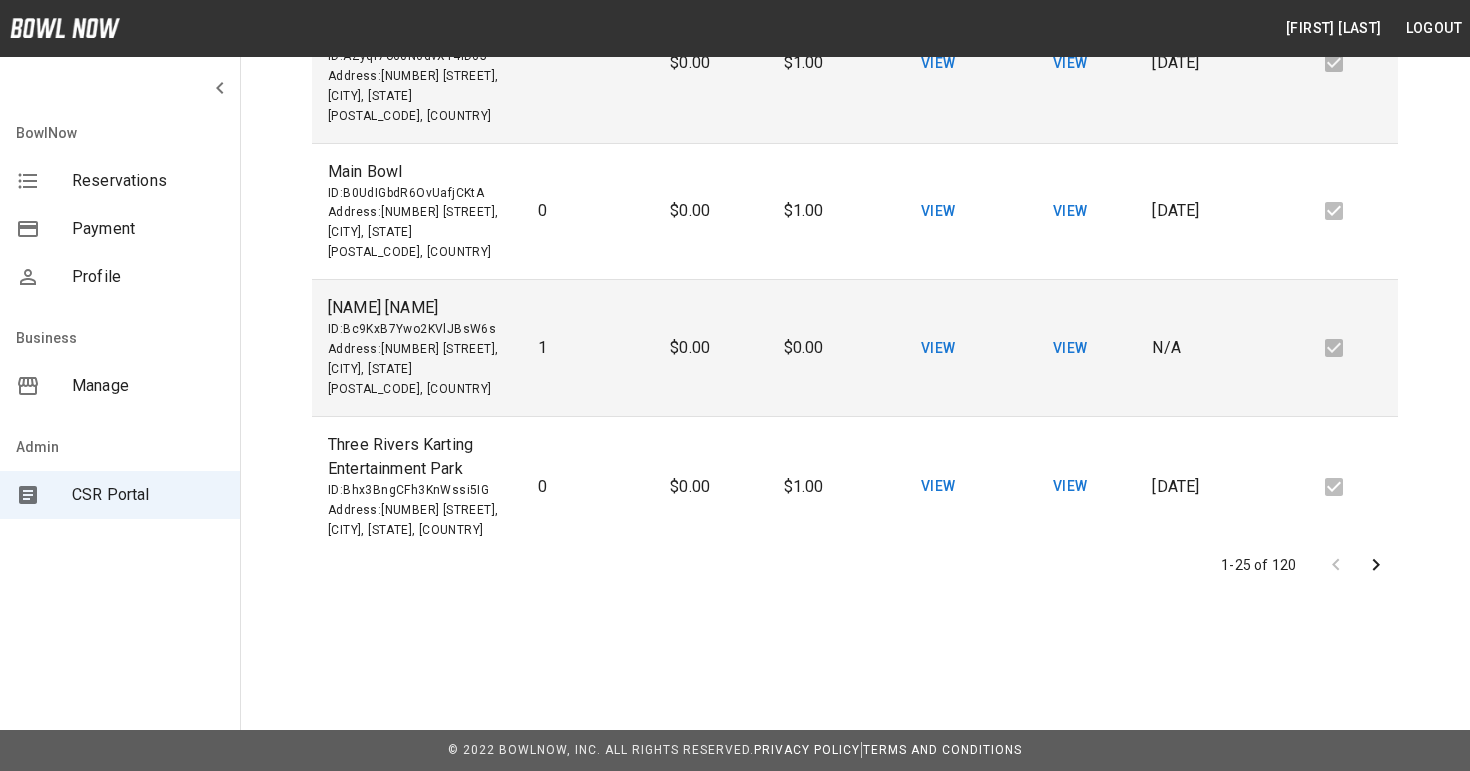 click 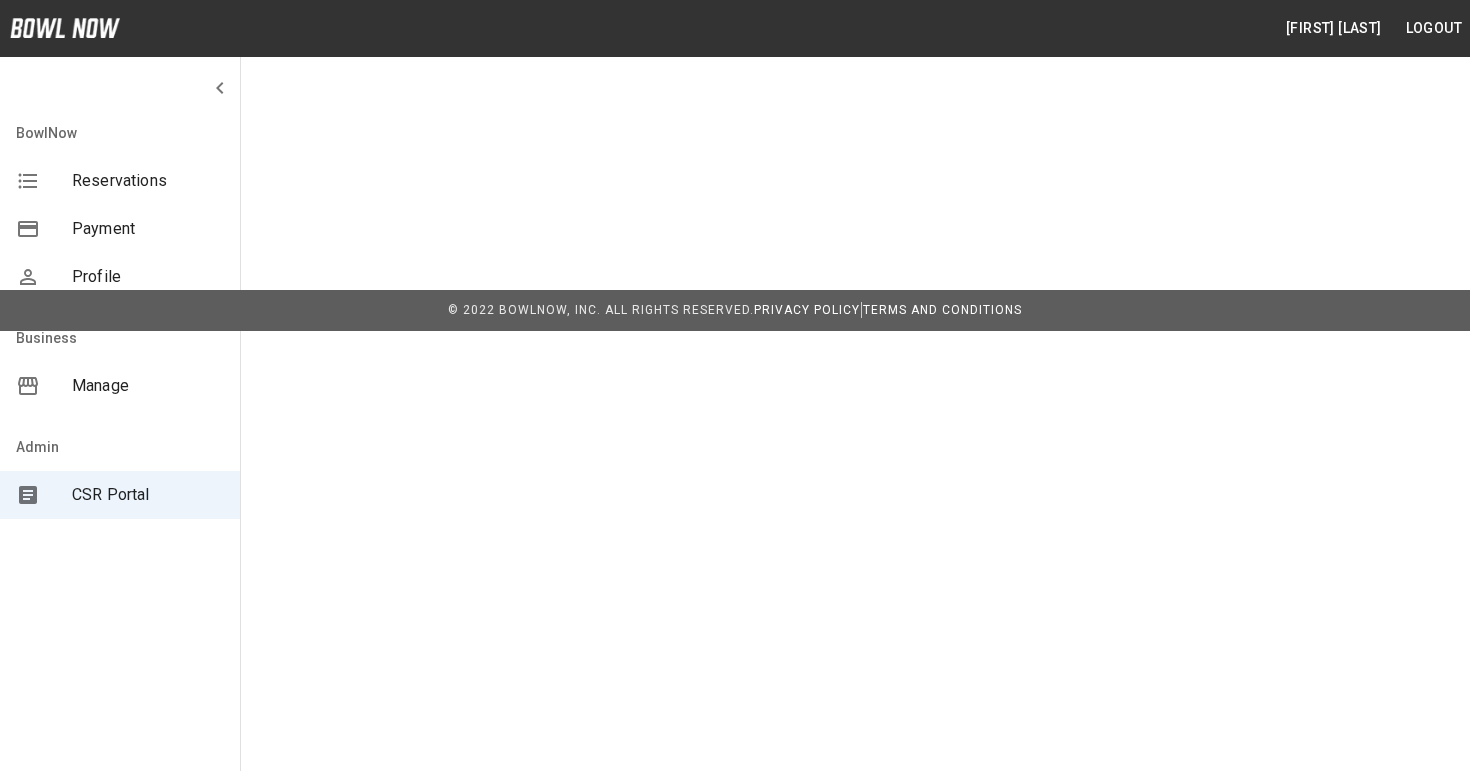 scroll, scrollTop: 0, scrollLeft: 0, axis: both 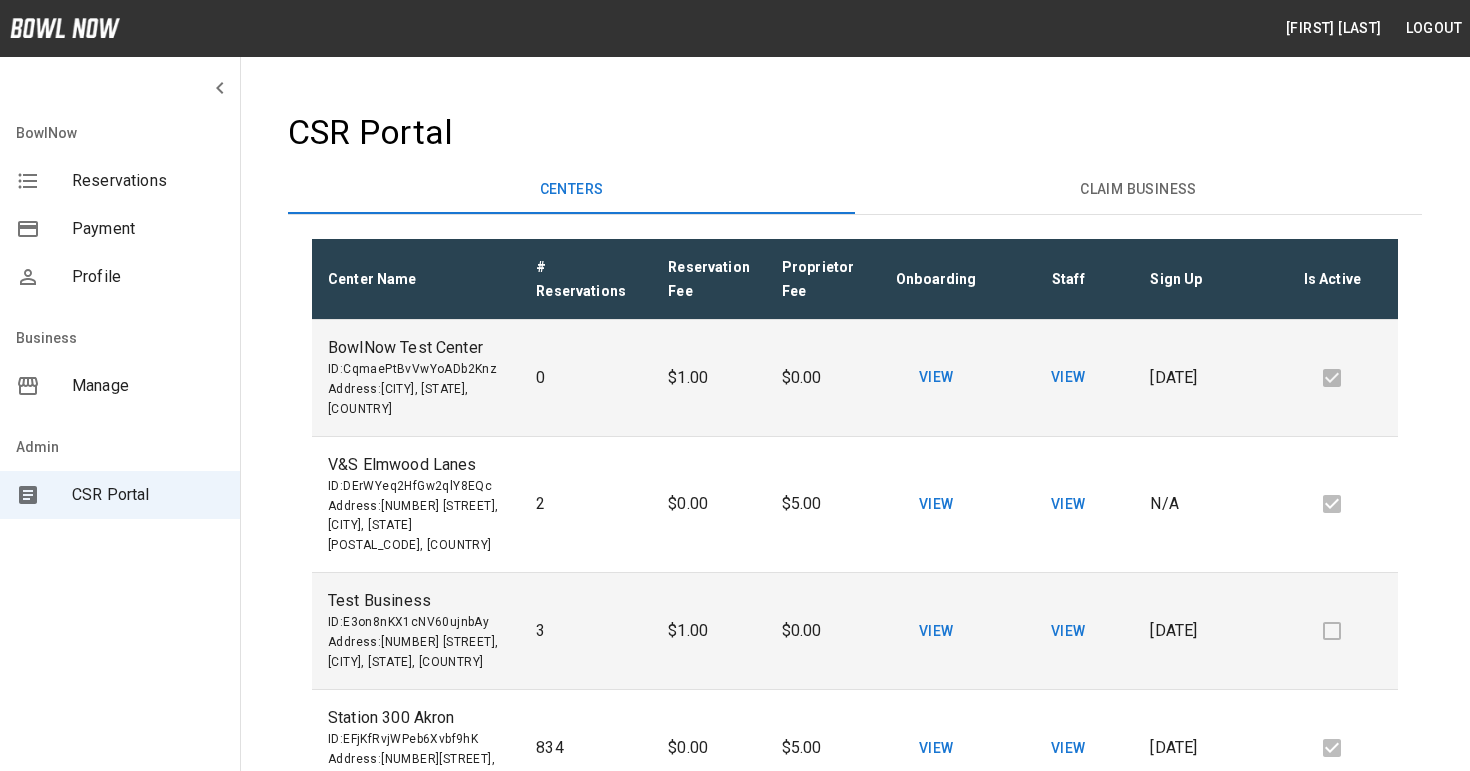 type 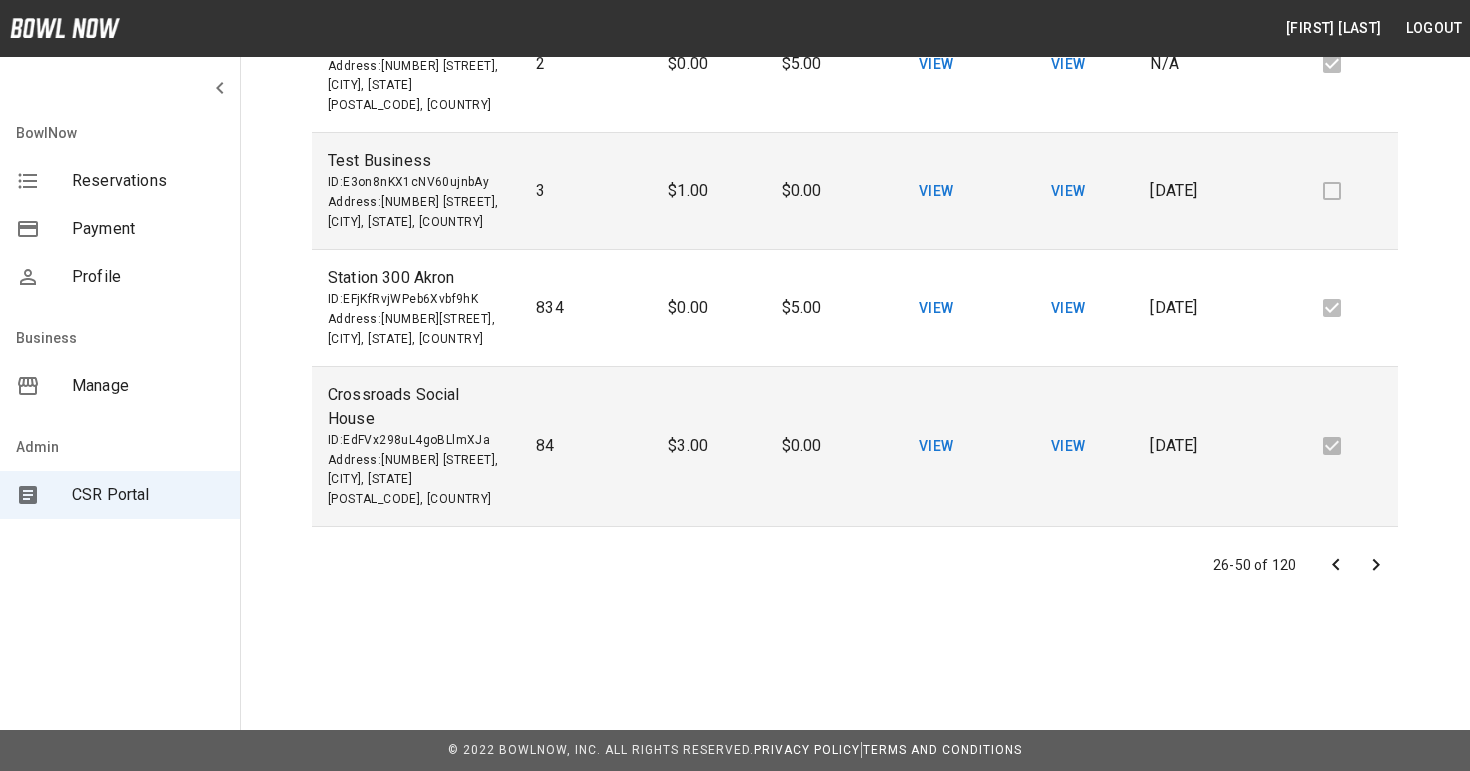 click on "26-50 of 120" at bounding box center [855, 565] 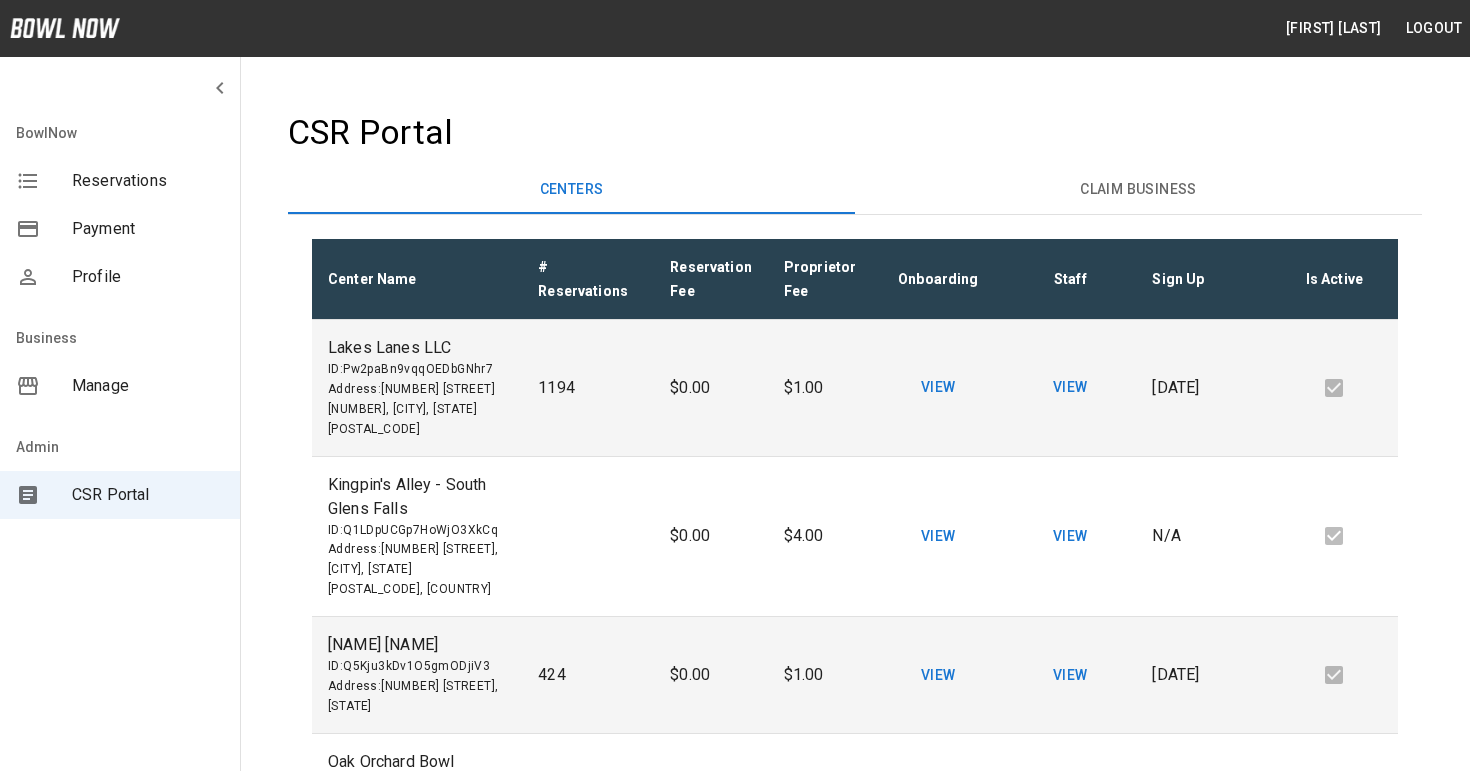 scroll, scrollTop: 440, scrollLeft: 0, axis: vertical 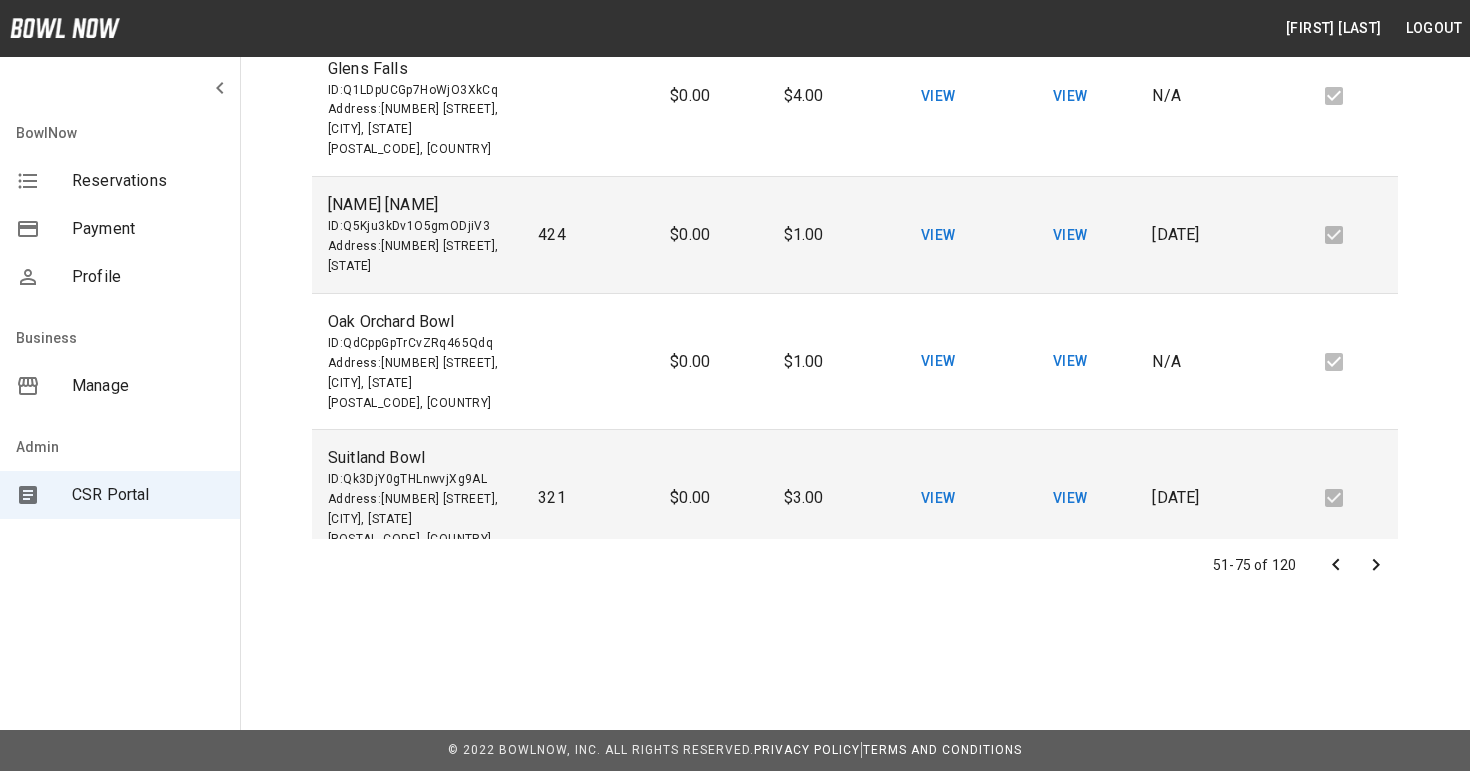 click 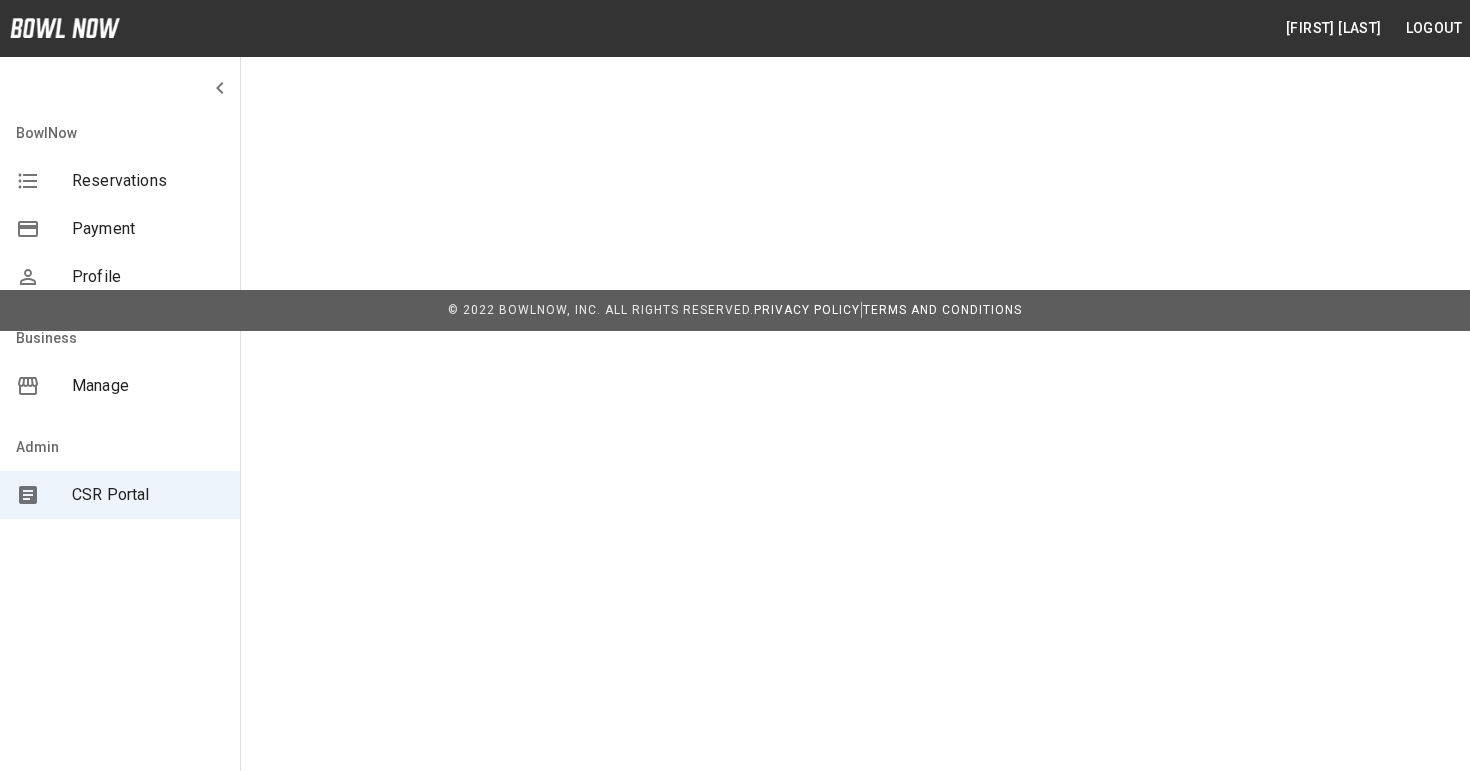 scroll, scrollTop: 0, scrollLeft: 0, axis: both 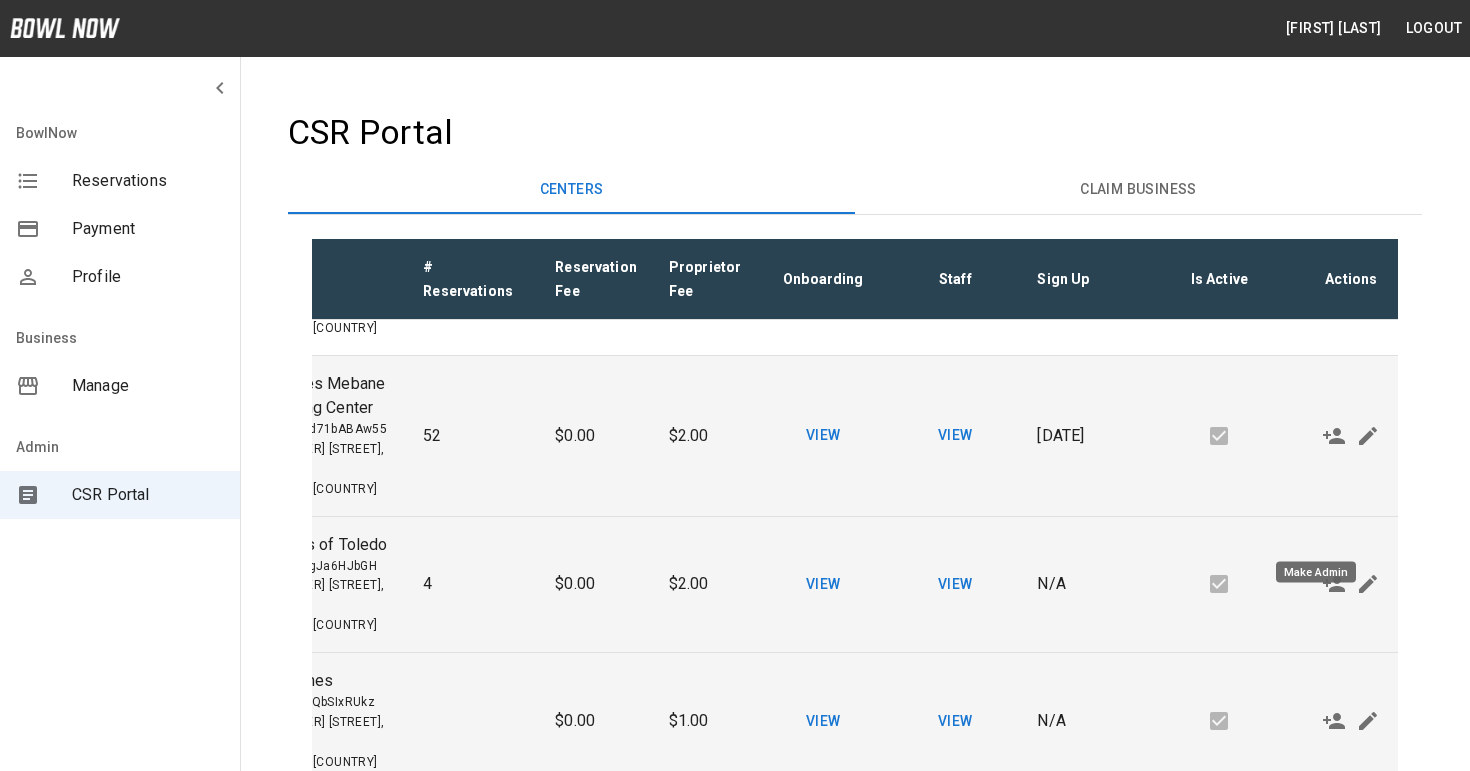 click 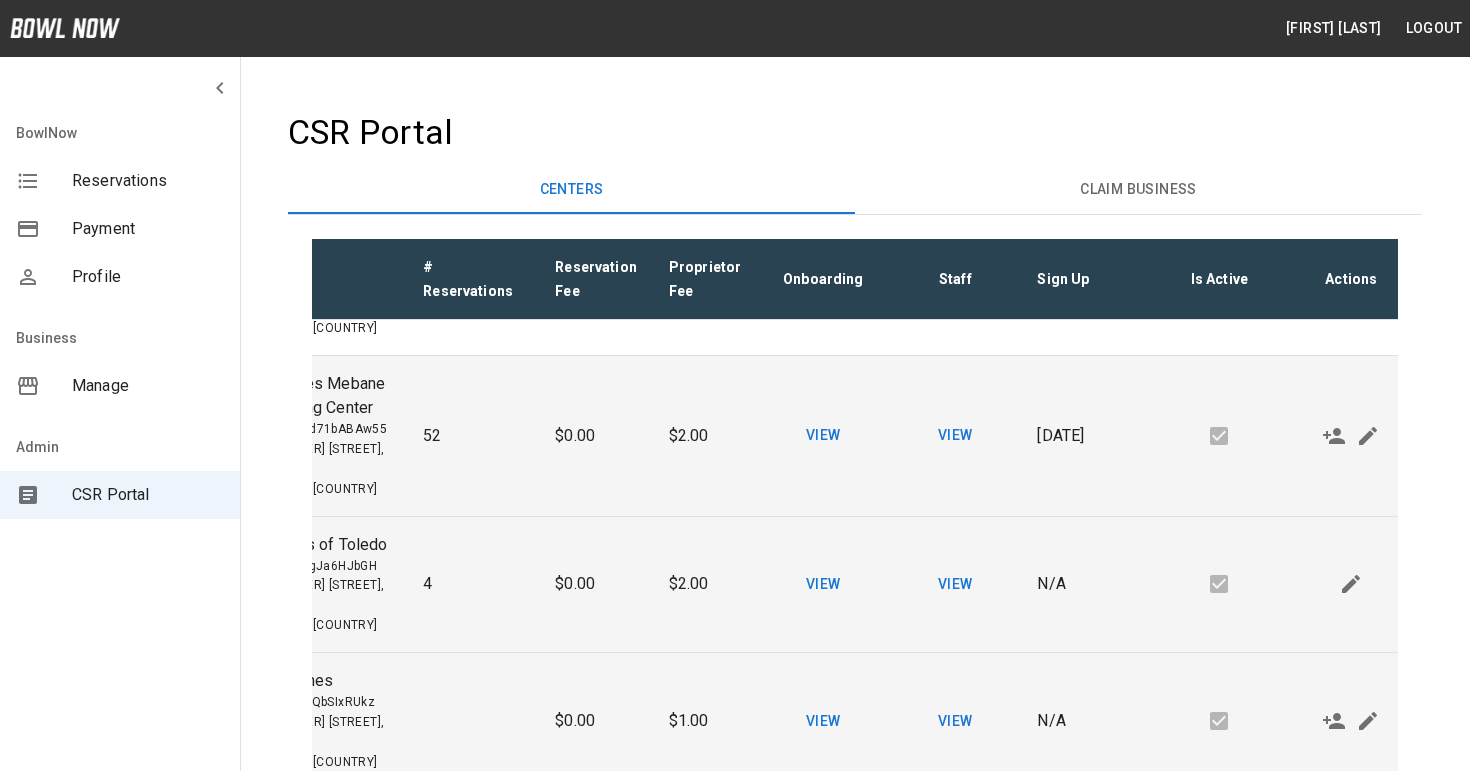 scroll, scrollTop: 1105, scrollLeft: 0, axis: vertical 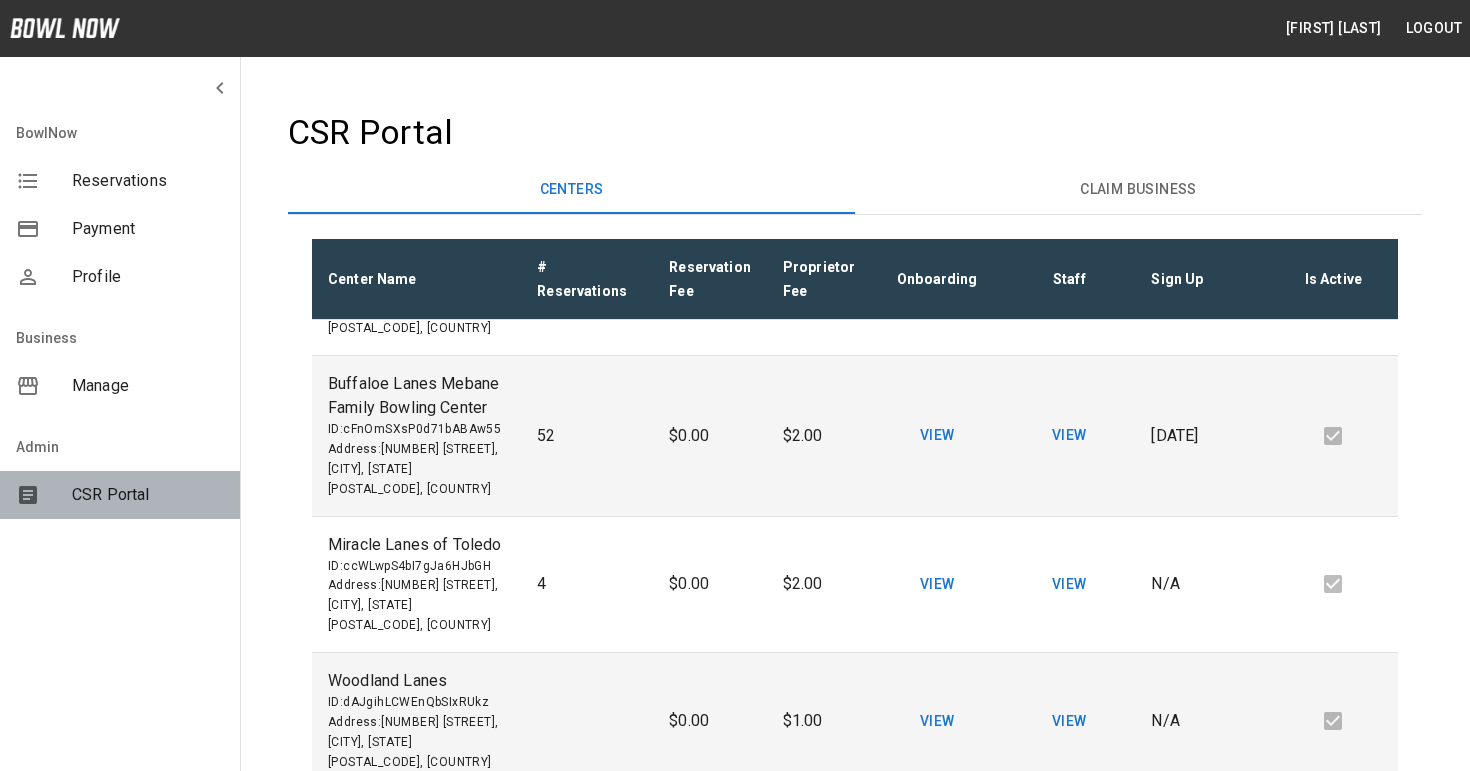 click on "CSR Portal" at bounding box center (148, 495) 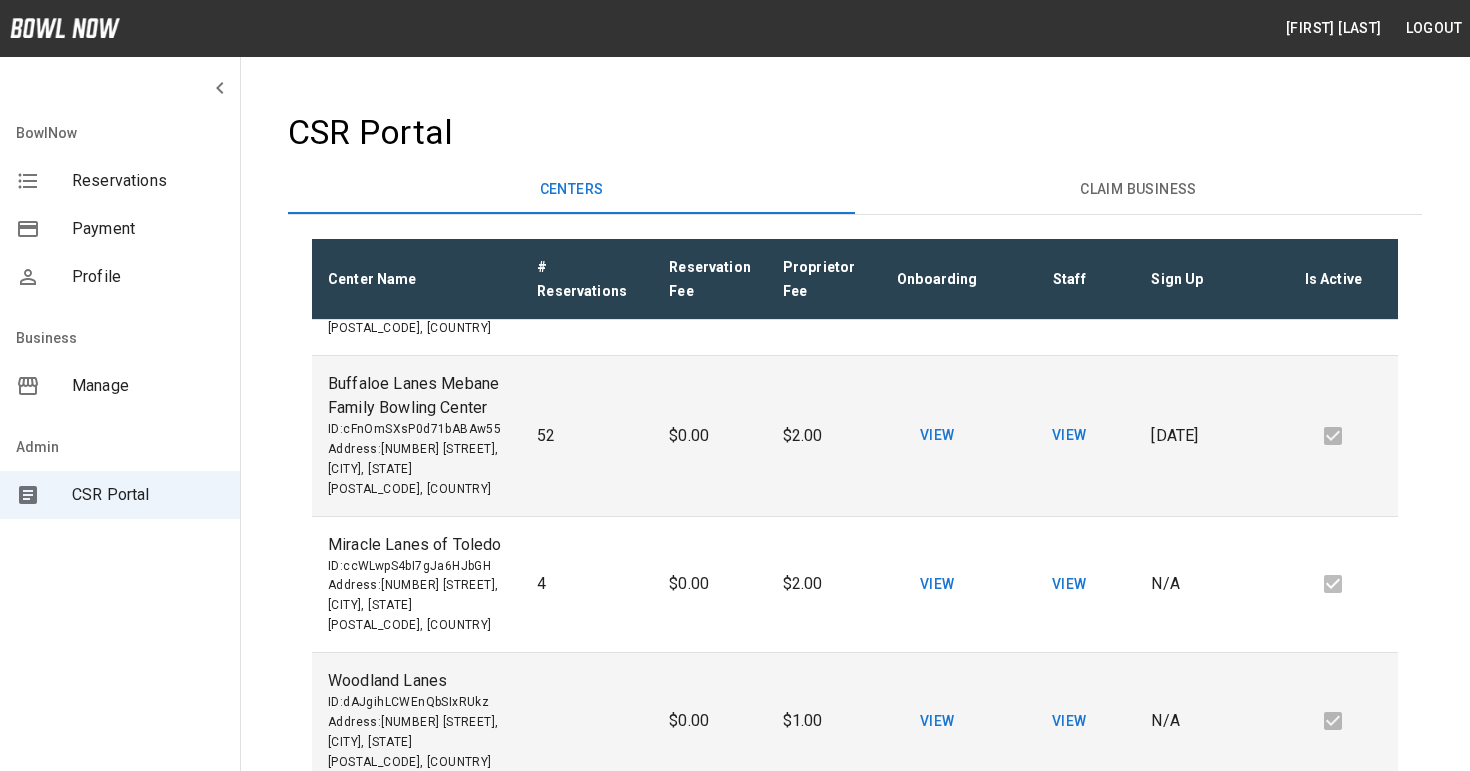 click on "Manage" at bounding box center [148, 386] 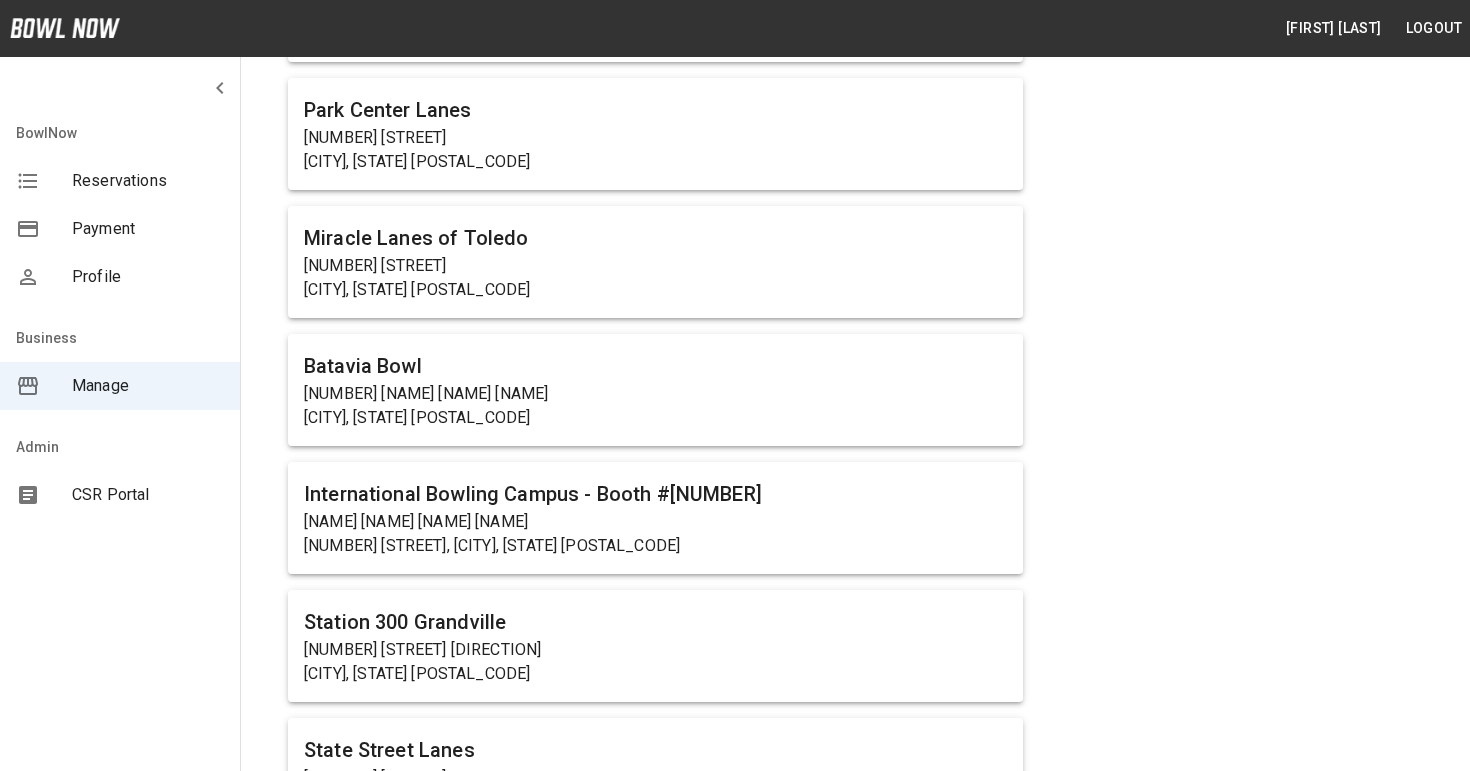 scroll, scrollTop: 1091, scrollLeft: 0, axis: vertical 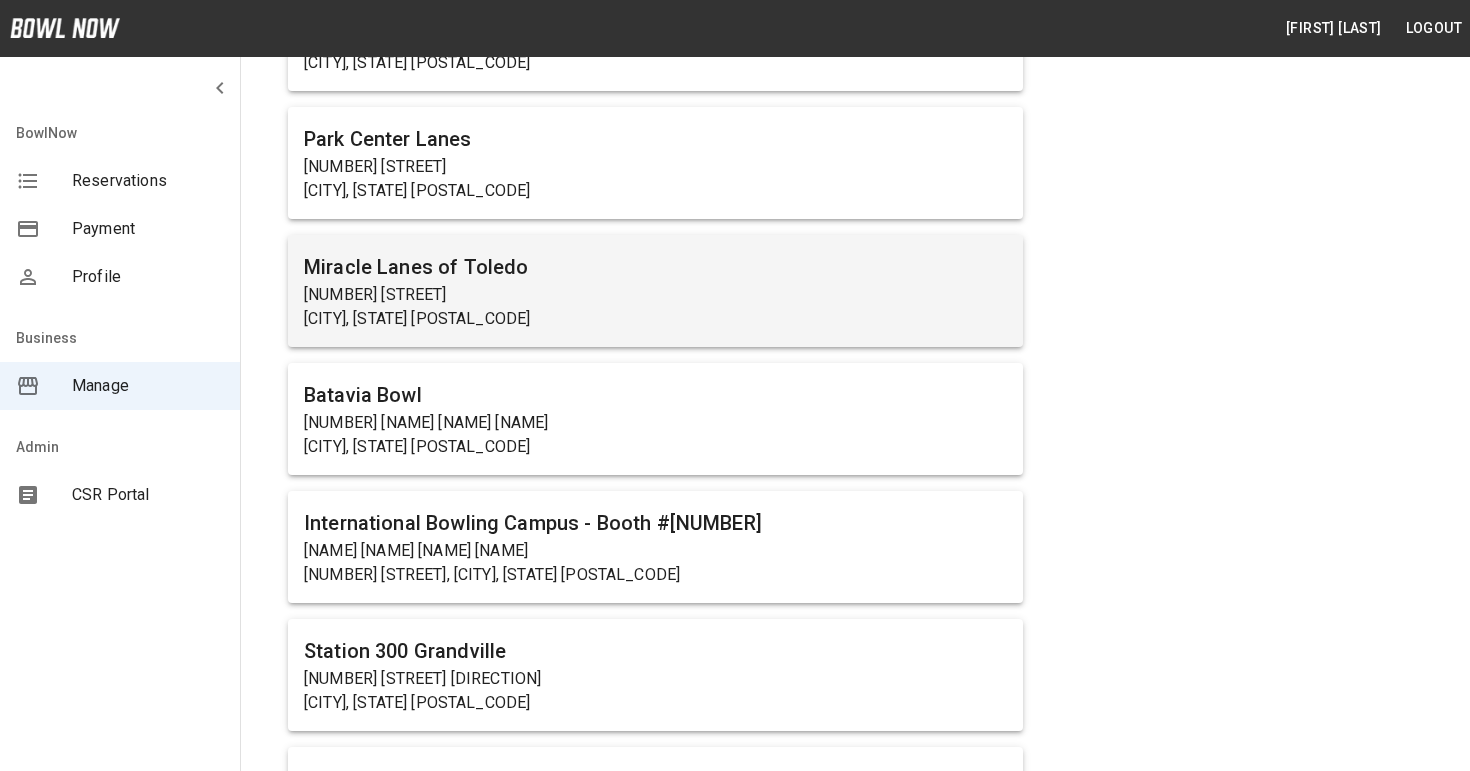 click on "Miracle Lanes of Toledo" at bounding box center [655, 267] 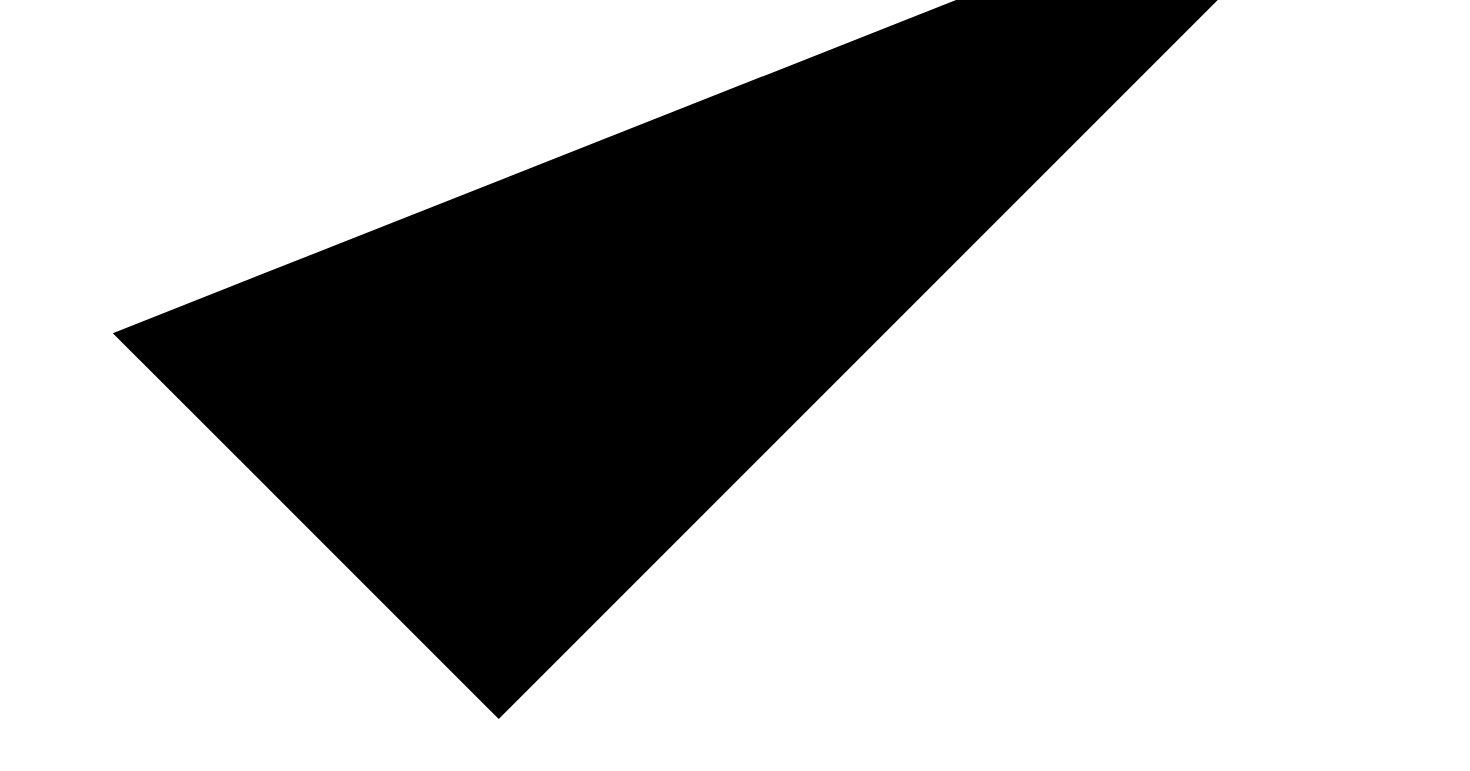 scroll, scrollTop: 0, scrollLeft: 0, axis: both 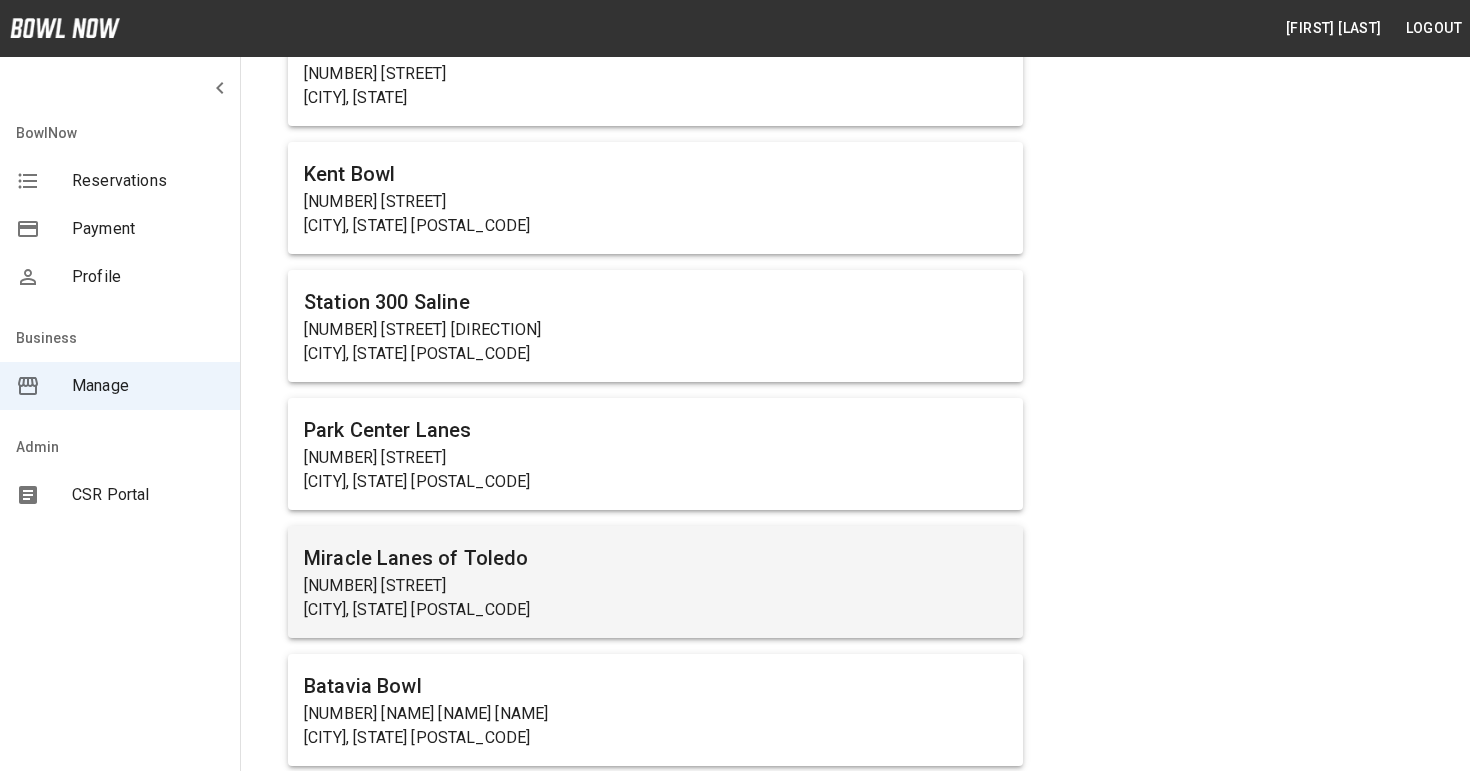 click on "Toledo, OH 43613" at bounding box center (655, 610) 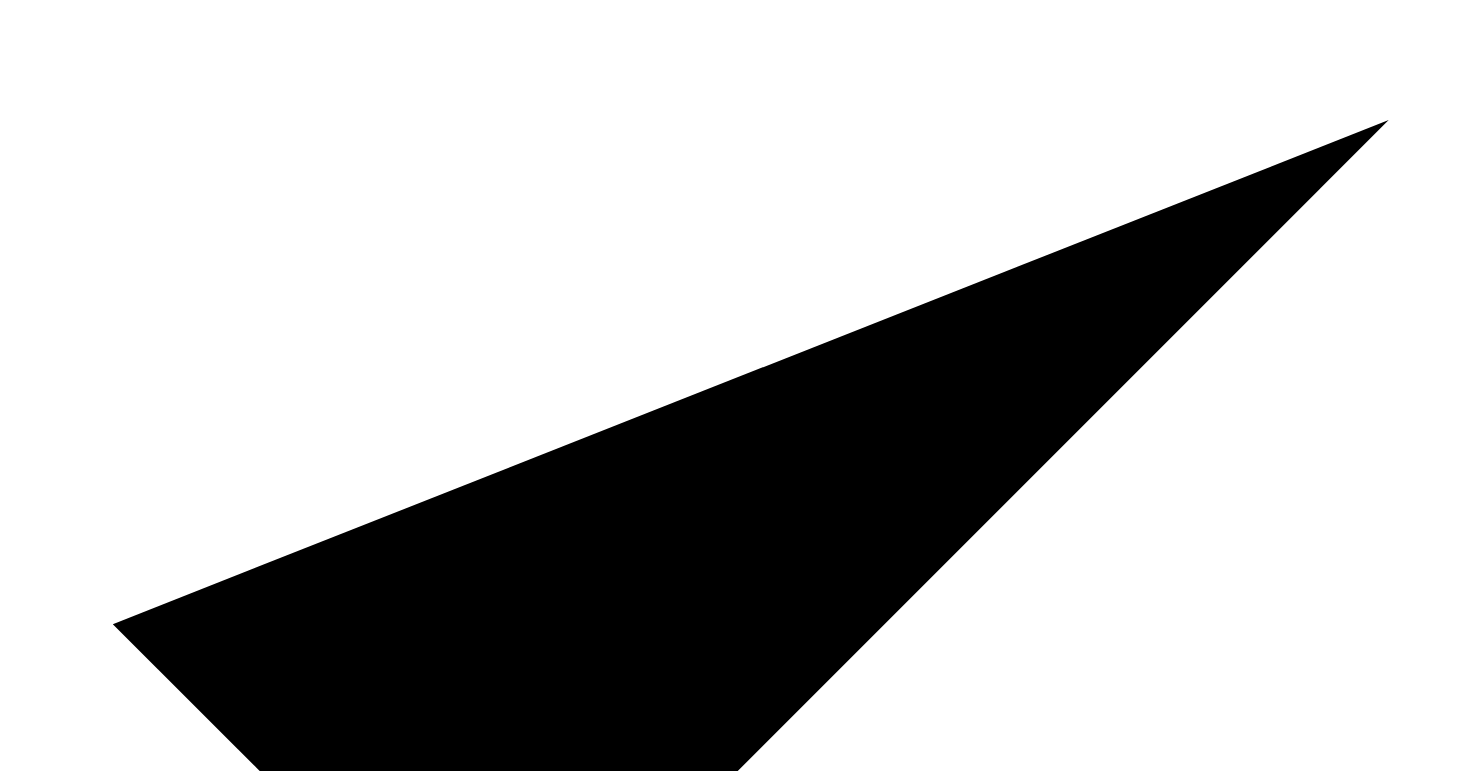 scroll, scrollTop: 0, scrollLeft: 0, axis: both 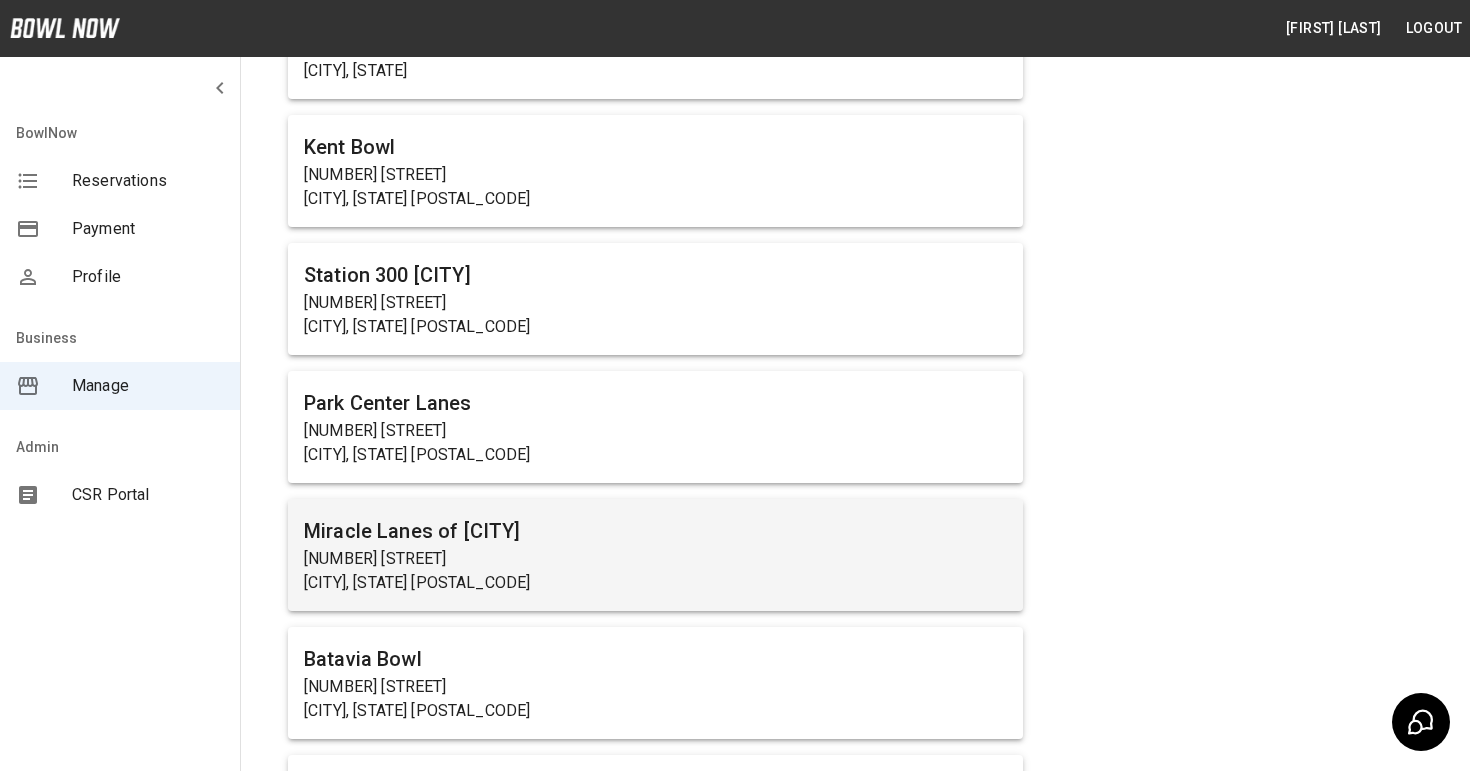 click on "[NUMBER] [STREET]" at bounding box center [655, 559] 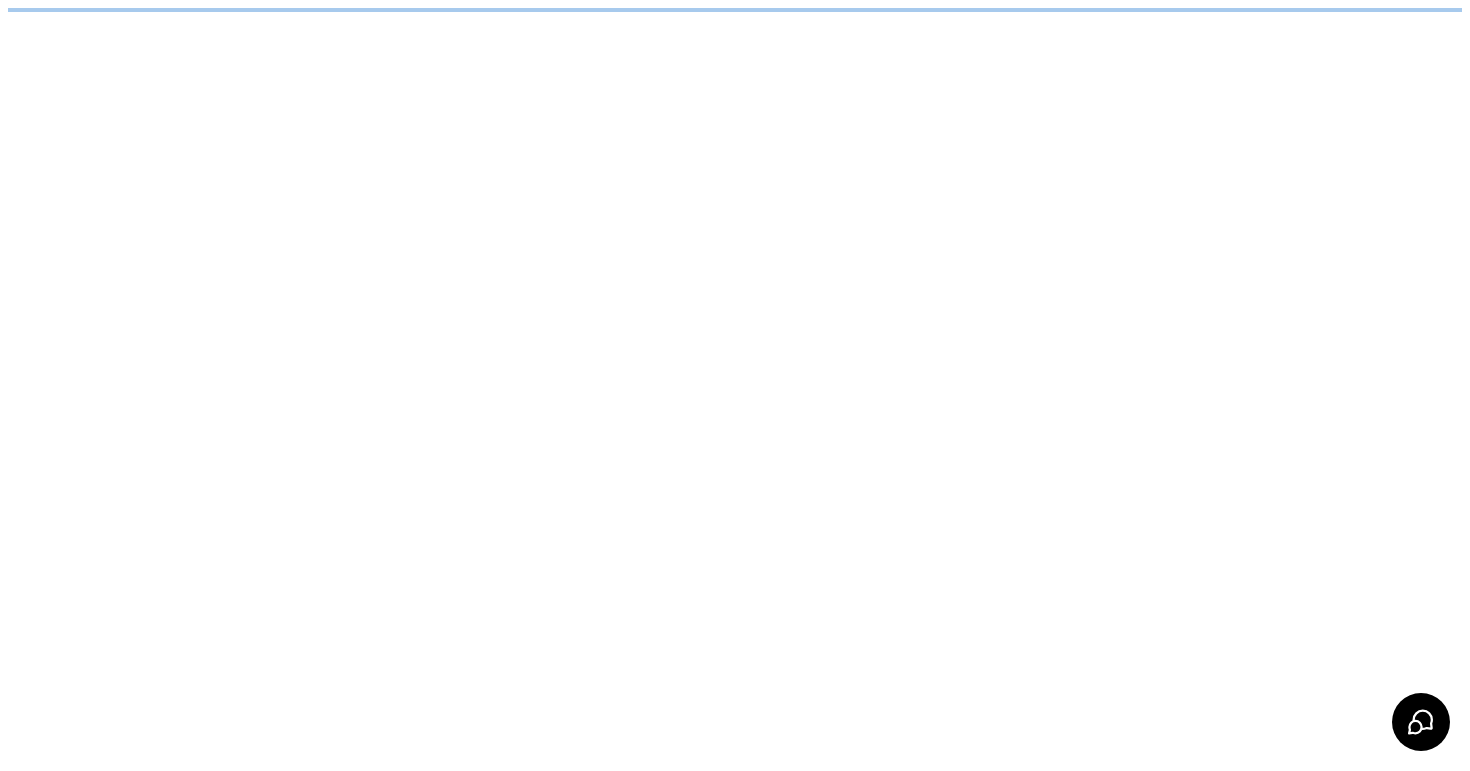 scroll, scrollTop: 0, scrollLeft: 0, axis: both 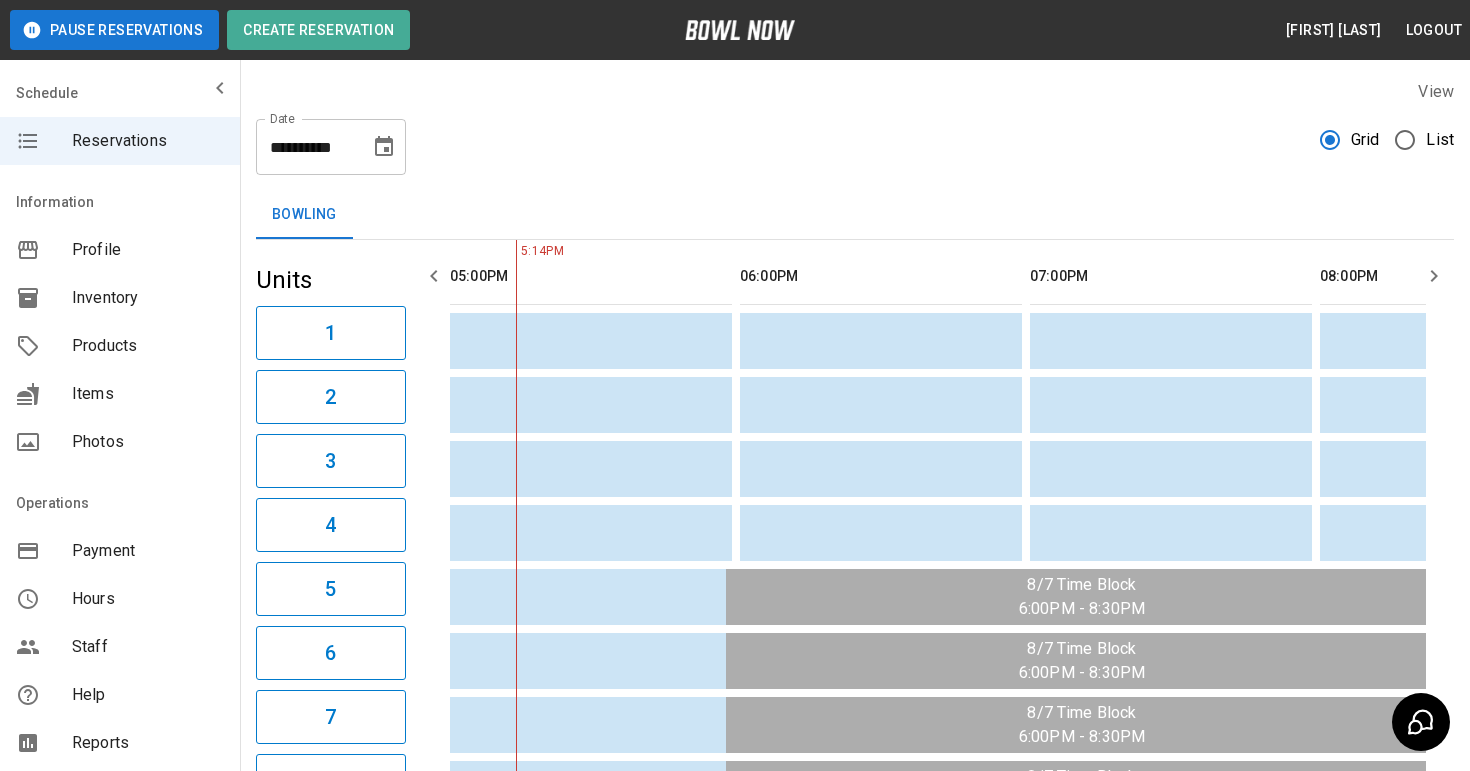click on "Products" at bounding box center (148, 346) 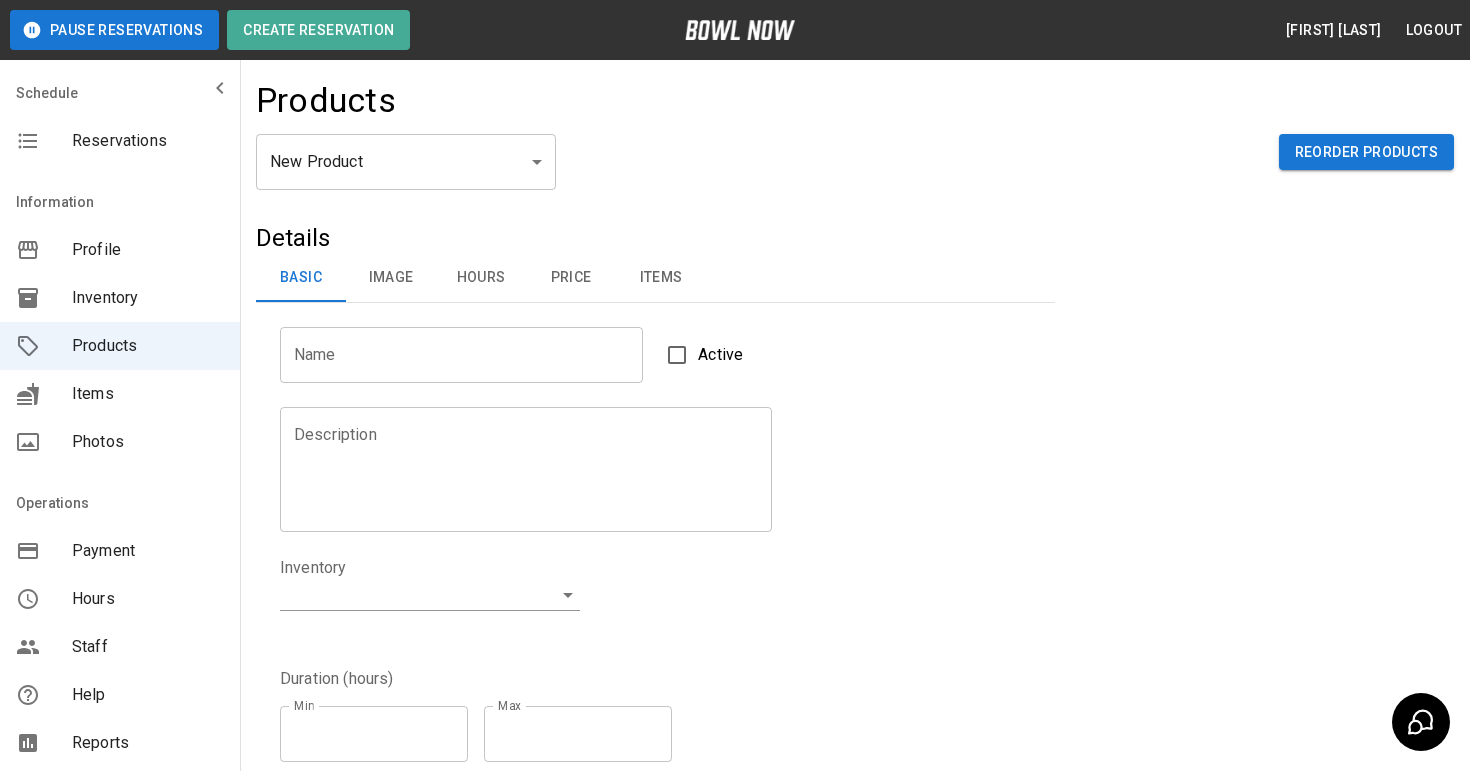 click on "Pause Reservations Create Reservation Ayoola Adagunodo Logout Schedule Reservations Information Profile Inventory Products Items Photos Operations Payment Hours Staff Help Reports Integrations Contacts User Account Products New Product ** ​ Reorder Products Details Basic Image Hours Price Items Name Name Active Description Description Inventory ​ Duration (hours) Min * Min Max * Max Guest Count Min * Min Max * Max Limit Product Availability Restrict product availability within a date range Limit Availability? Current Image Select an Image Upload   Product Hours: Same as Business Hours ******* Product Hours: Deposit only? Collect Deposit Only % * ​ percent ******* ​ Unit Price $ * Unit Price per hour **** ​ Price per Shoe $ * Price per Shoe Include Shoes? Require Shoes? Sales Tax % * Sales Tax Tax Unit Price Tax Shoes Discounts and Promos Create discount codes and promos for your product ADD DISCOUNT CODE Select Items For This Product Allow customers to edit or cancel their reservation? Yes Create" at bounding box center (735, 644) 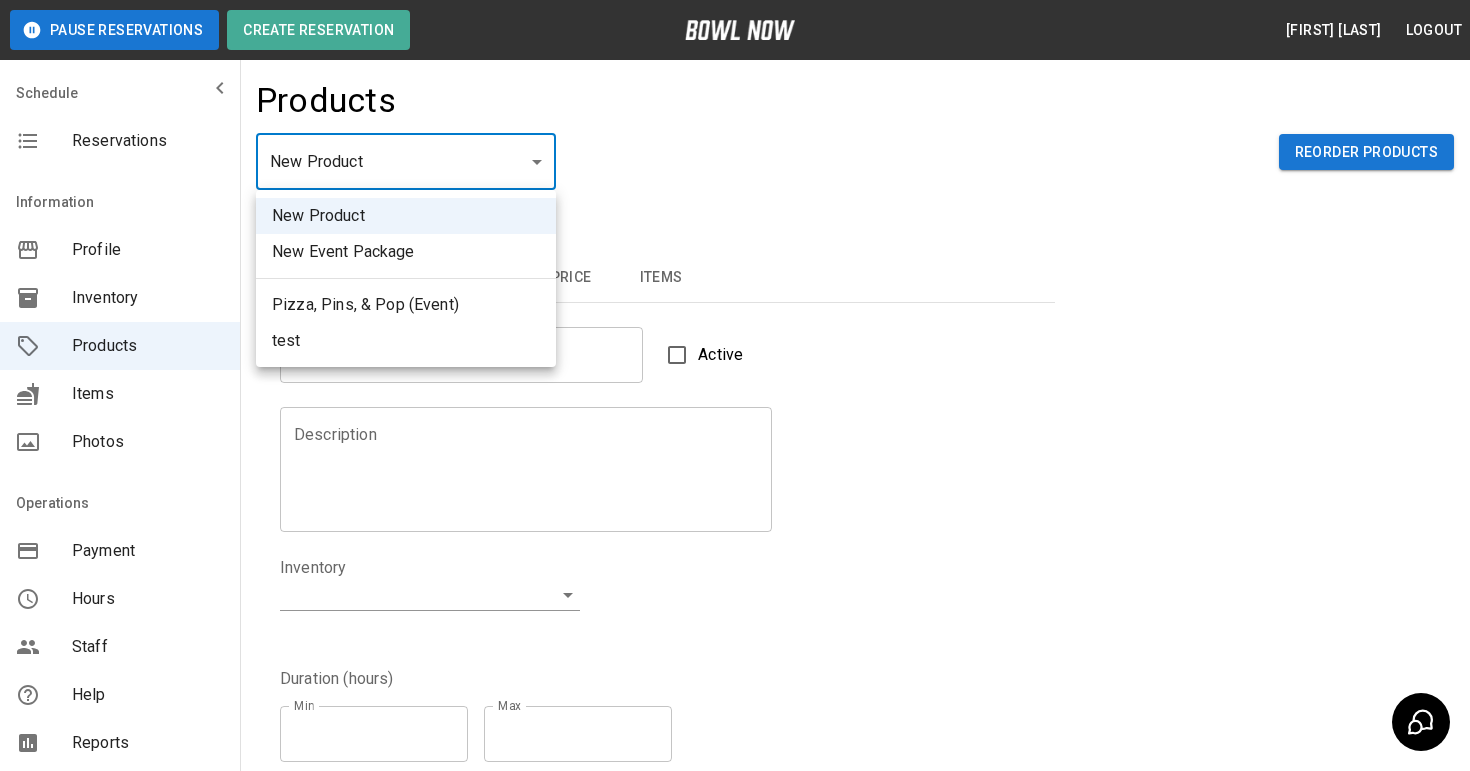 click on "test" at bounding box center (406, 341) 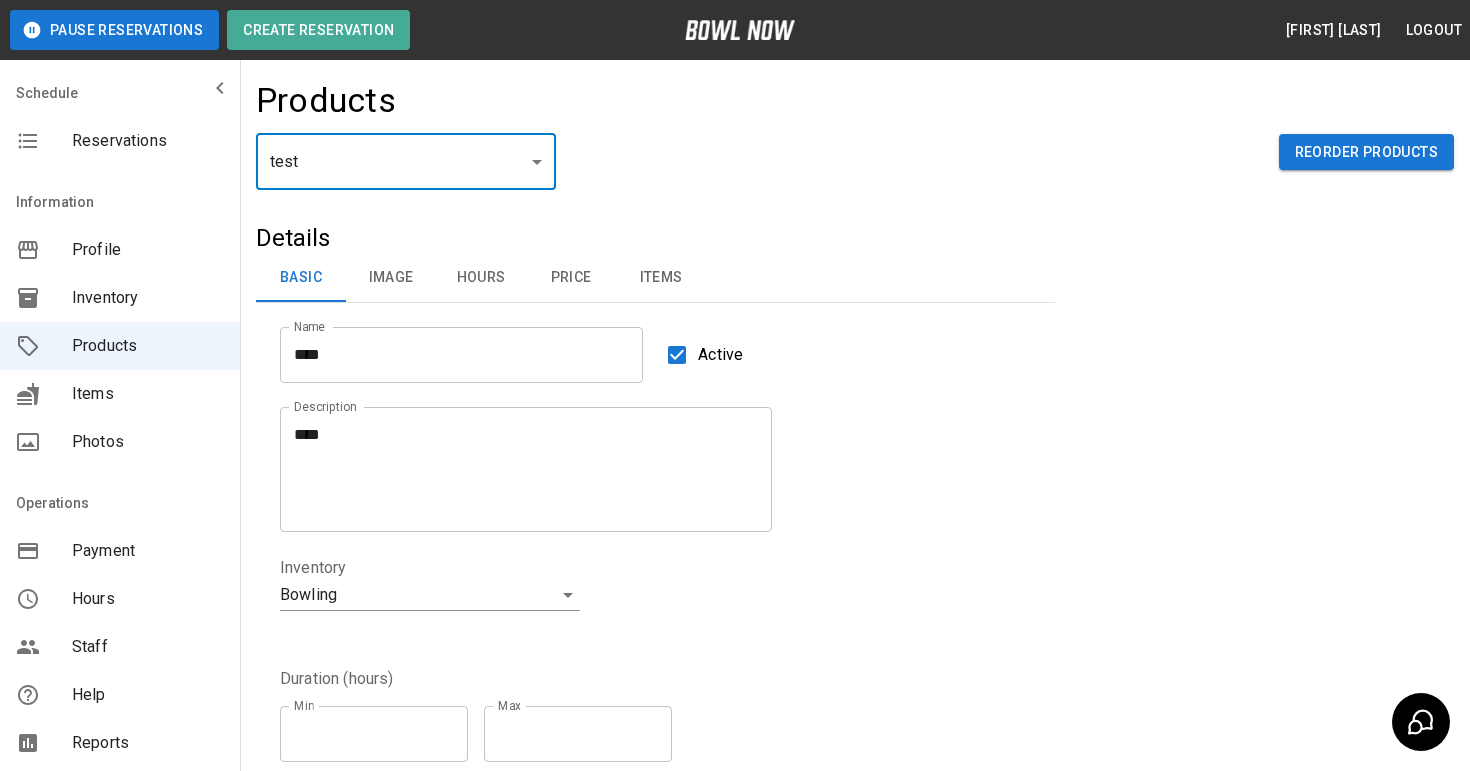click on "Items" at bounding box center (661, 278) 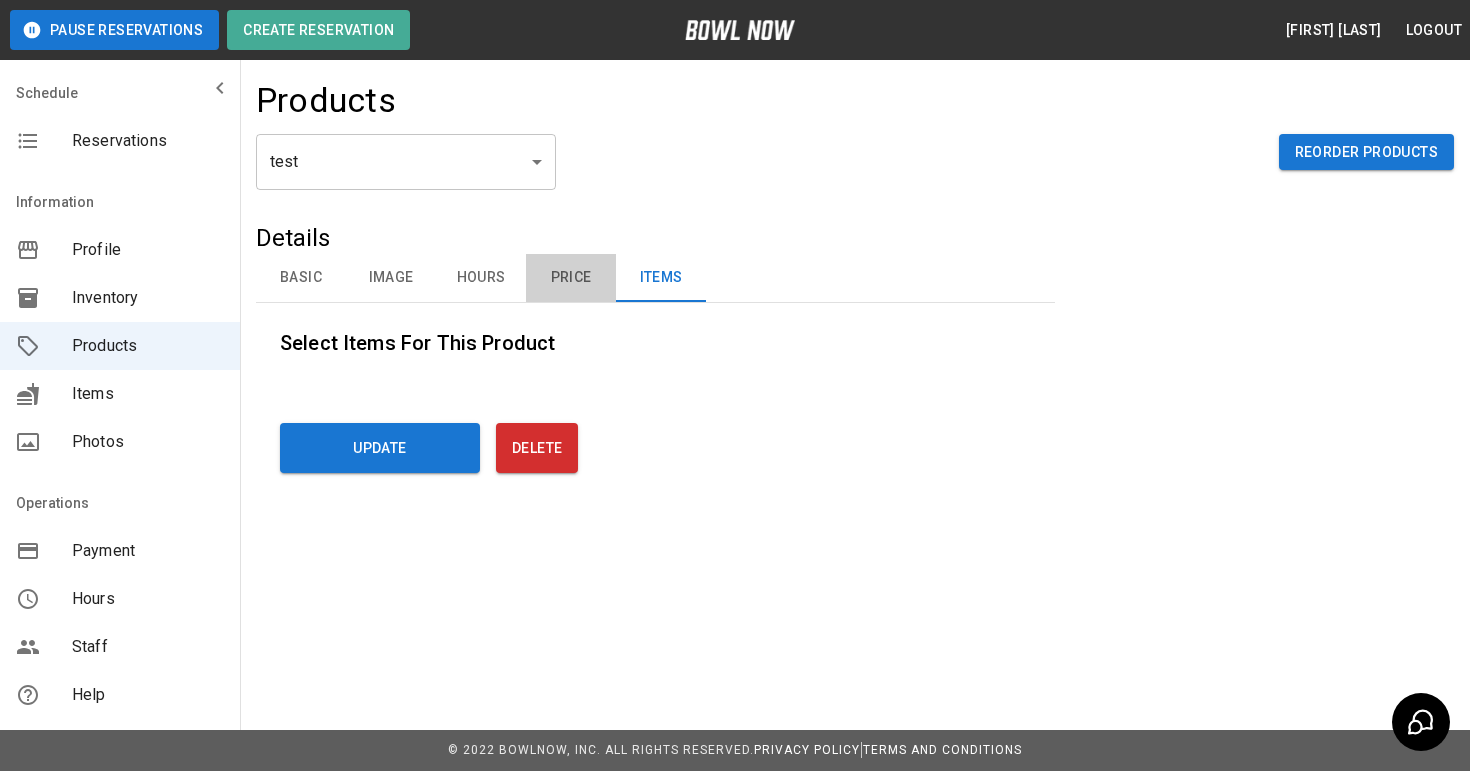 click on "Price" at bounding box center [571, 278] 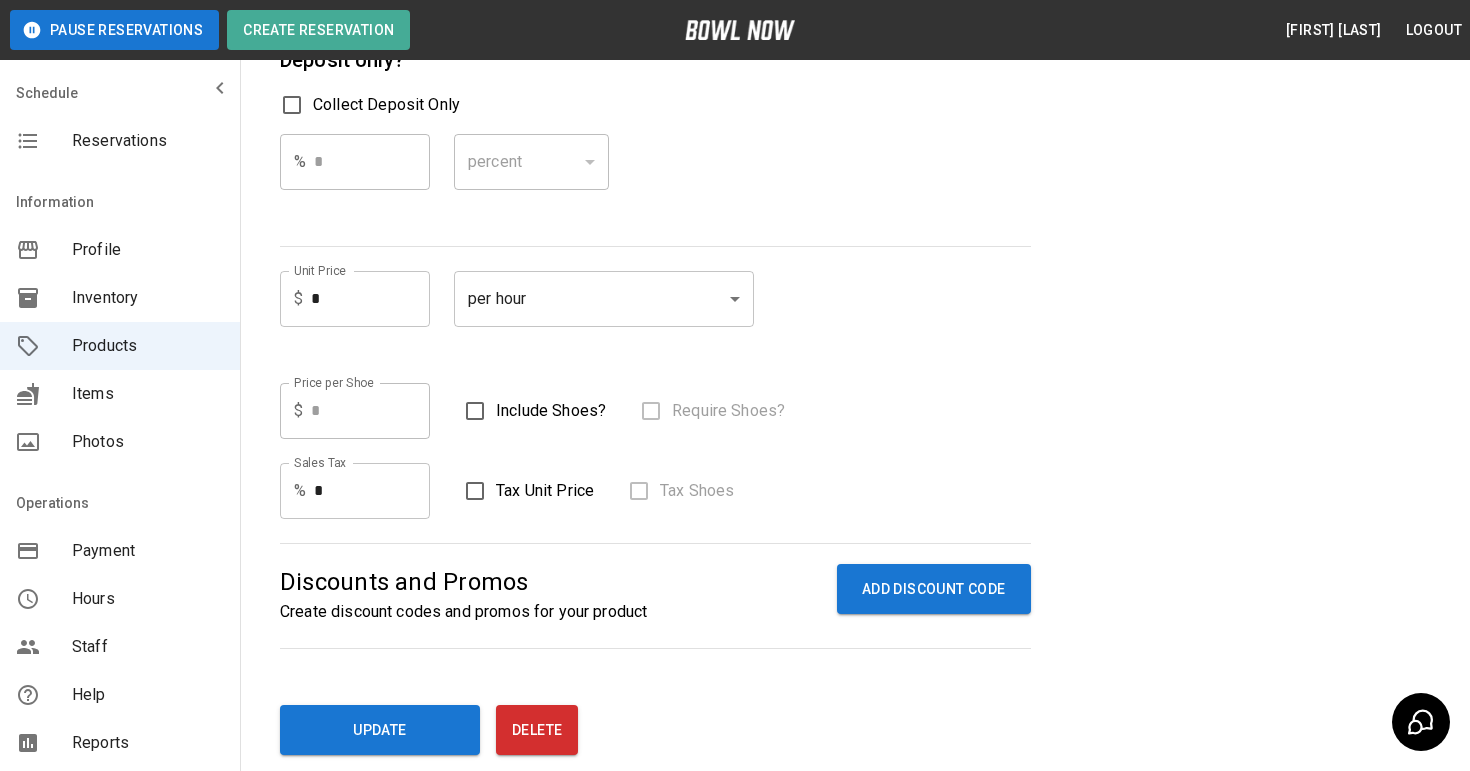 scroll, scrollTop: 318, scrollLeft: 0, axis: vertical 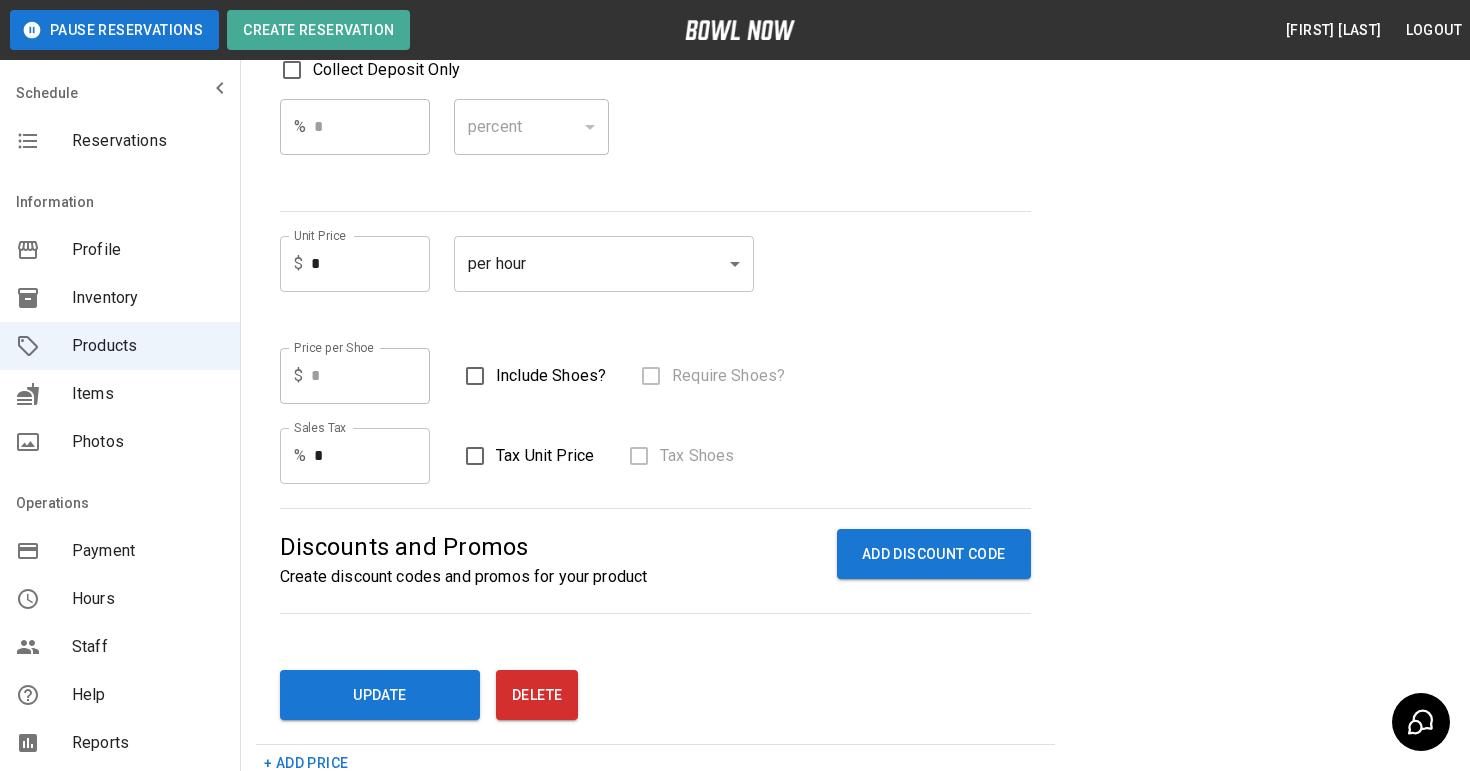 click on "Unit Price $ * Unit Price" at bounding box center [355, 280] 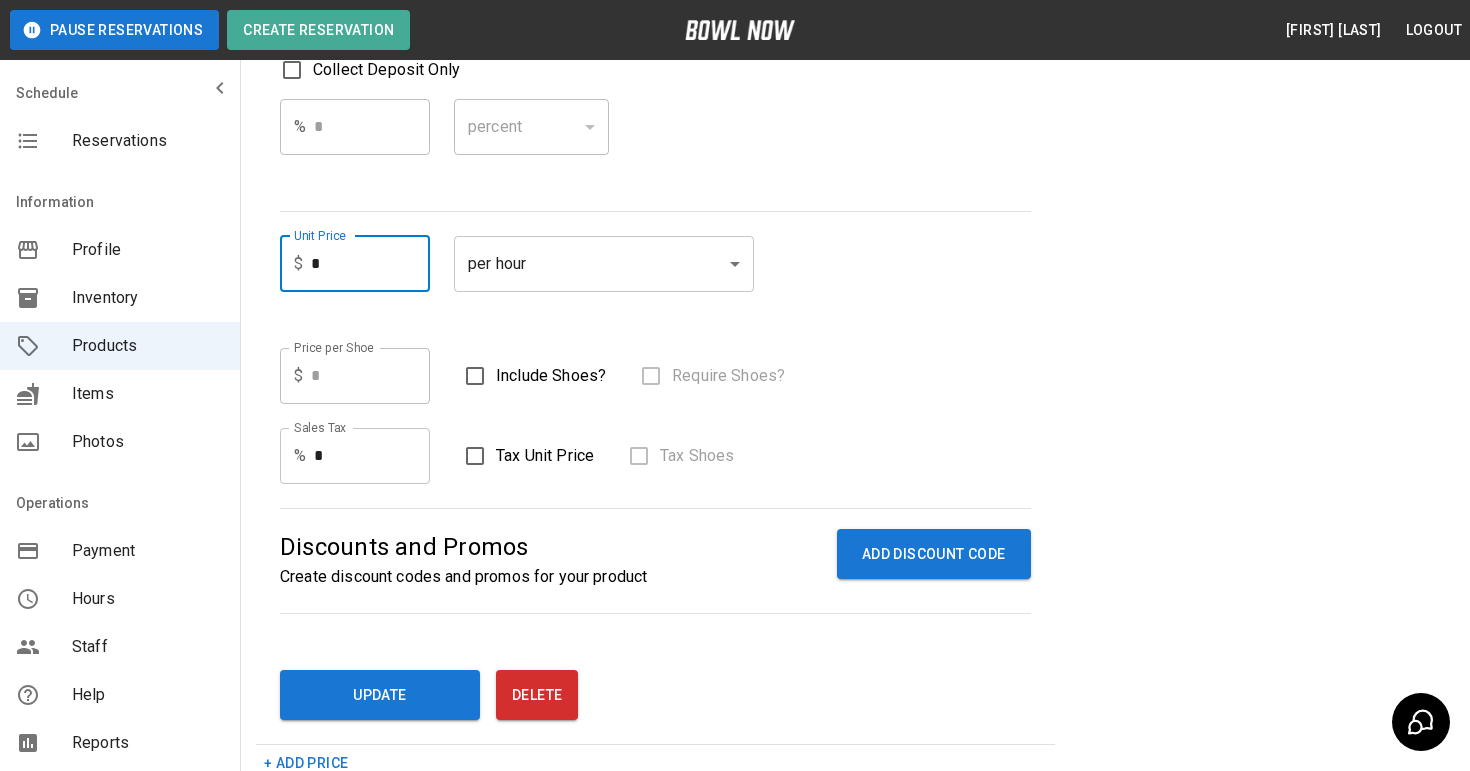 click on "*" at bounding box center [370, 264] 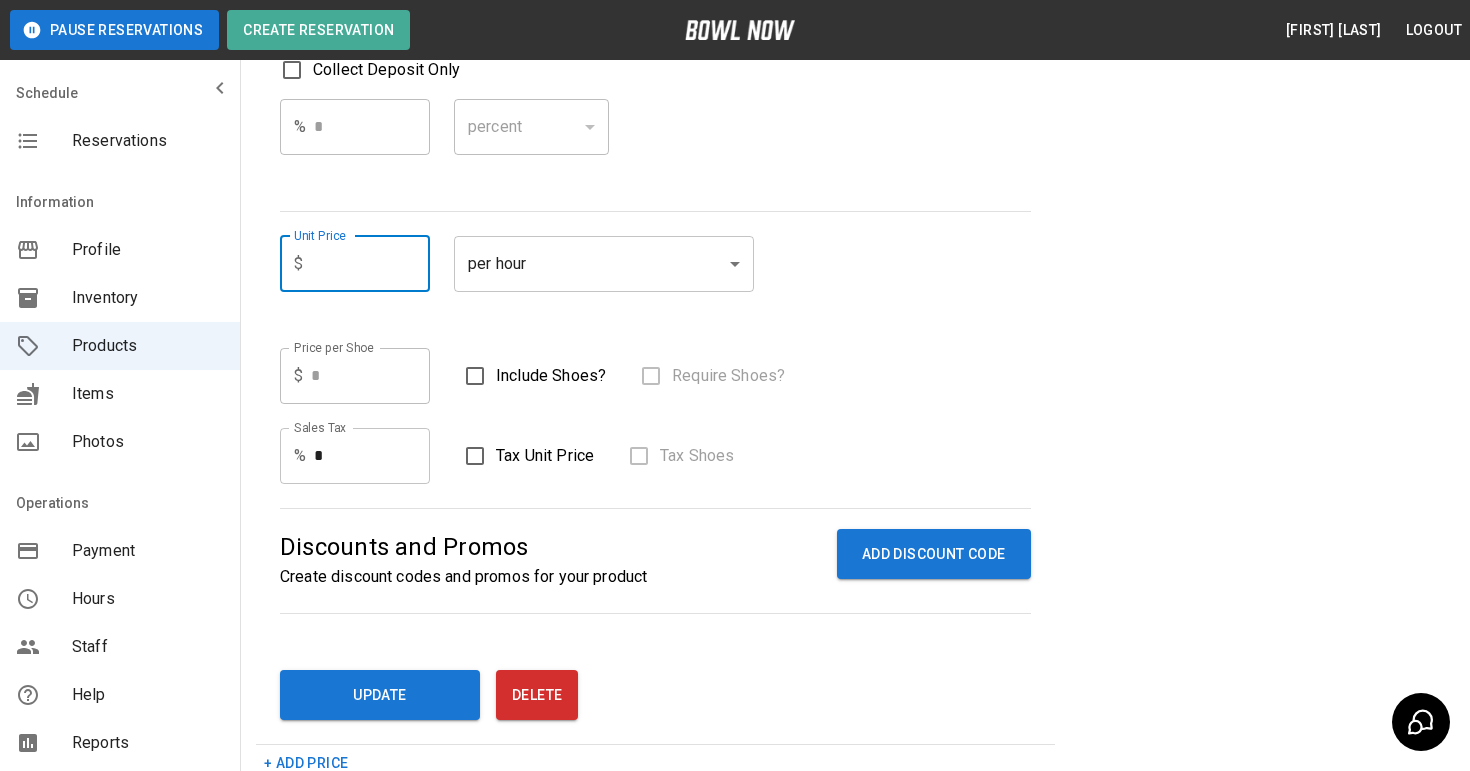 type on "*" 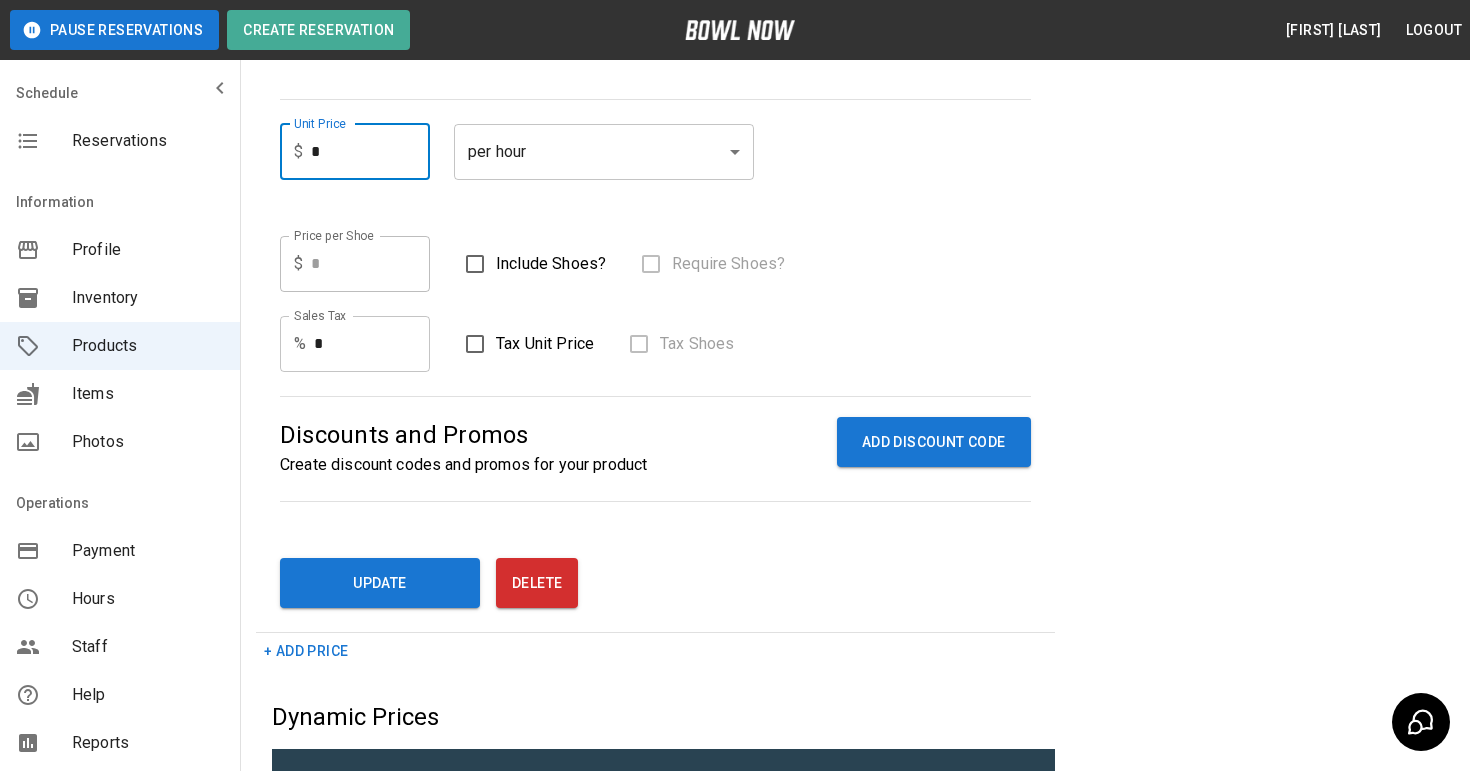 scroll, scrollTop: 589, scrollLeft: 0, axis: vertical 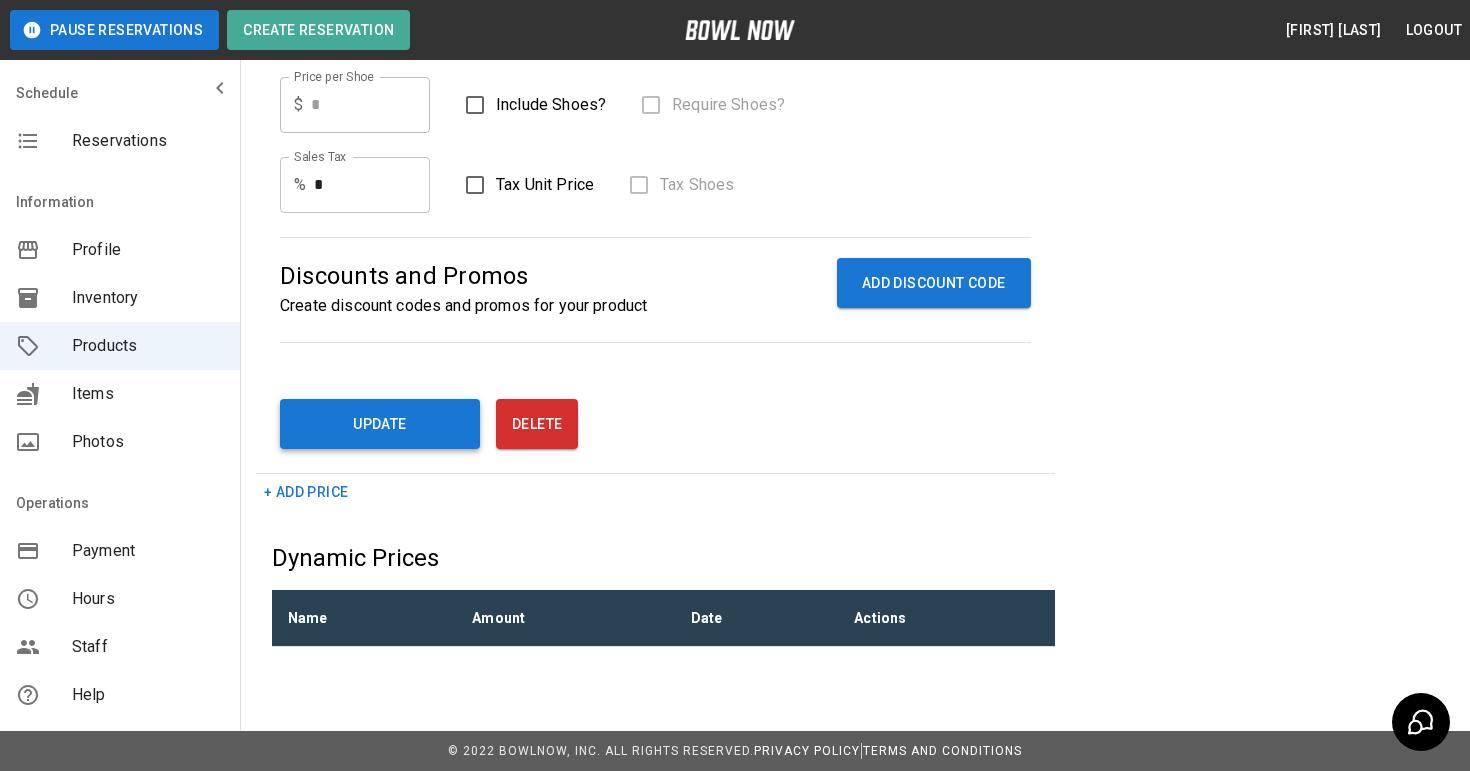 type on "*" 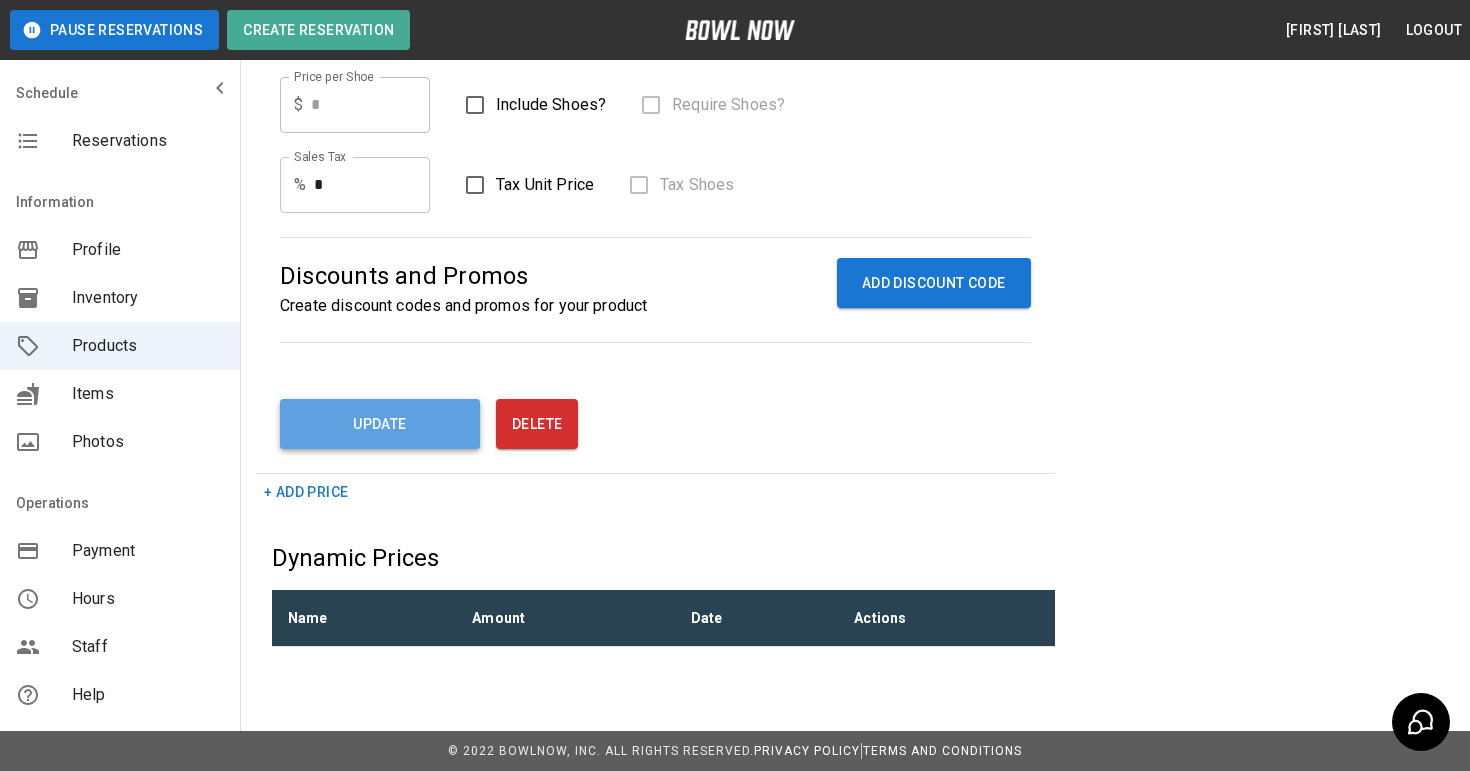 click on "Update" at bounding box center (380, 424) 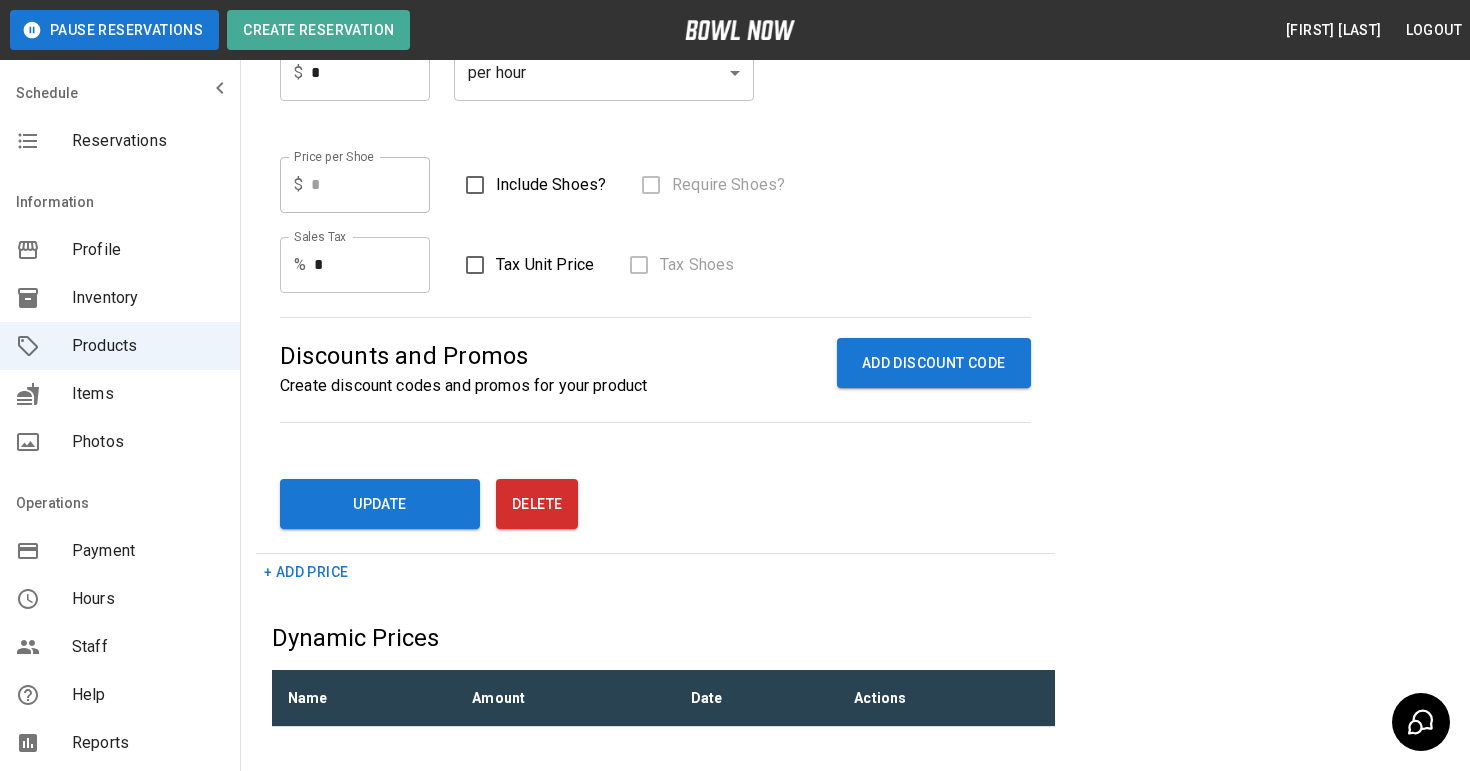 scroll, scrollTop: 0, scrollLeft: 0, axis: both 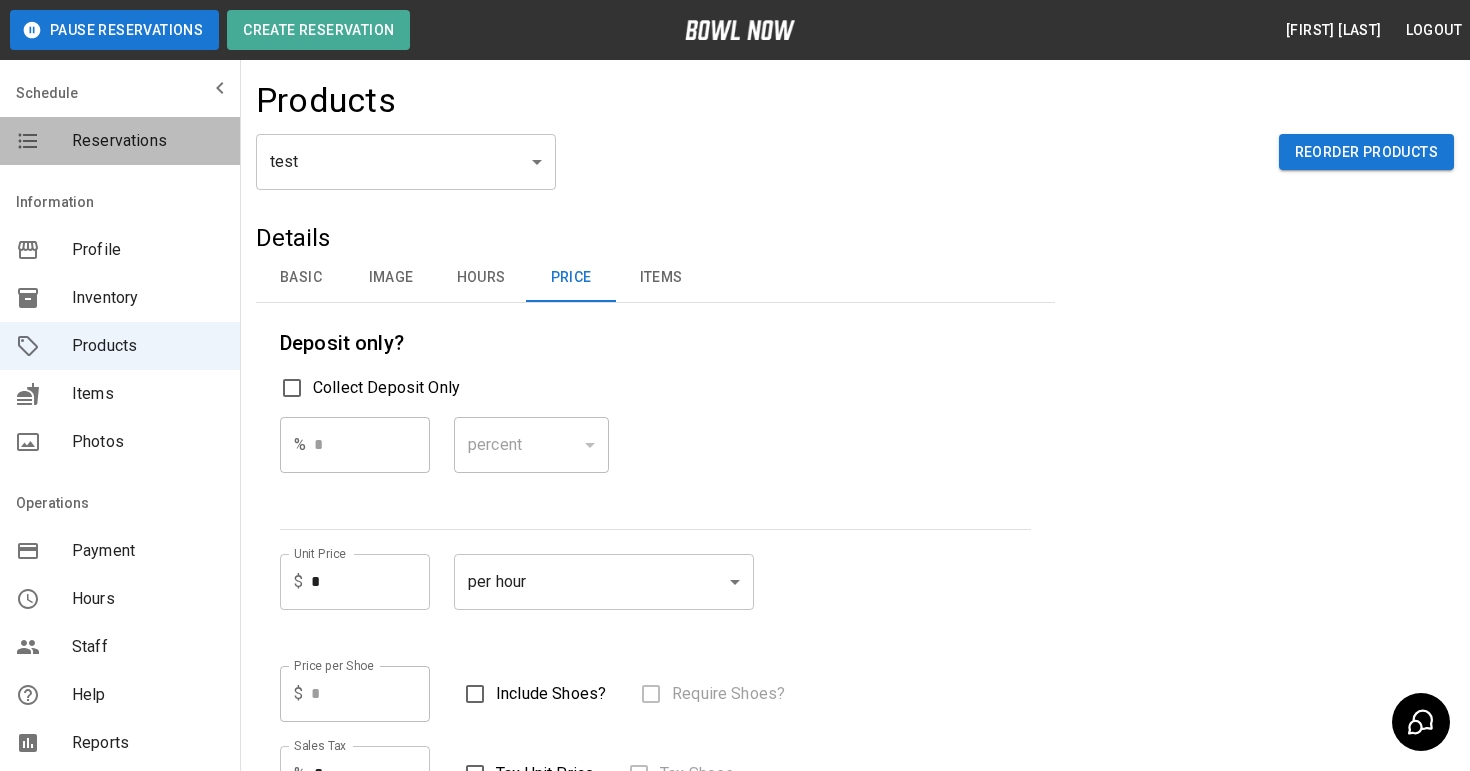 click on "Reservations" at bounding box center (148, 141) 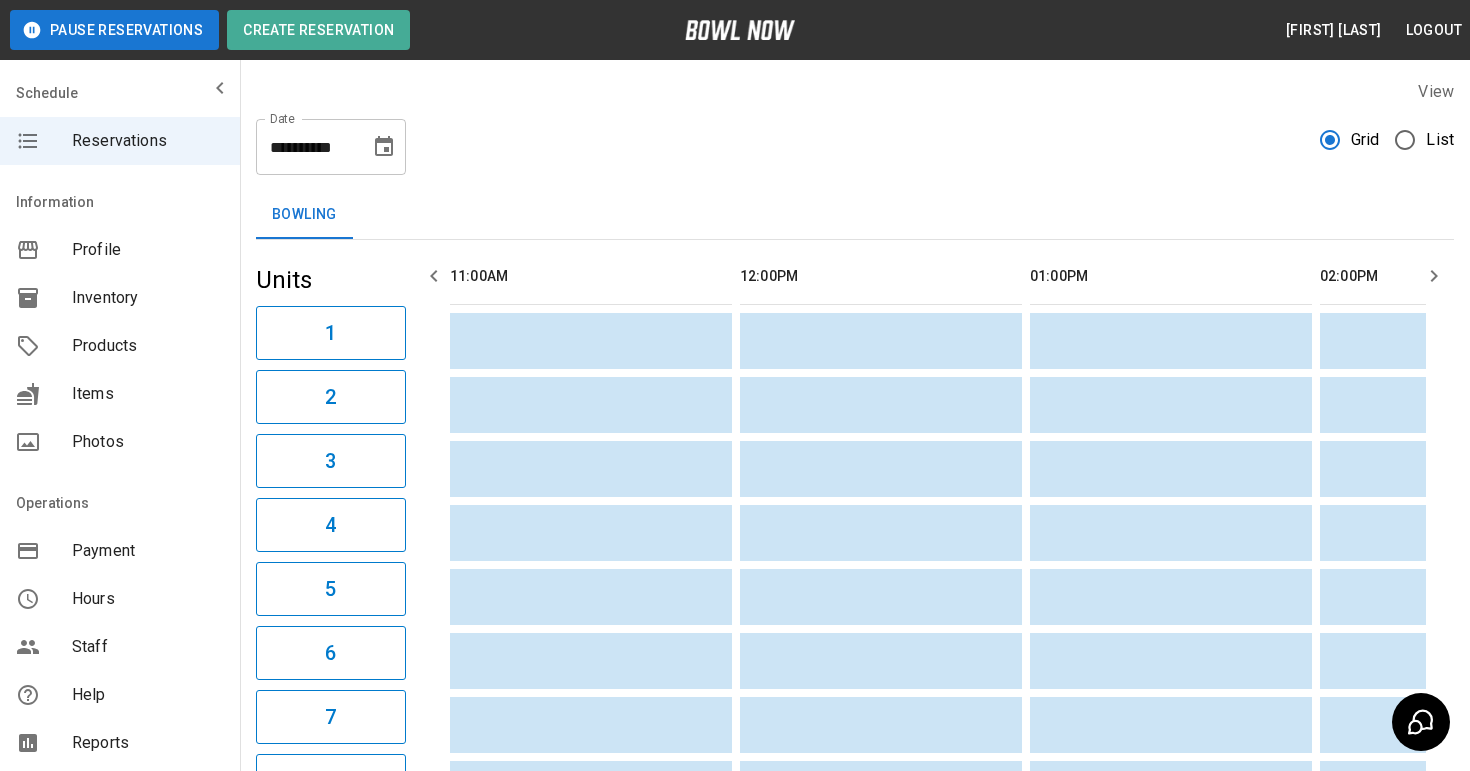 scroll, scrollTop: 0, scrollLeft: 1740, axis: horizontal 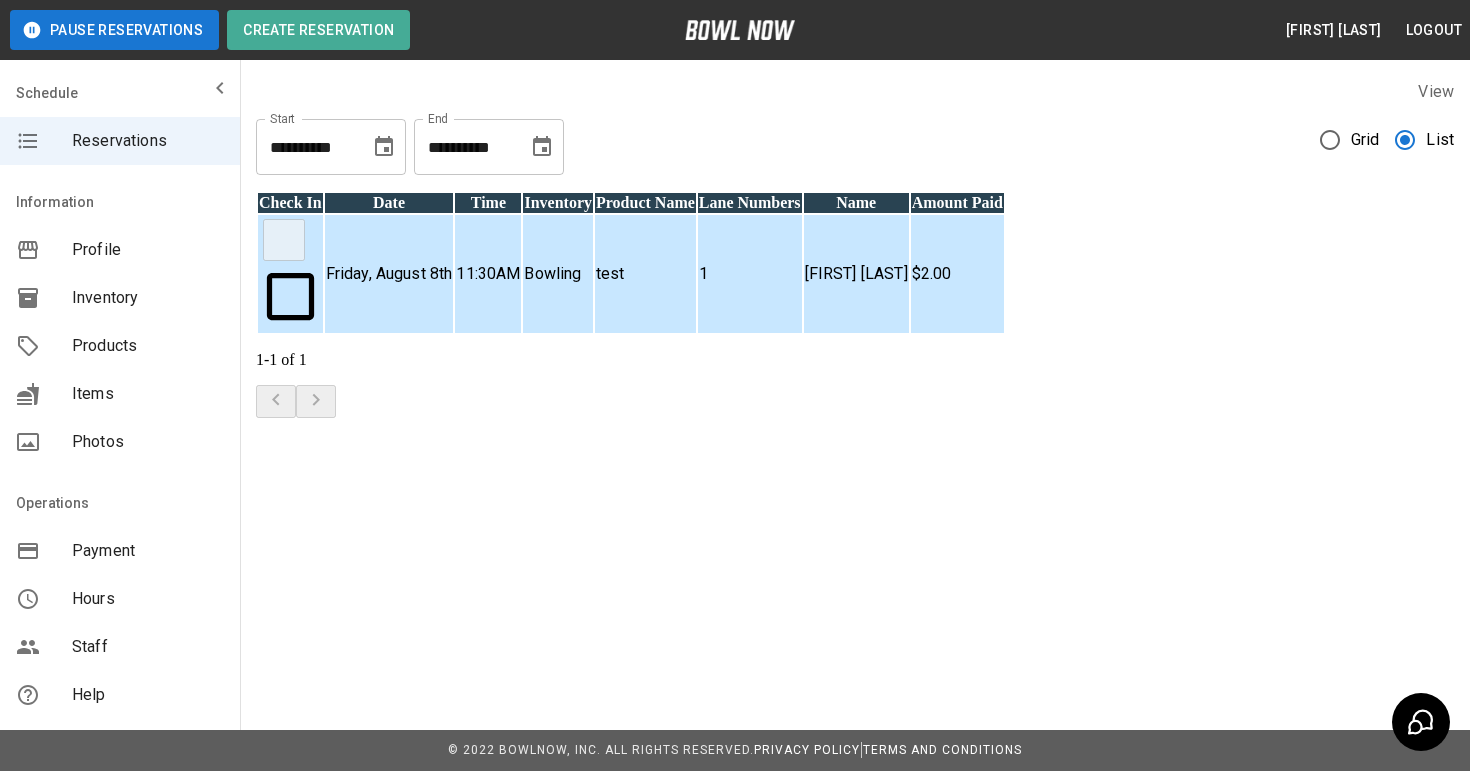 click on "$2.00" at bounding box center (957, 274) 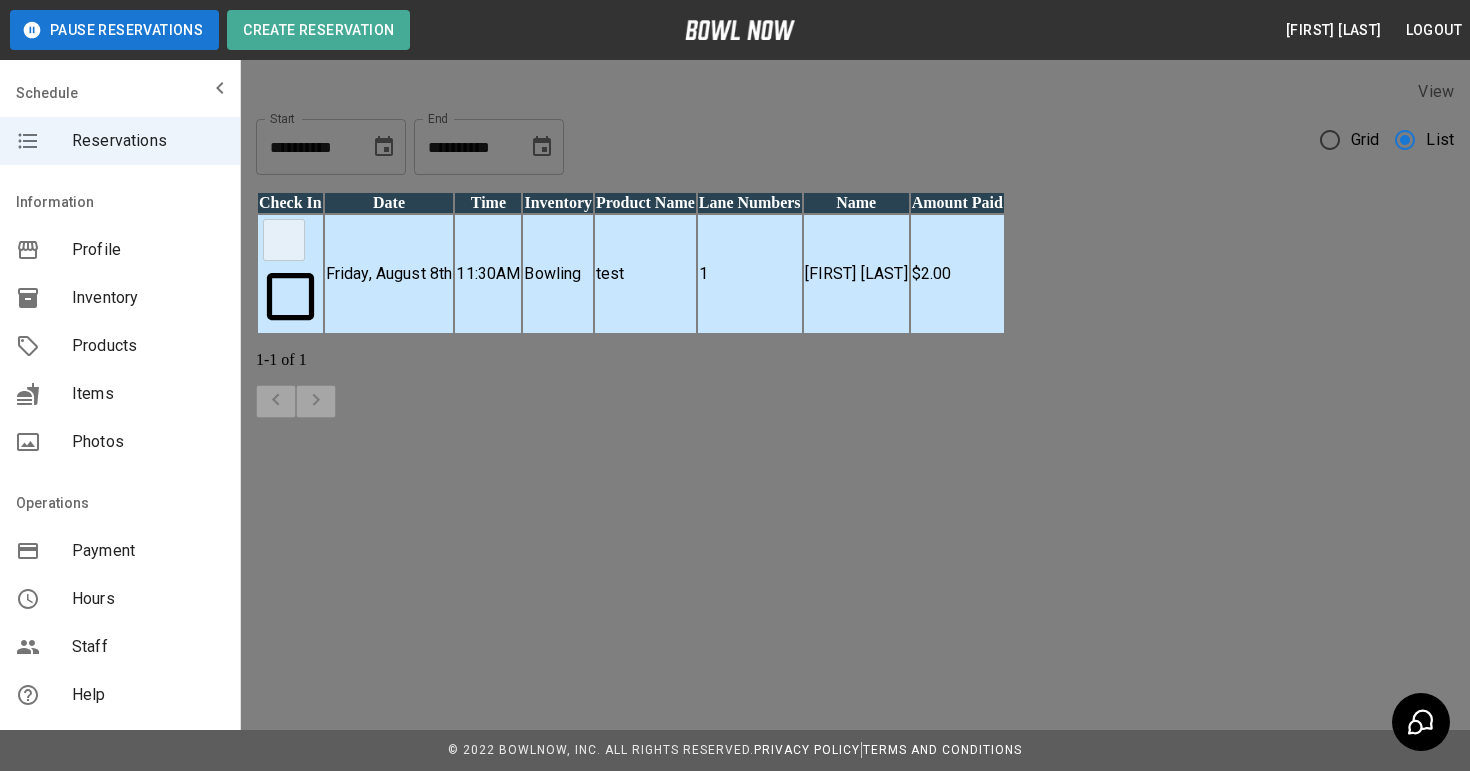 scroll, scrollTop: 756, scrollLeft: 0, axis: vertical 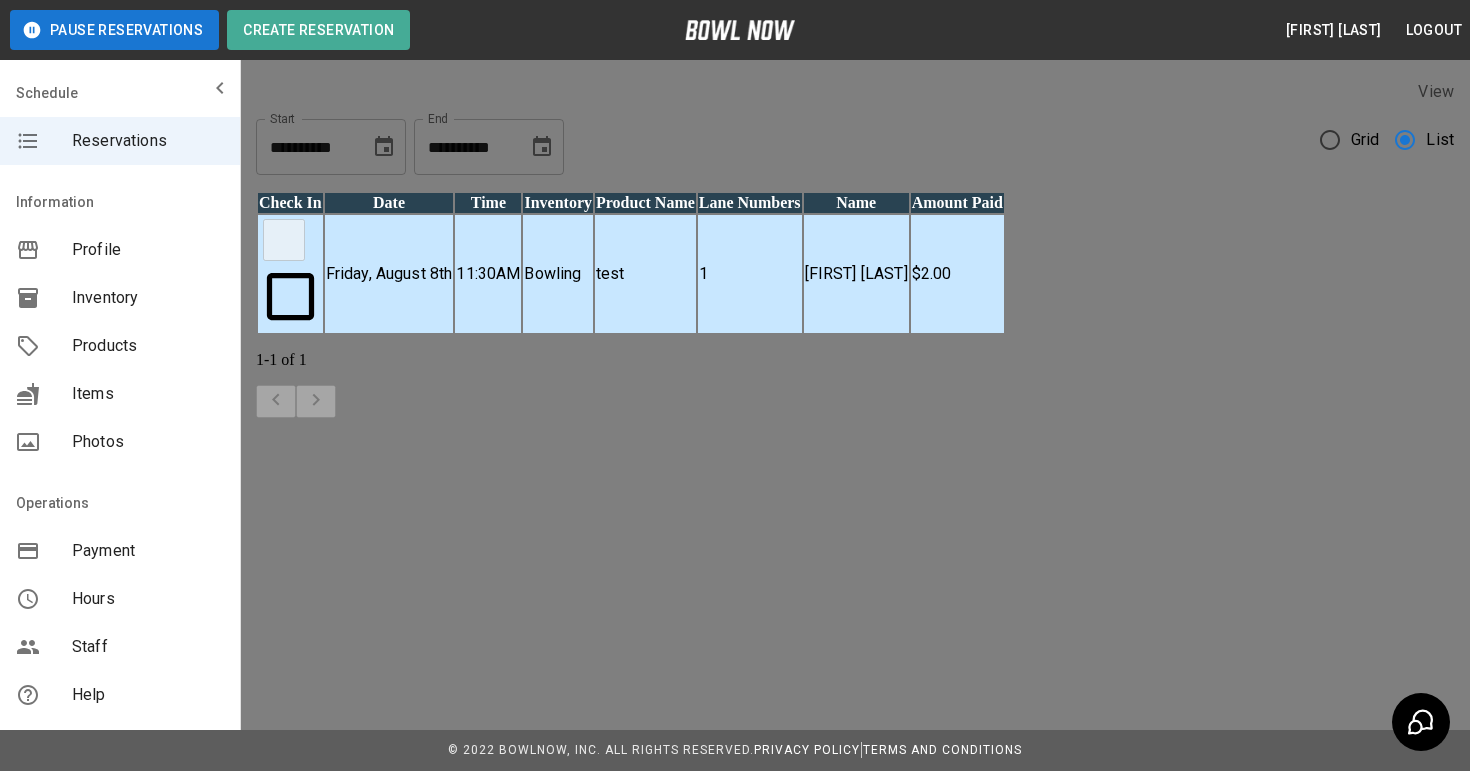 click on "Refund" at bounding box center (596, 2257) 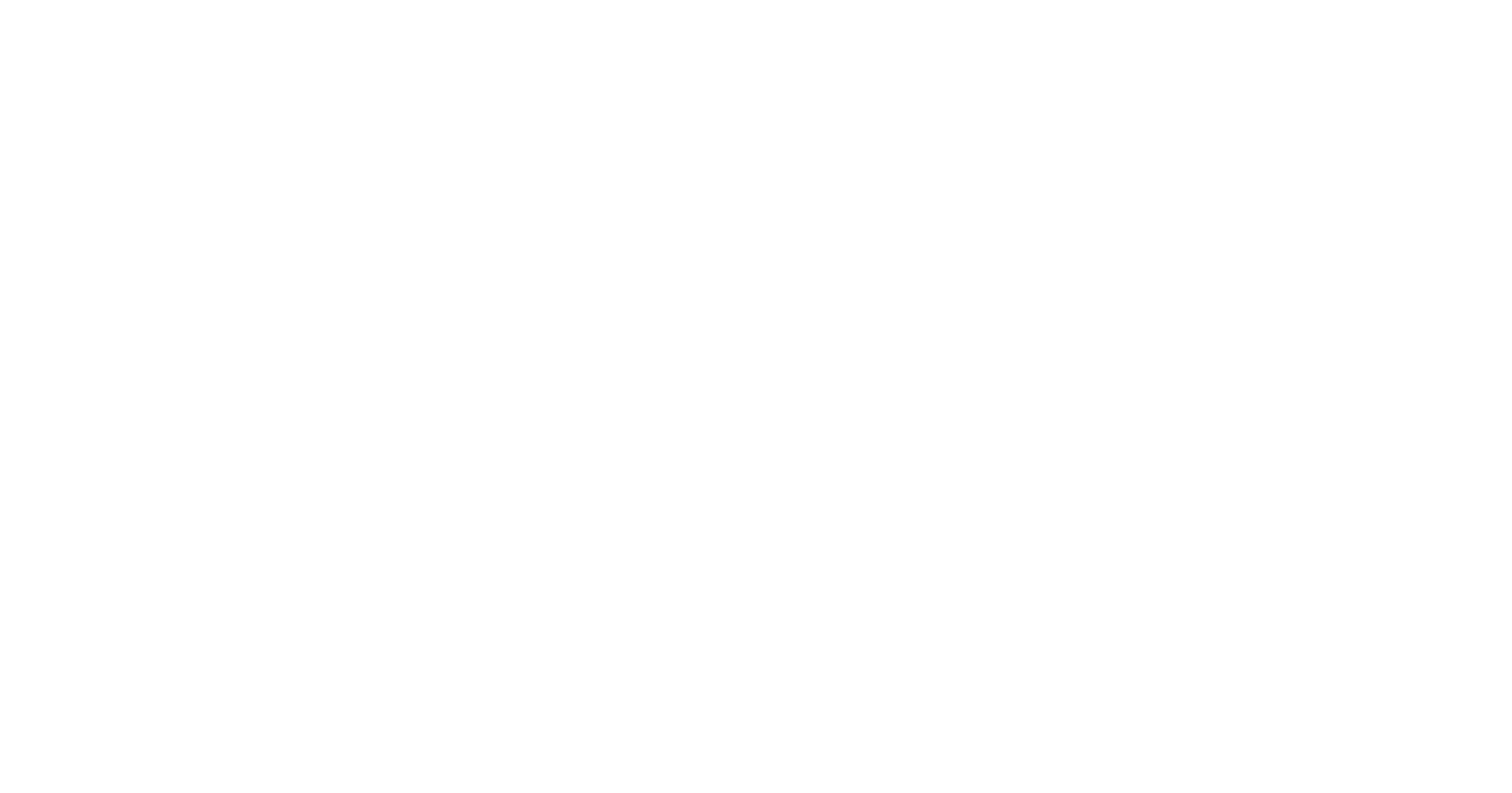 scroll, scrollTop: 0, scrollLeft: 0, axis: both 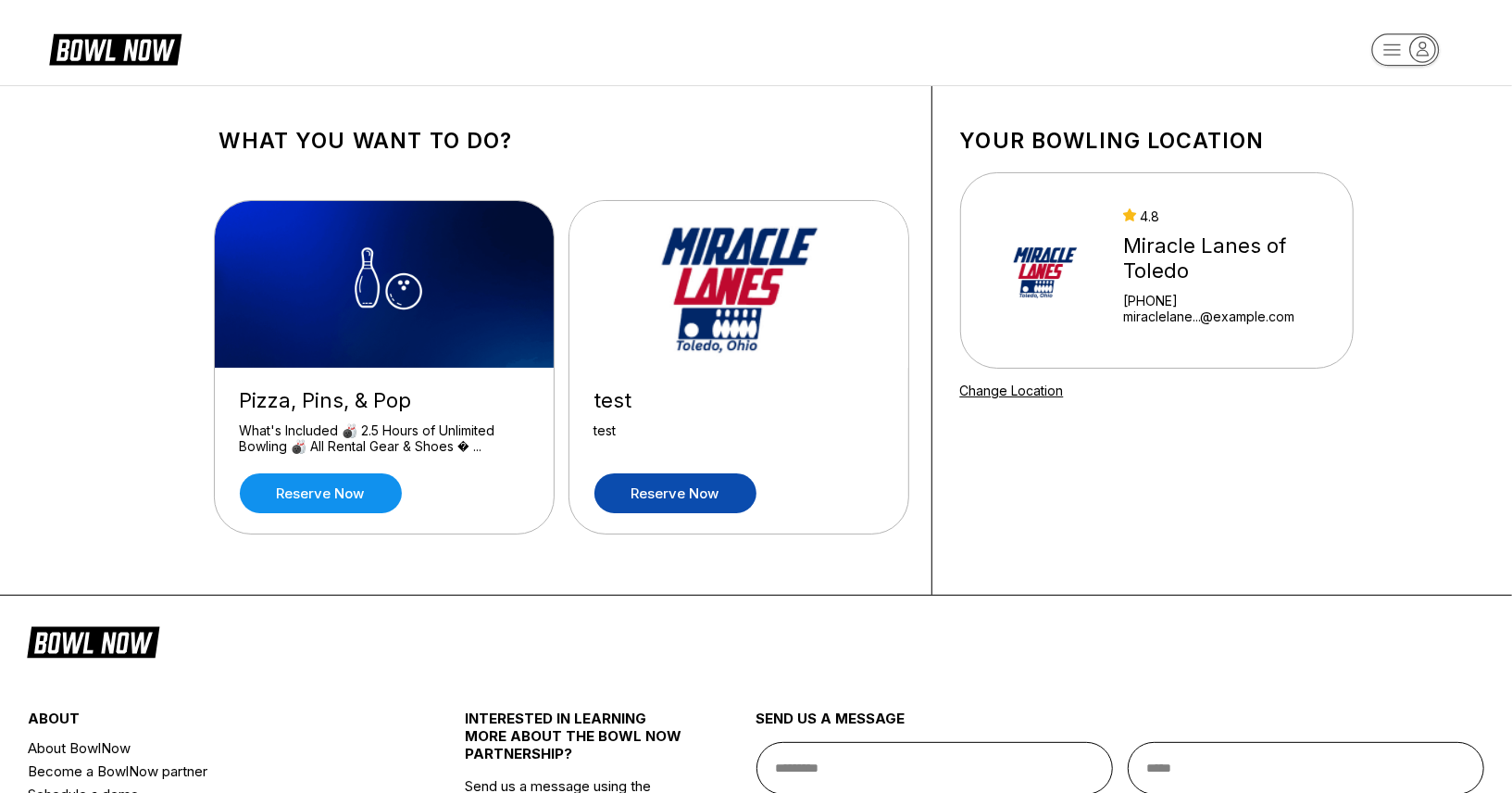 click on "Reserve now" at bounding box center (675, 493) 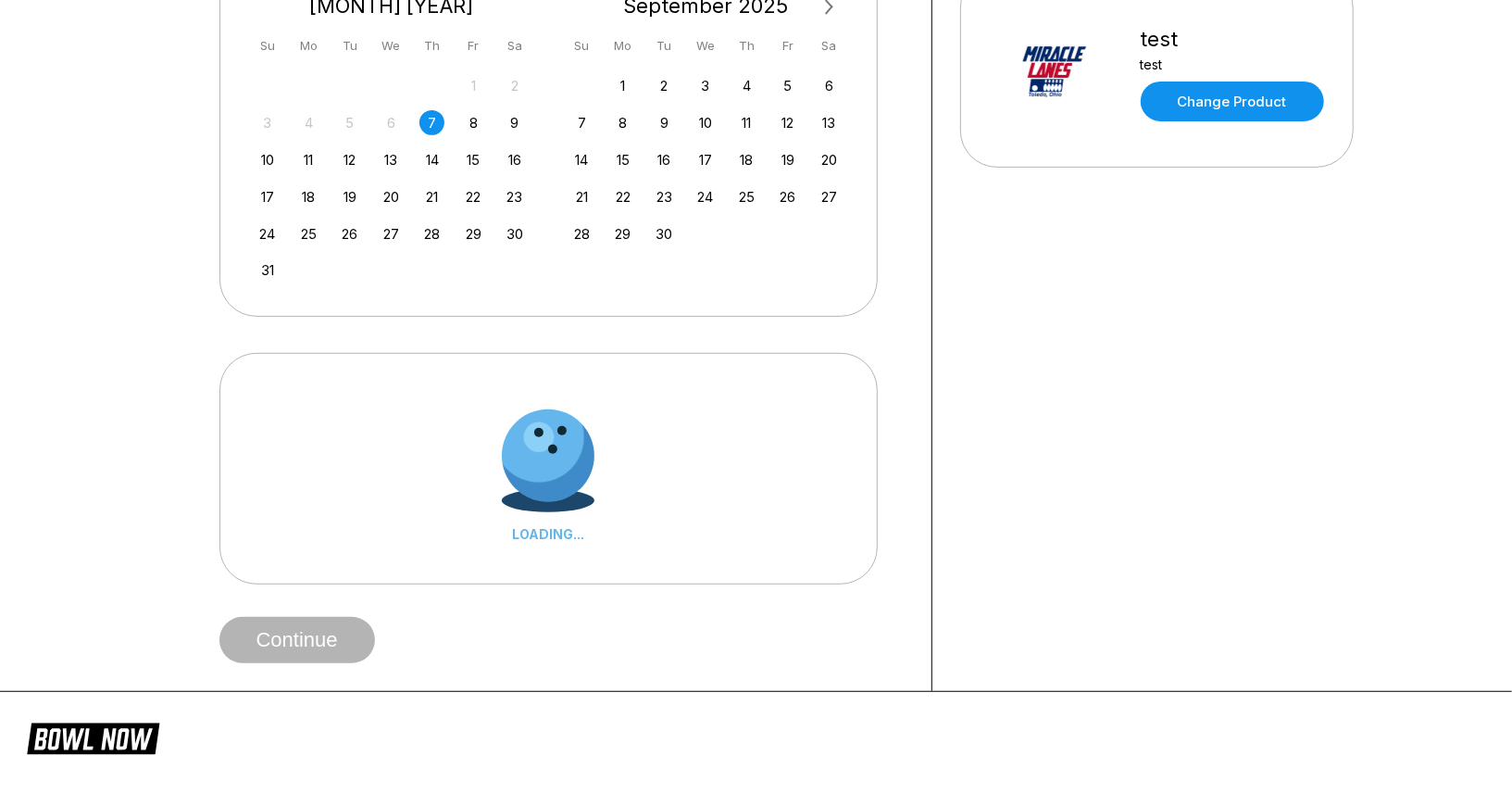 scroll, scrollTop: 488, scrollLeft: 0, axis: vertical 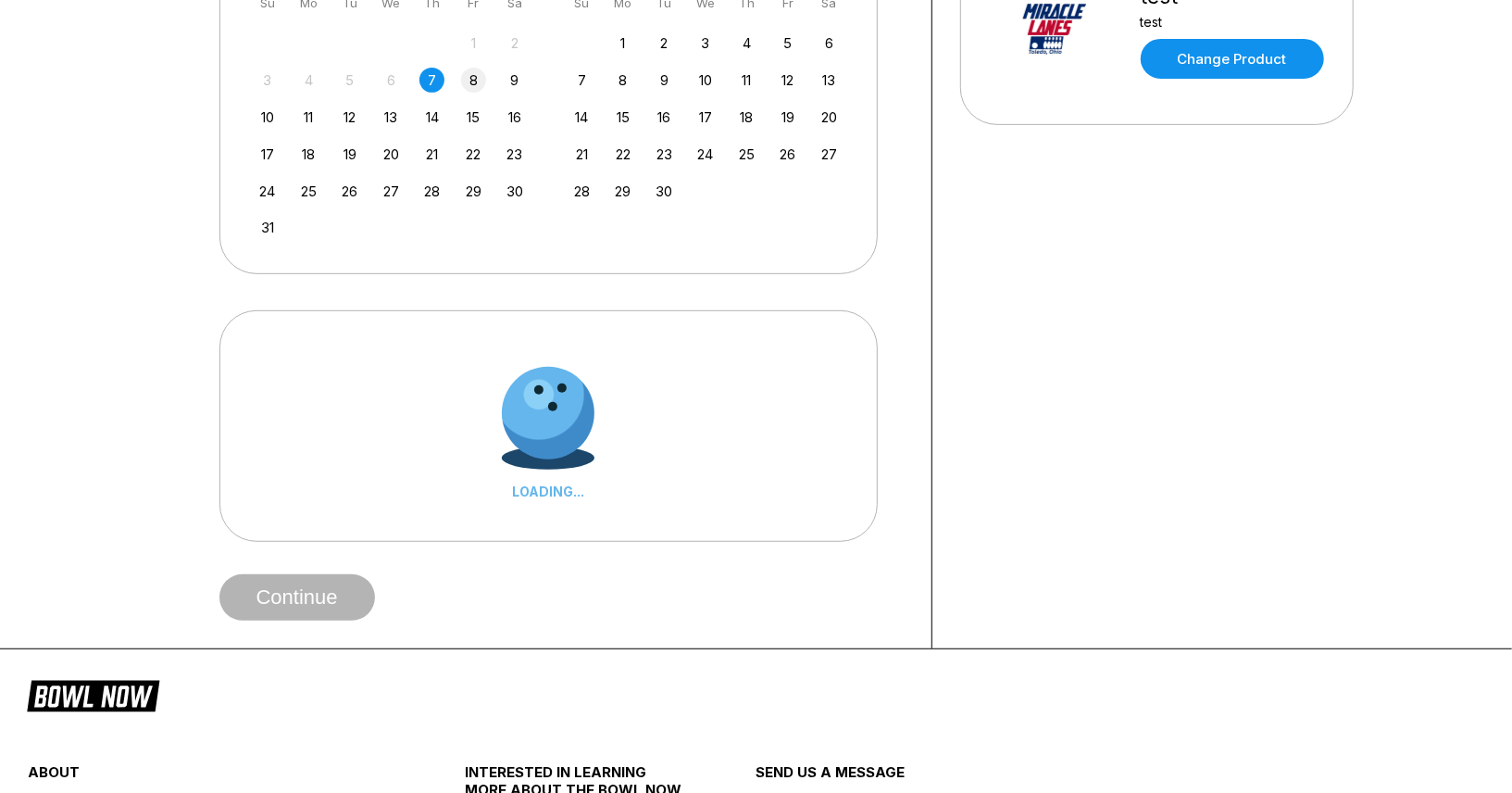 click on "8" at bounding box center [473, 80] 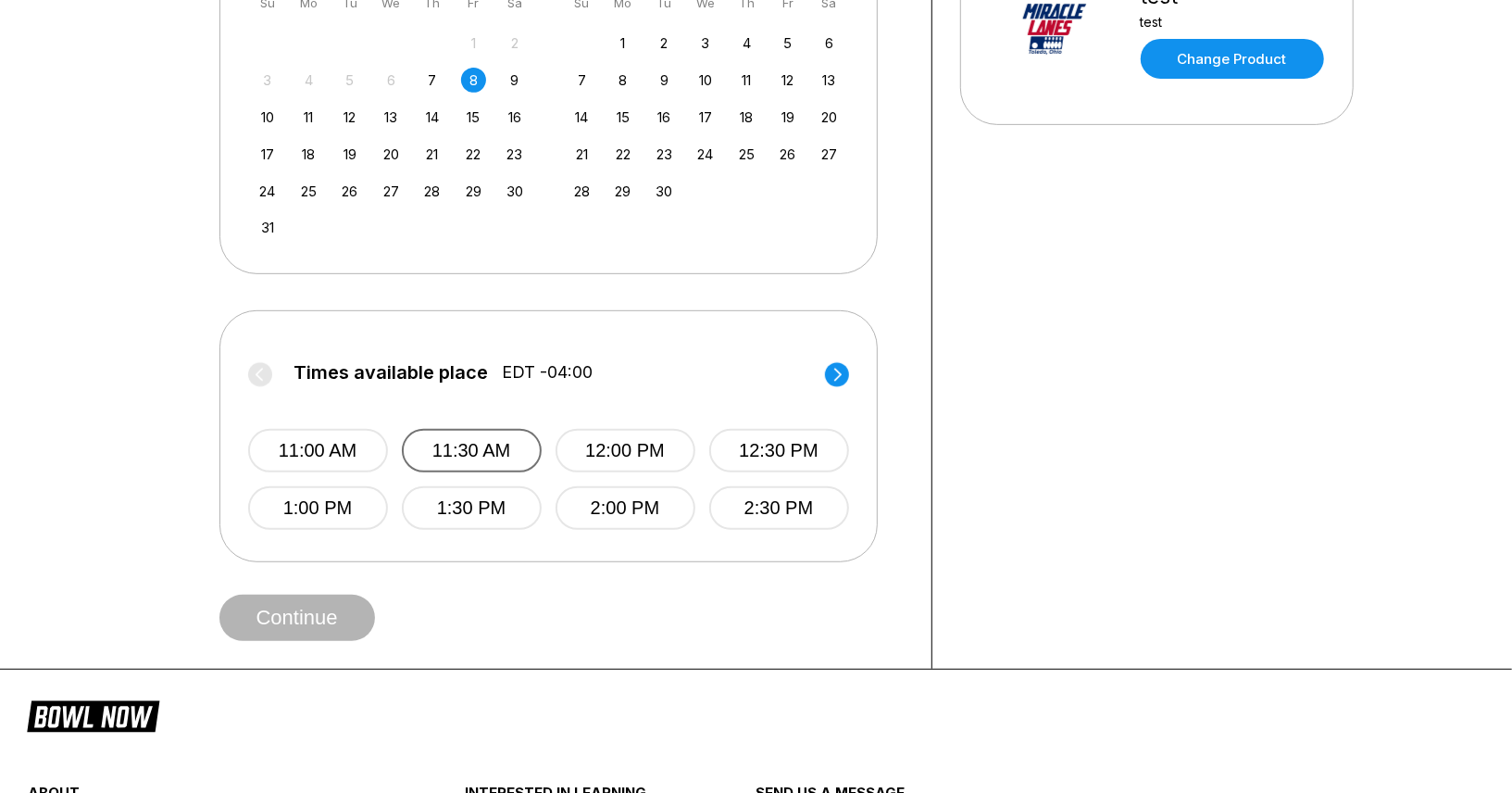 click on "11:30 AM" at bounding box center [471, 450] 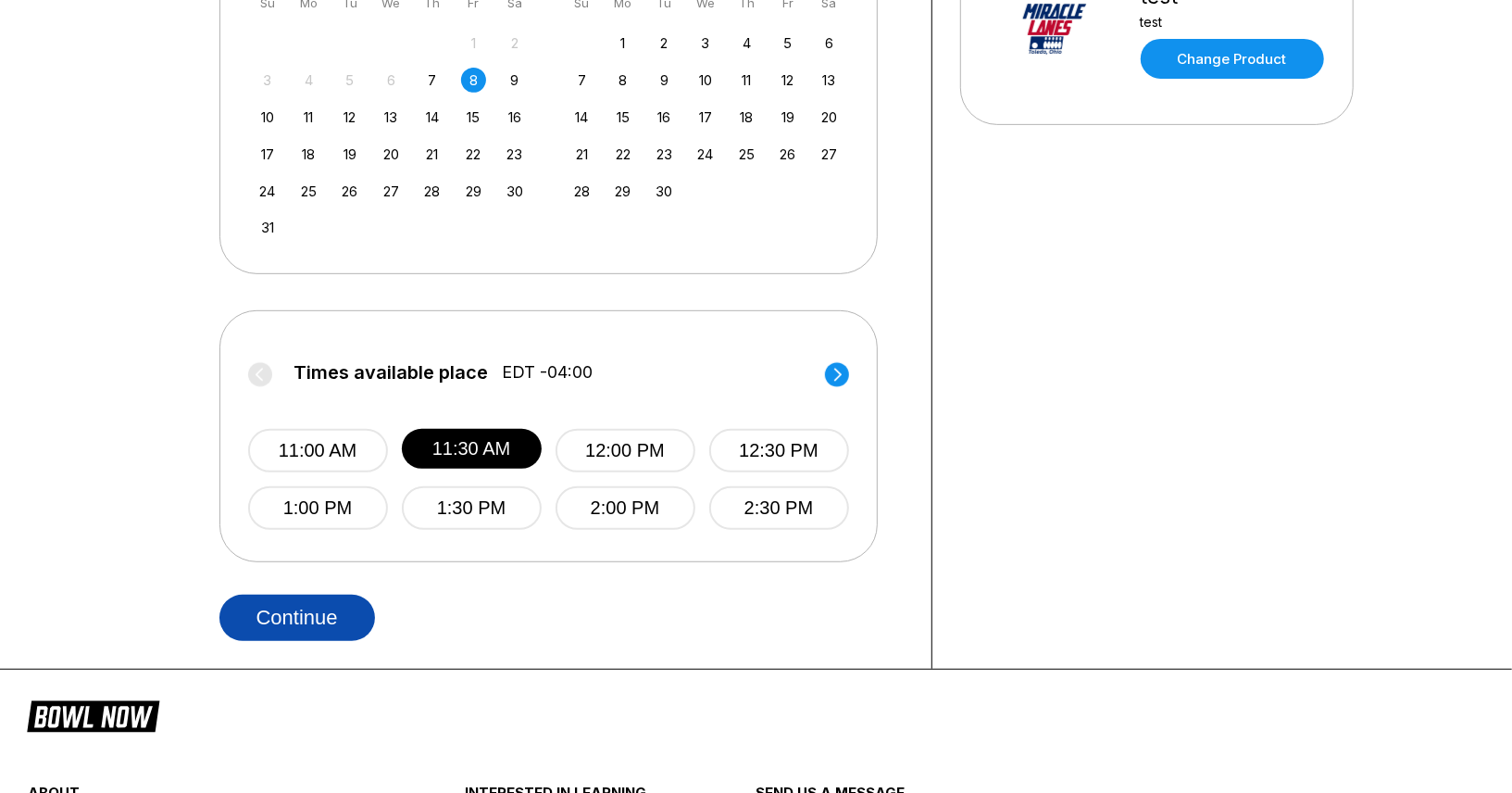 click on "Continue" at bounding box center (297, 618) 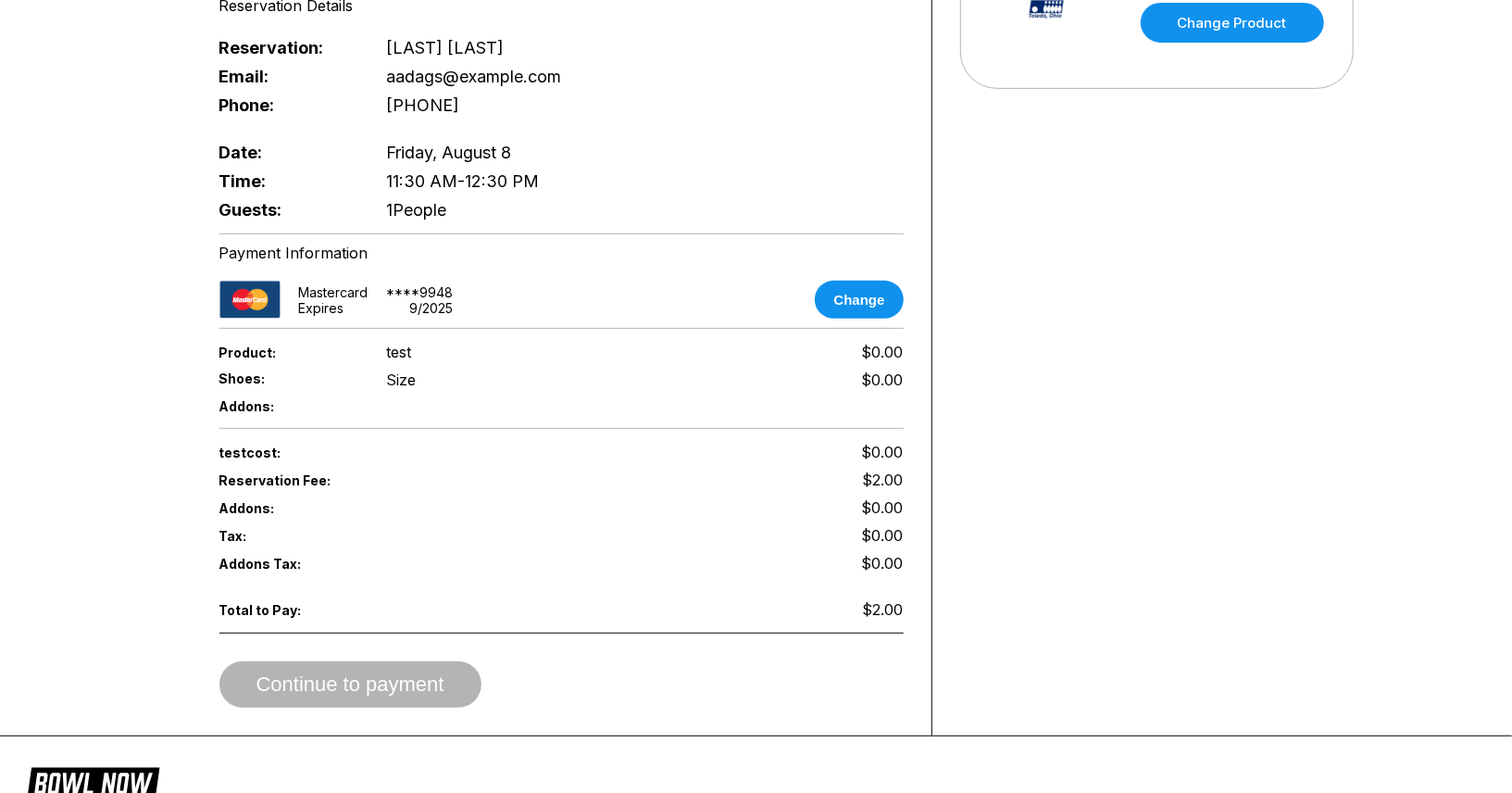 scroll, scrollTop: 0, scrollLeft: 0, axis: both 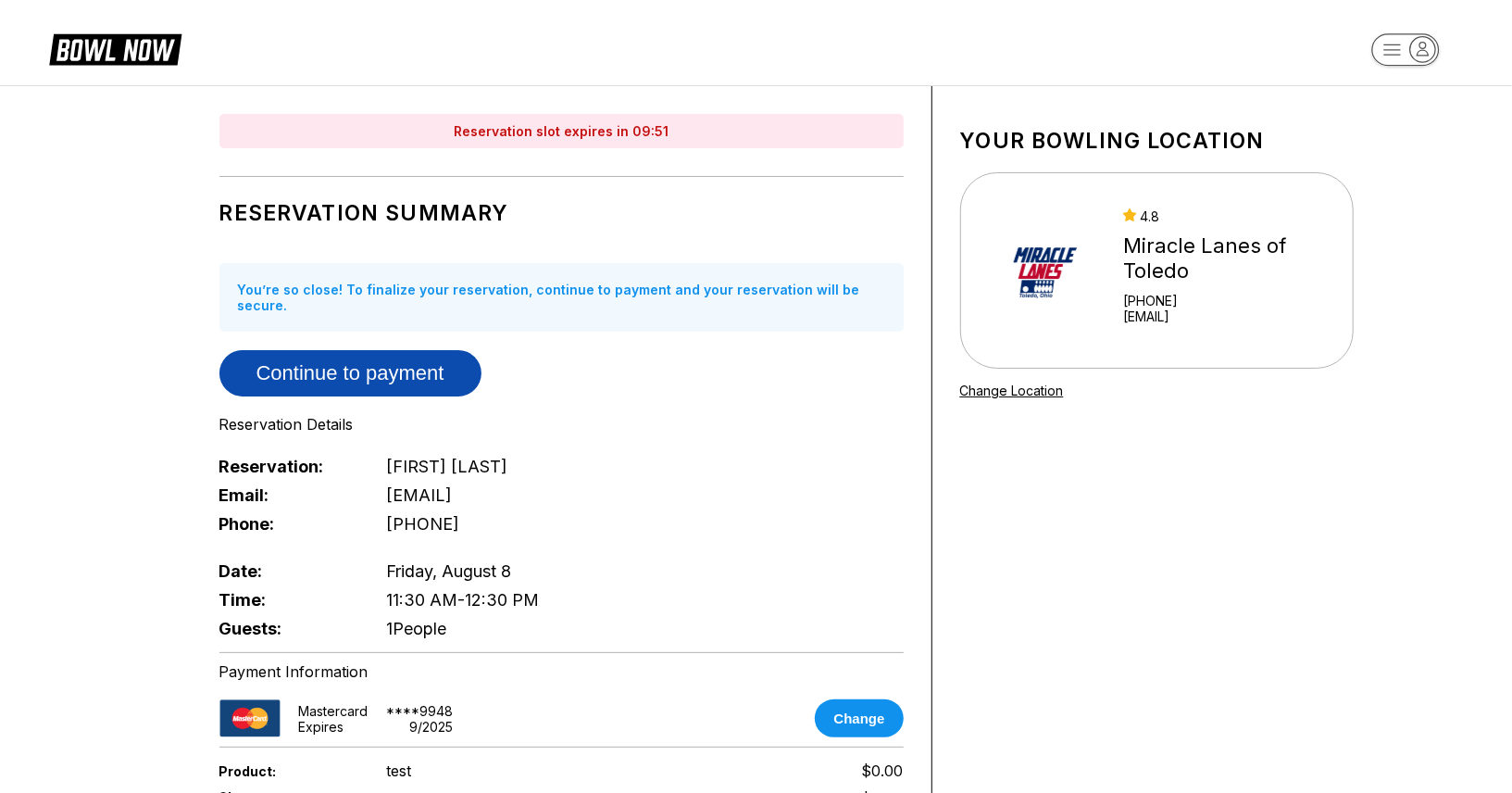 click on "Continue to payment" at bounding box center [350, 373] 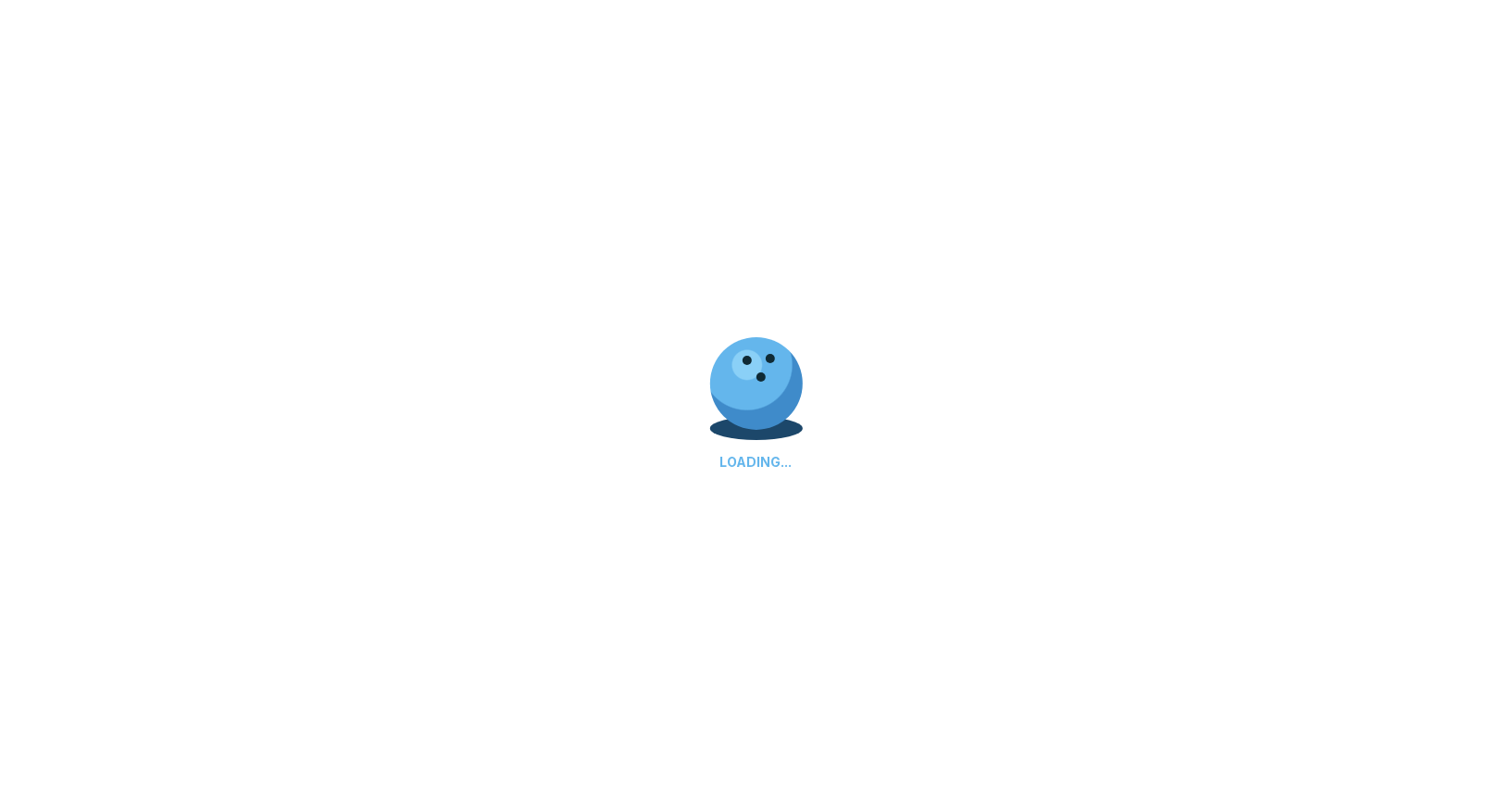 scroll, scrollTop: 0, scrollLeft: 0, axis: both 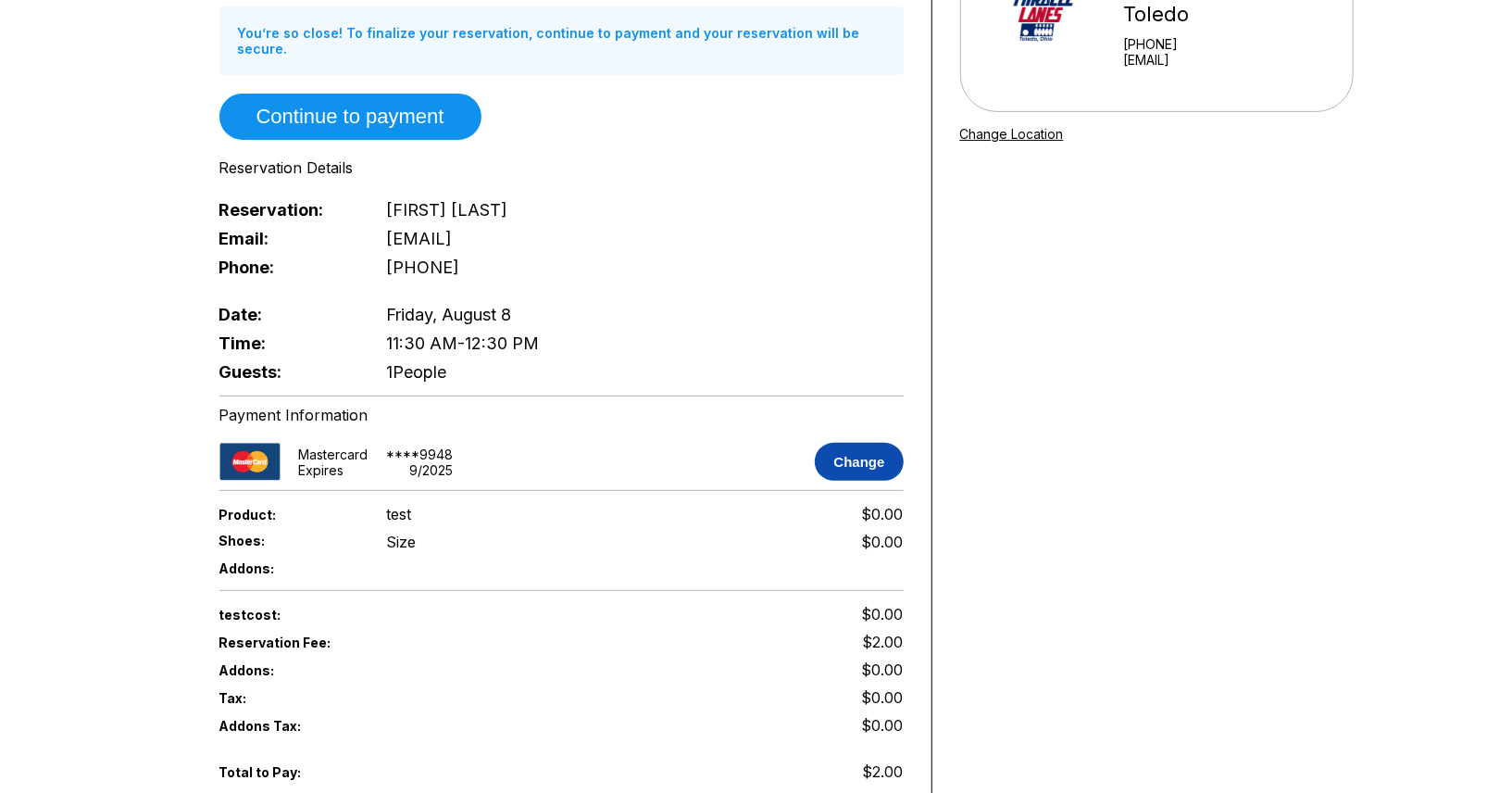 click on "Change" at bounding box center [858, 461] 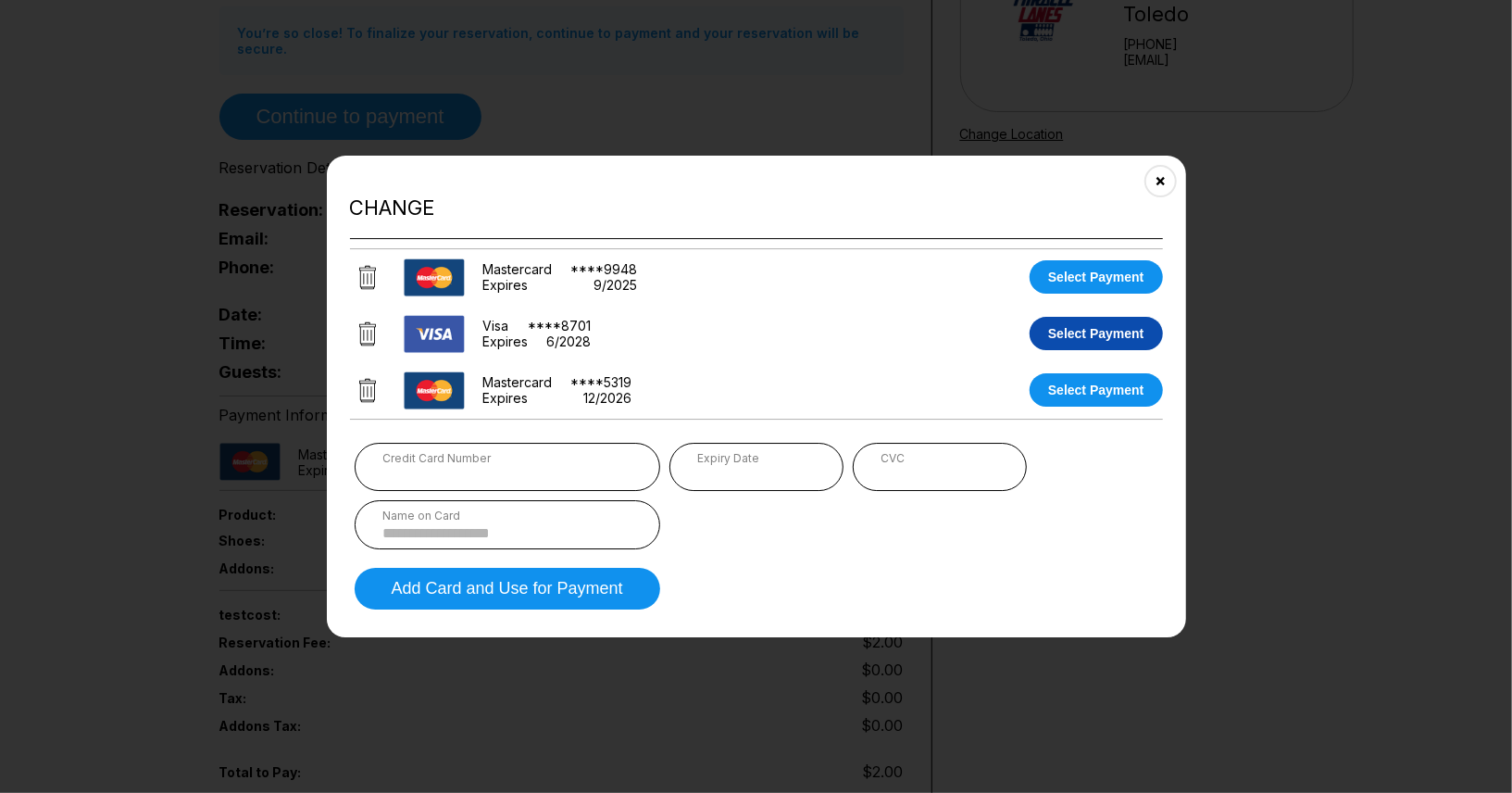 click on "Select Payment" at bounding box center (1096, 334) 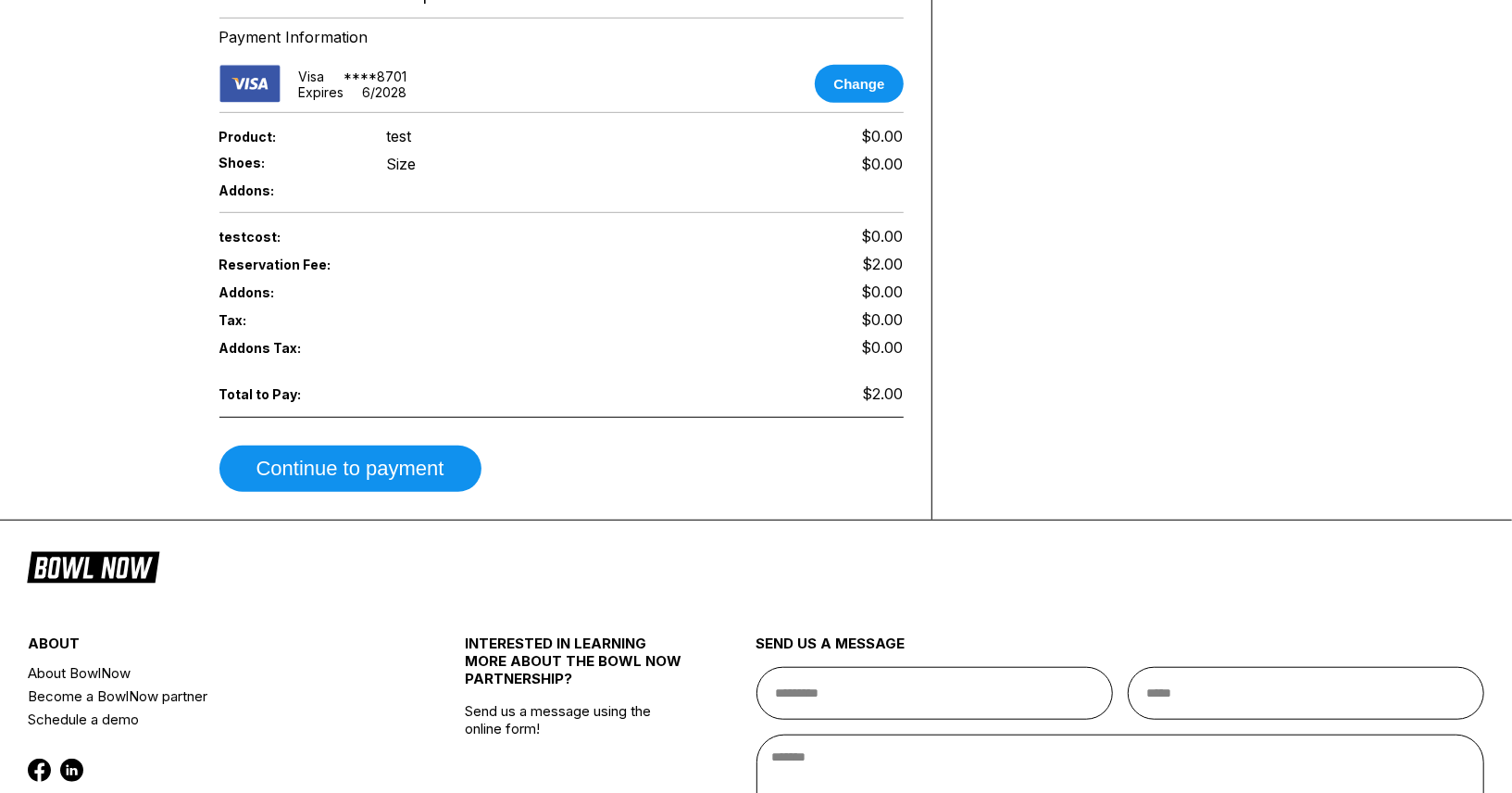 scroll, scrollTop: 625, scrollLeft: 0, axis: vertical 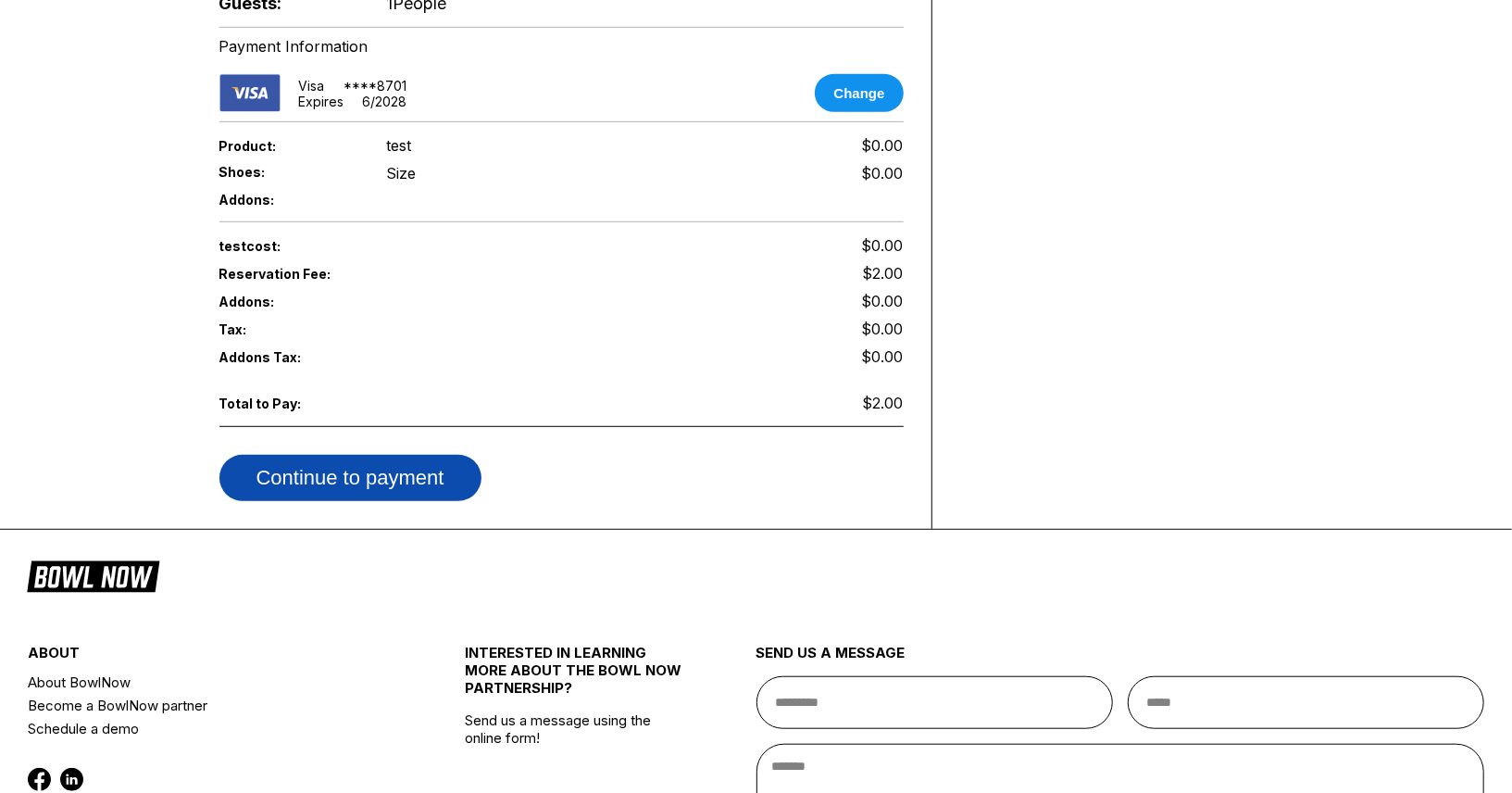 click on "Continue to payment" at bounding box center (350, 478) 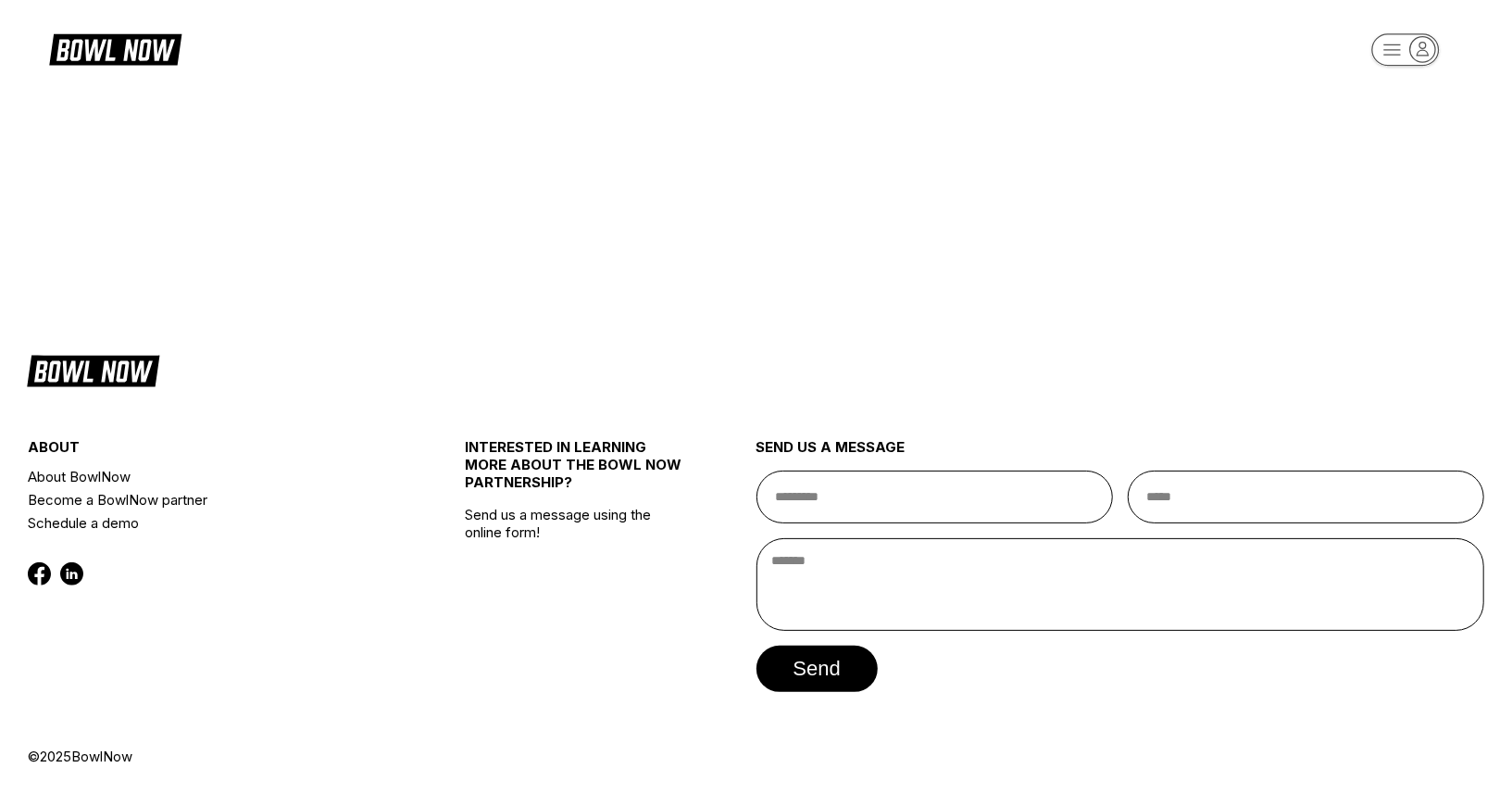 scroll, scrollTop: 0, scrollLeft: 0, axis: both 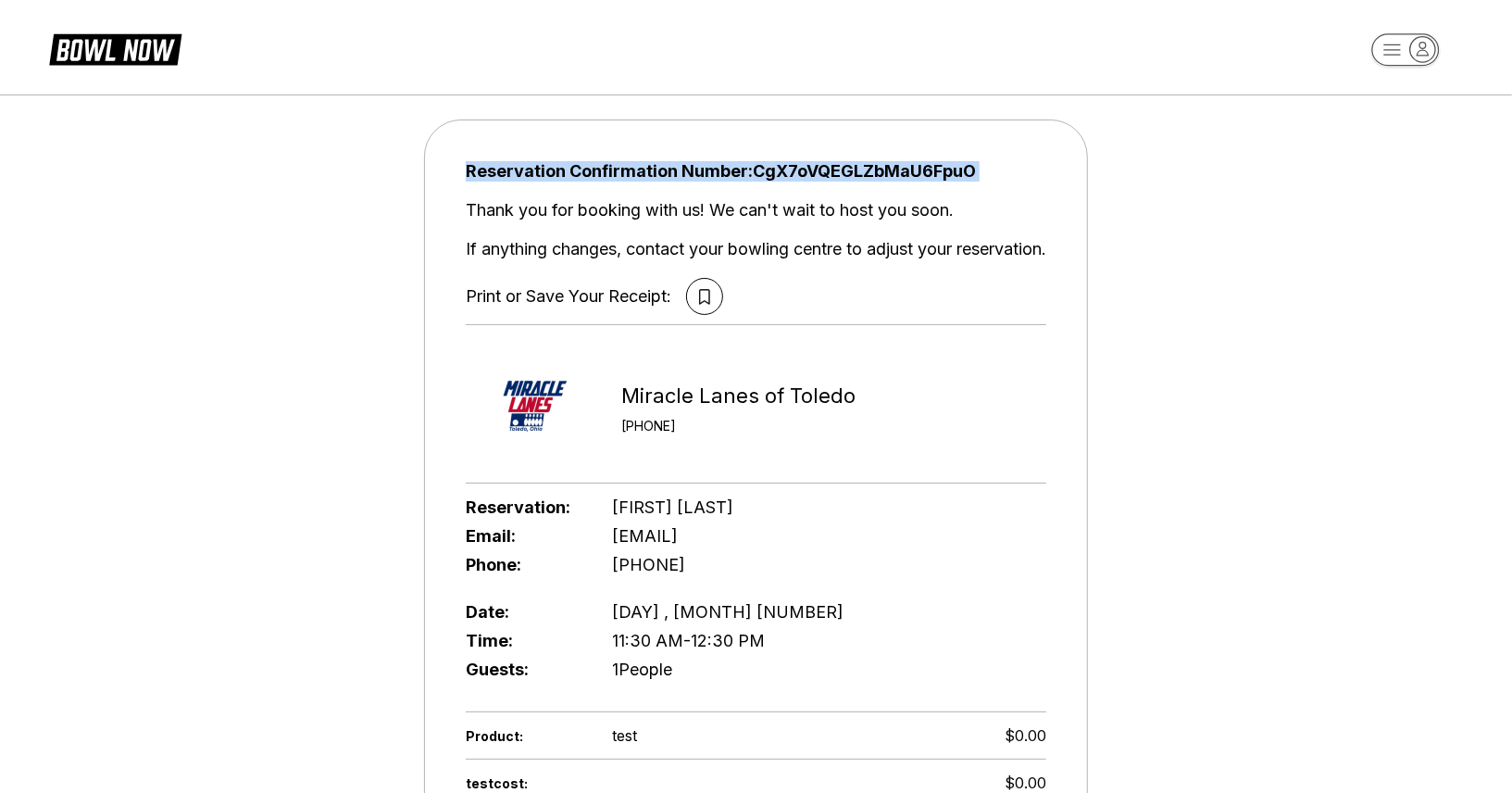 click on "Reservation Confirmation Number:  CgX7oVQEGLZbMaU6FpuO" at bounding box center (756, 171) 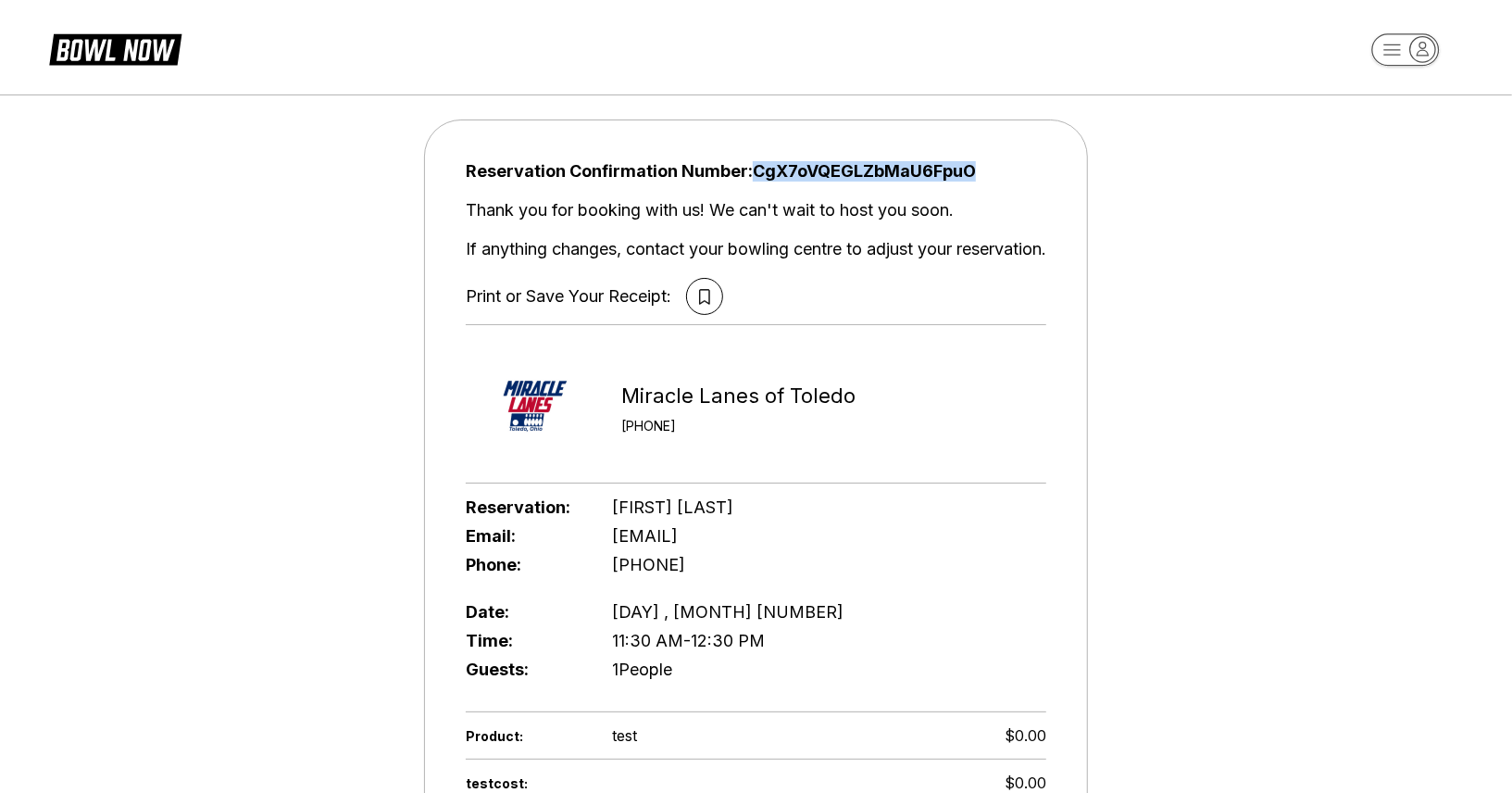 click on "Reservation Confirmation Number:  CgX7oVQEGLZbMaU6FpuO" at bounding box center (756, 171) 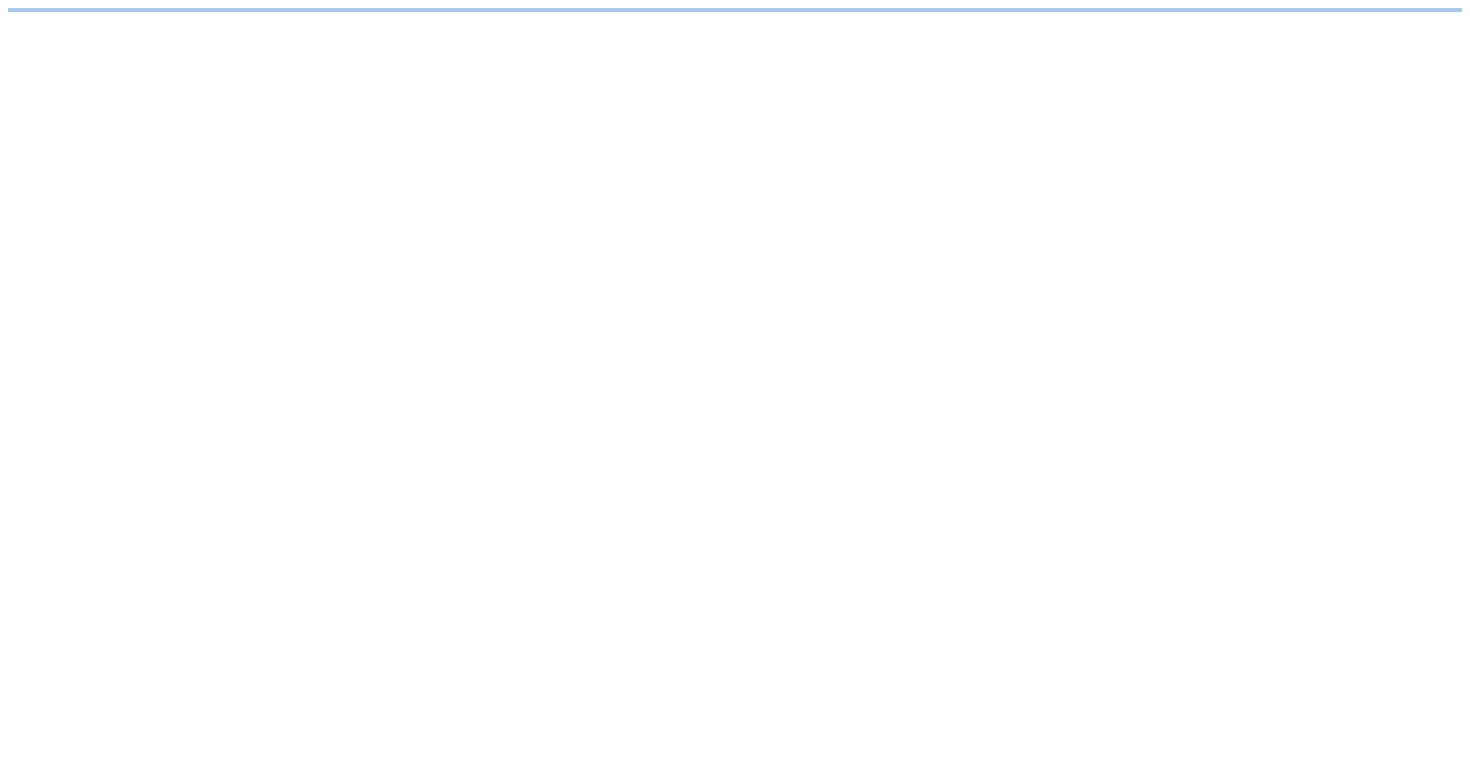 scroll, scrollTop: 0, scrollLeft: 0, axis: both 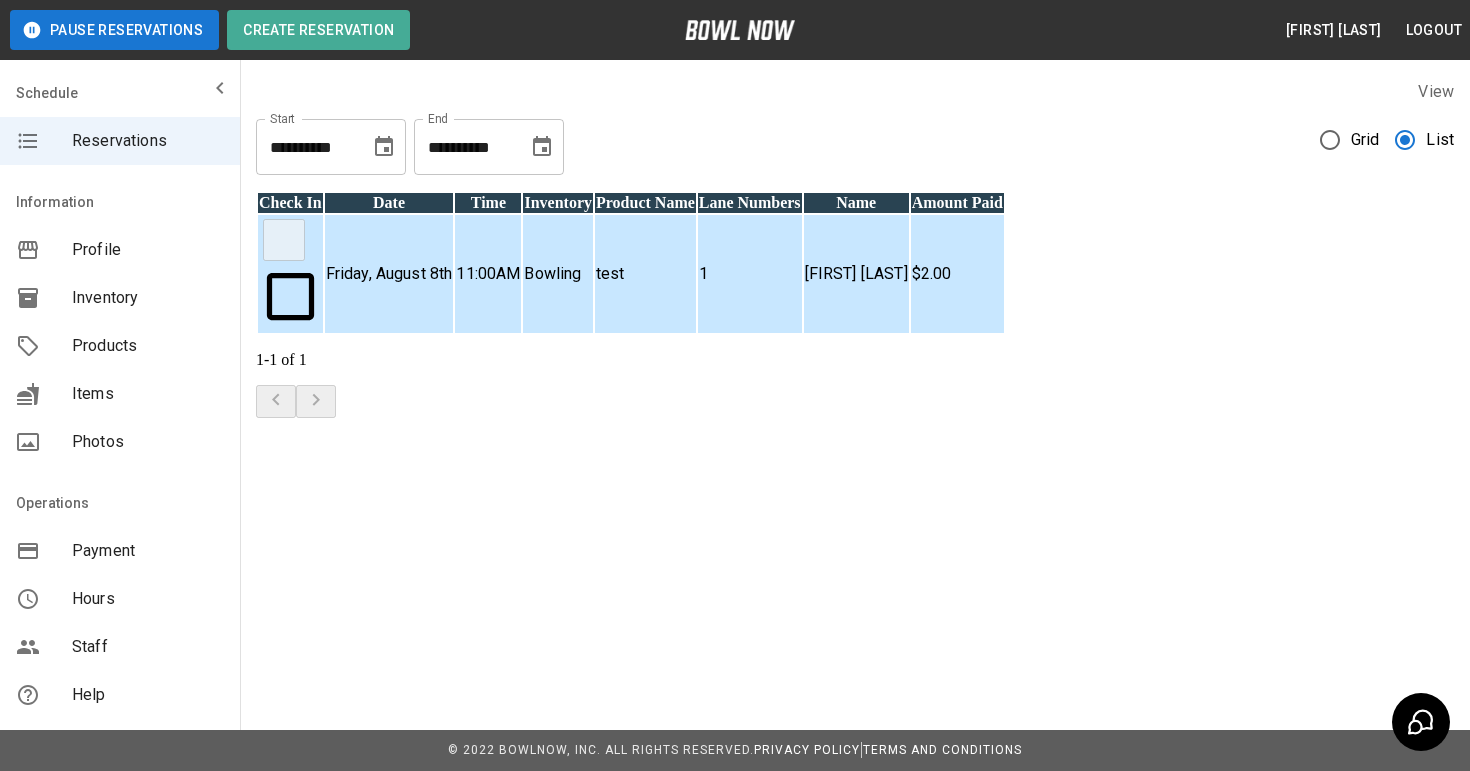 click on "Friday, August 8th" at bounding box center [389, 274] 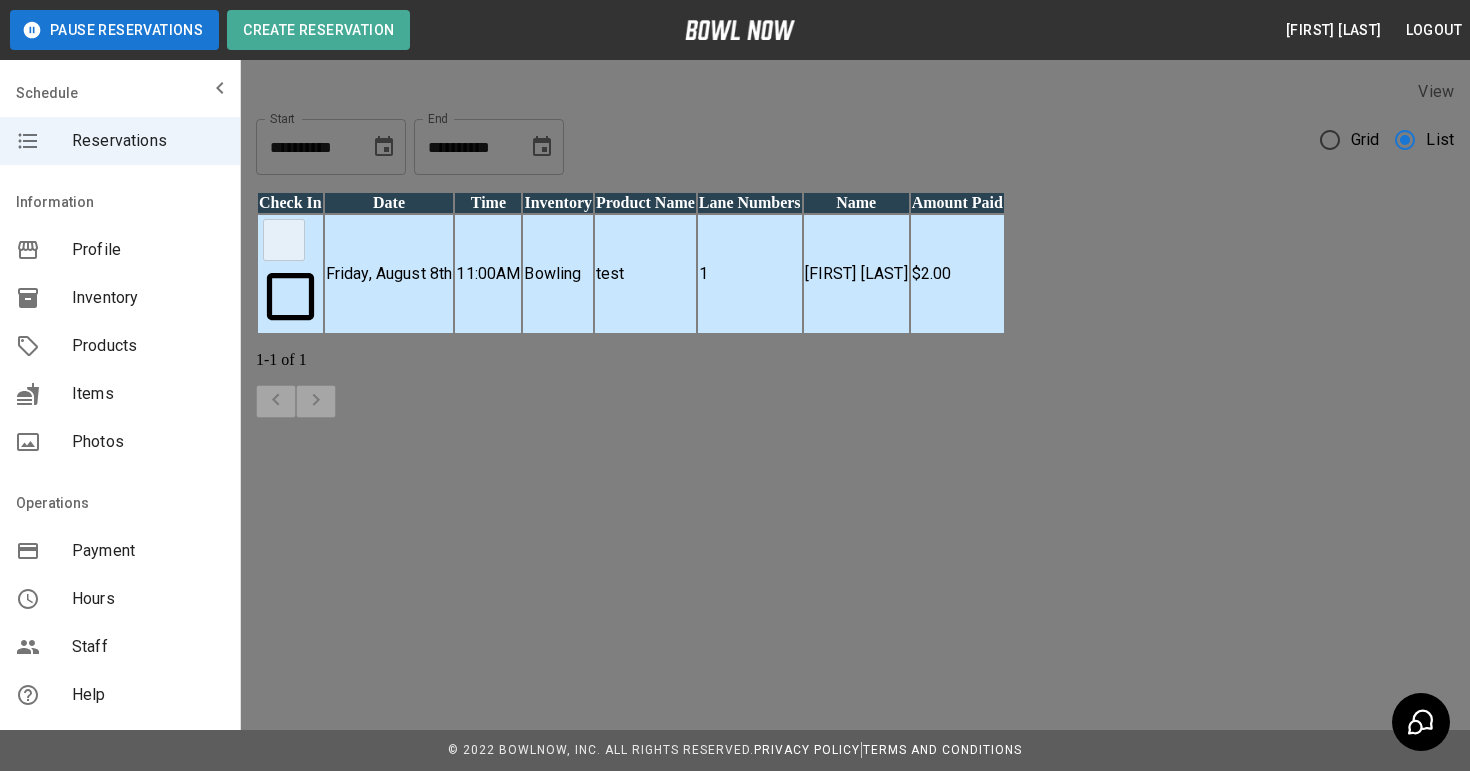 scroll, scrollTop: 756, scrollLeft: 0, axis: vertical 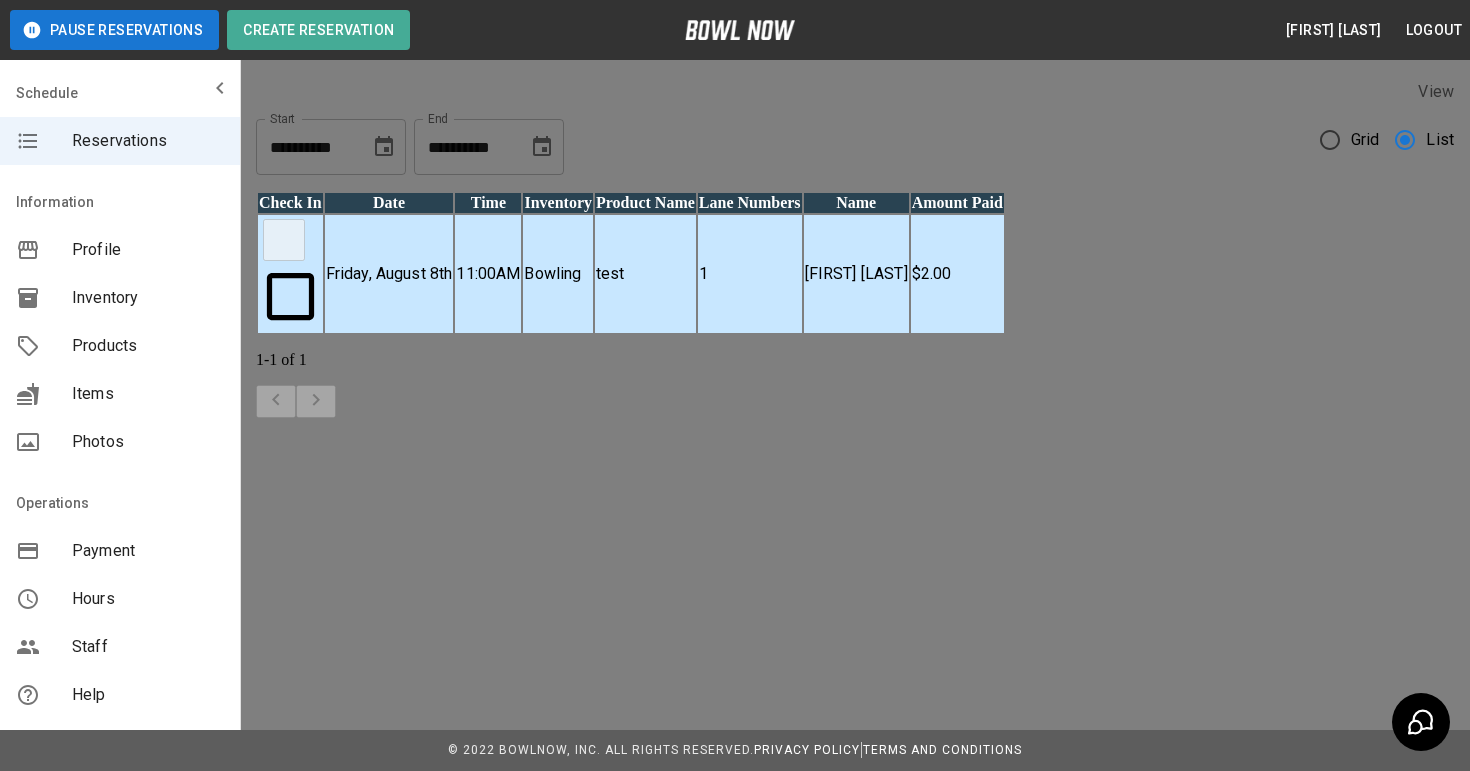 click on "Refund" at bounding box center (600, 2759) 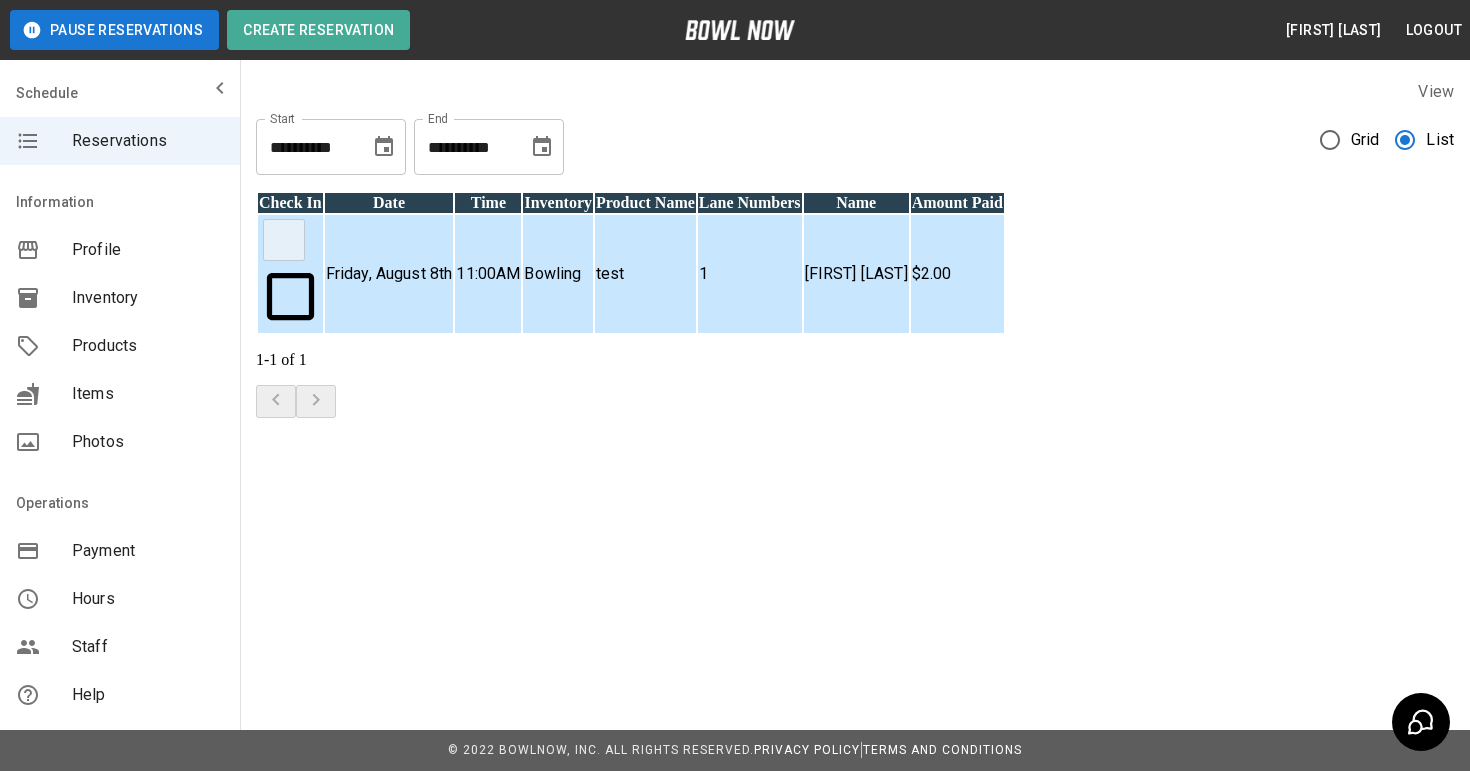 click on "**********" at bounding box center [735, 271] 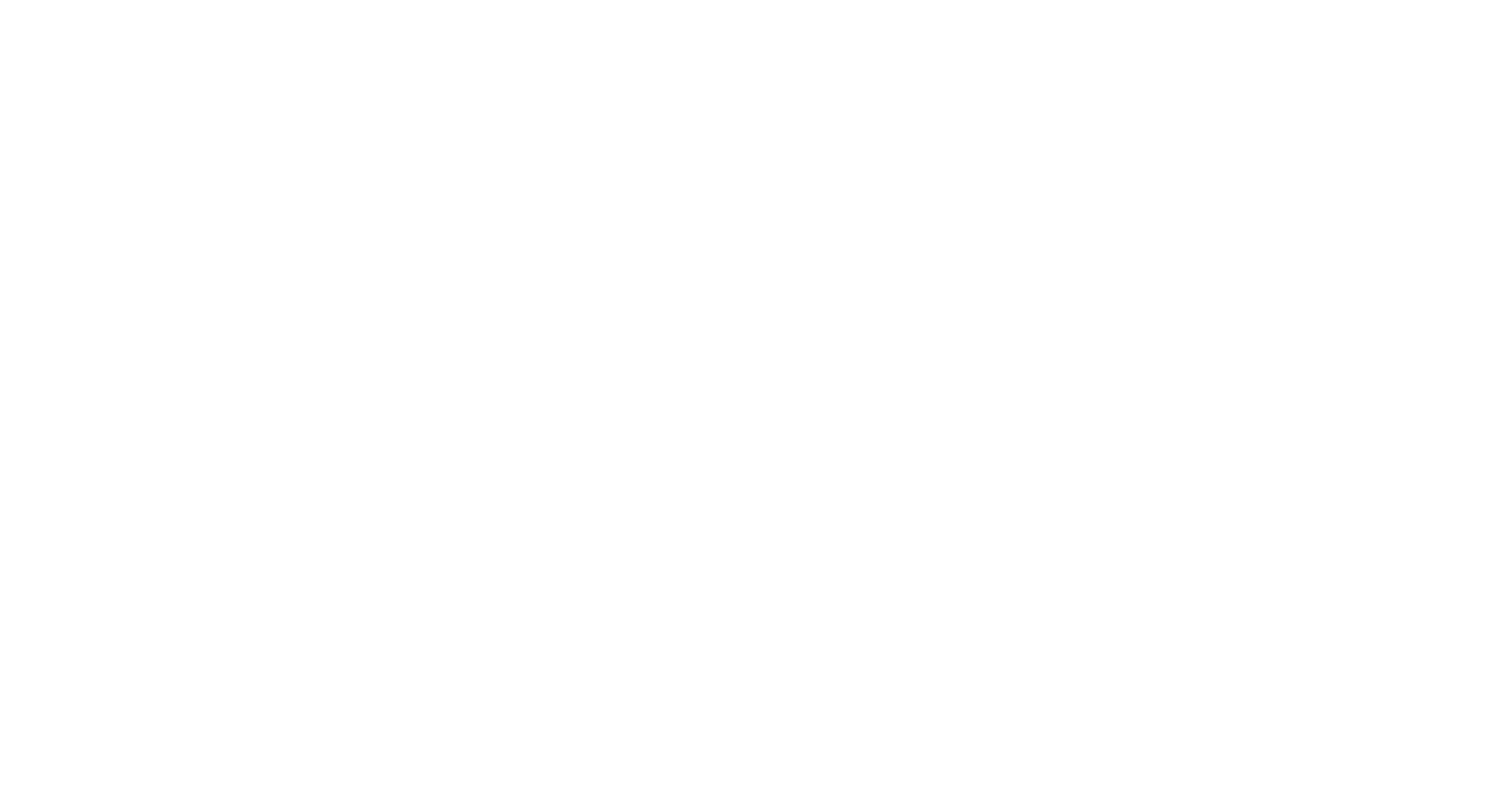 scroll, scrollTop: 0, scrollLeft: 0, axis: both 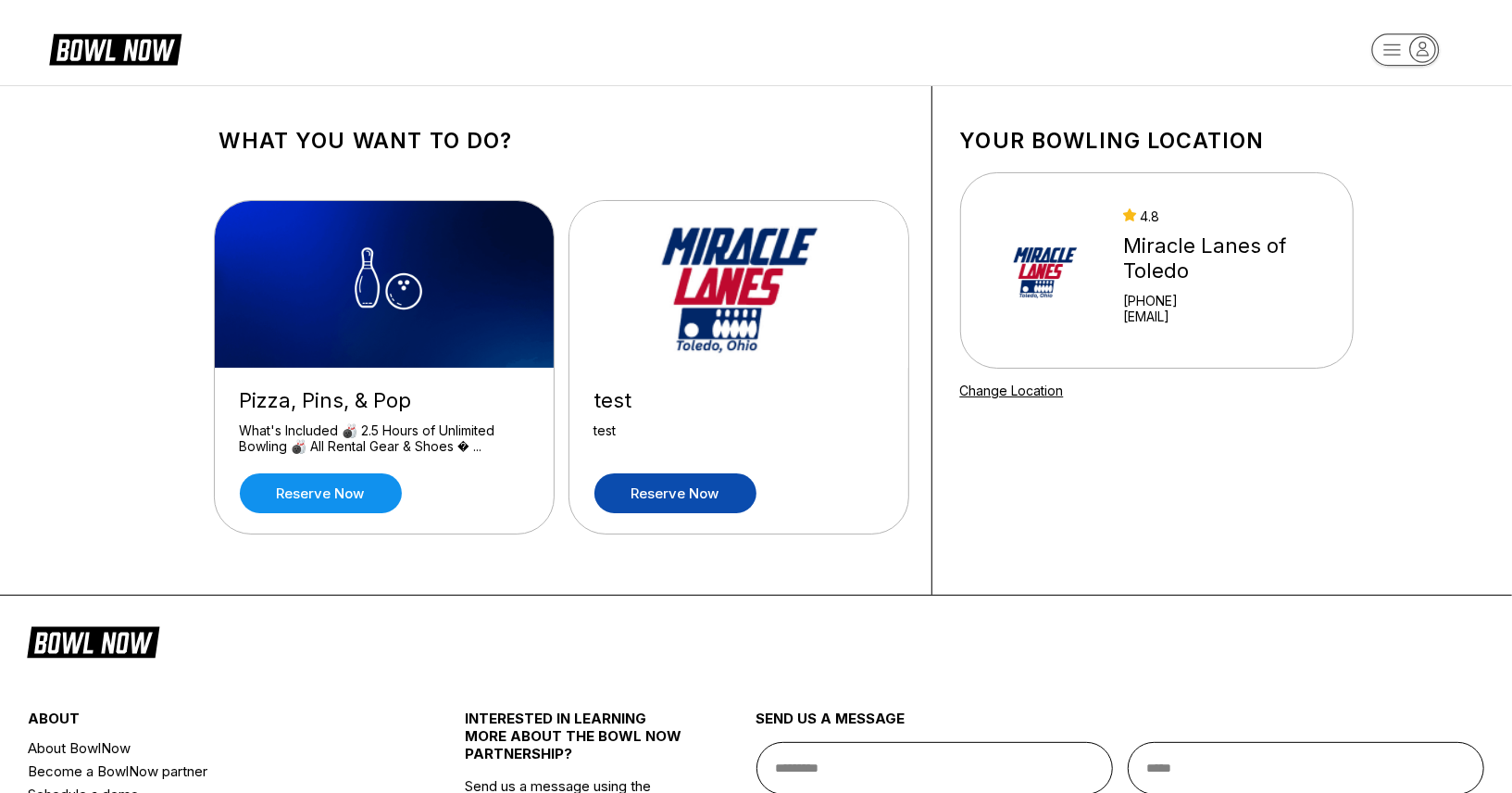 click on "Reserve now" at bounding box center (675, 493) 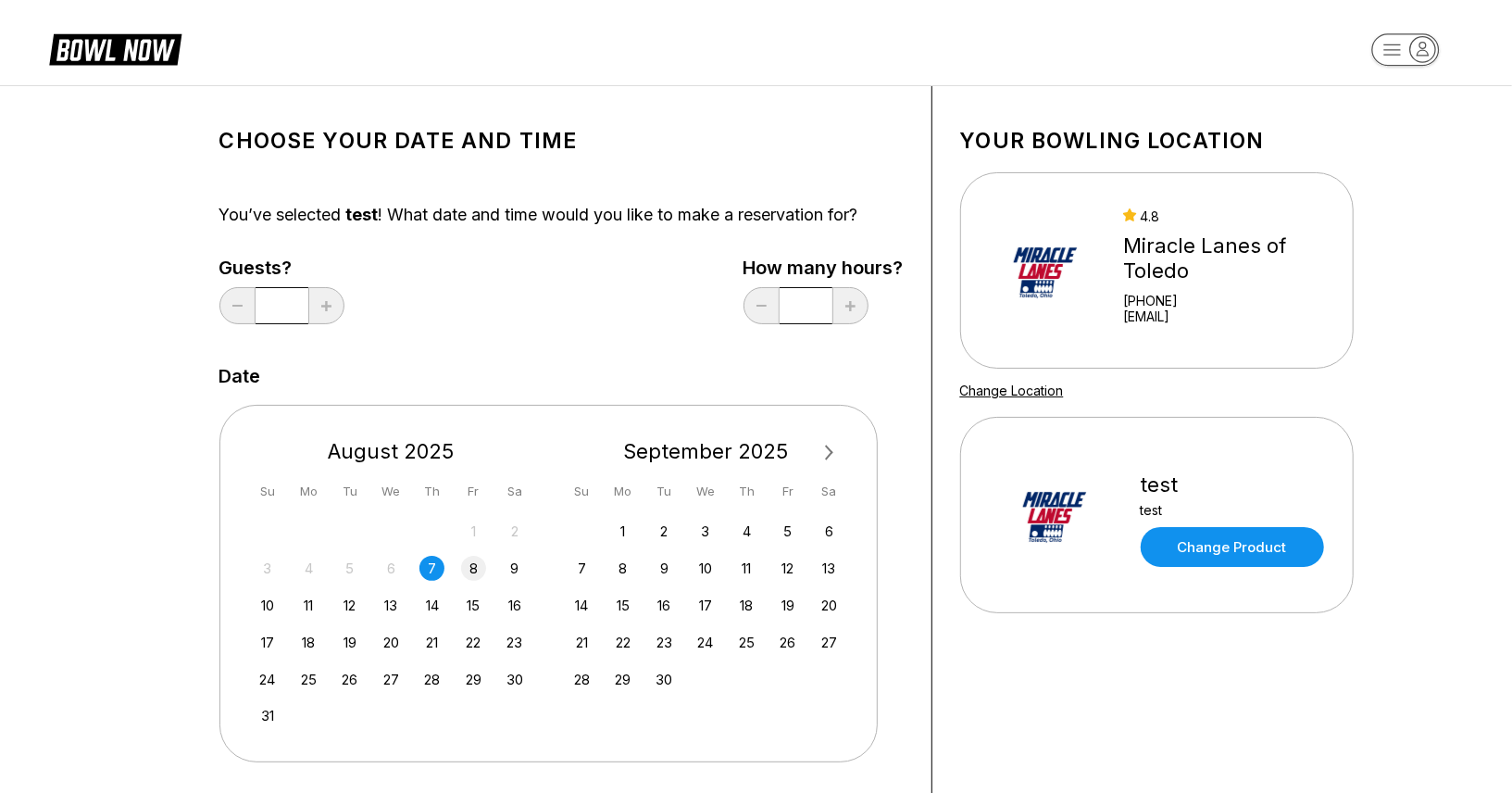 click on "8" at bounding box center (473, 568) 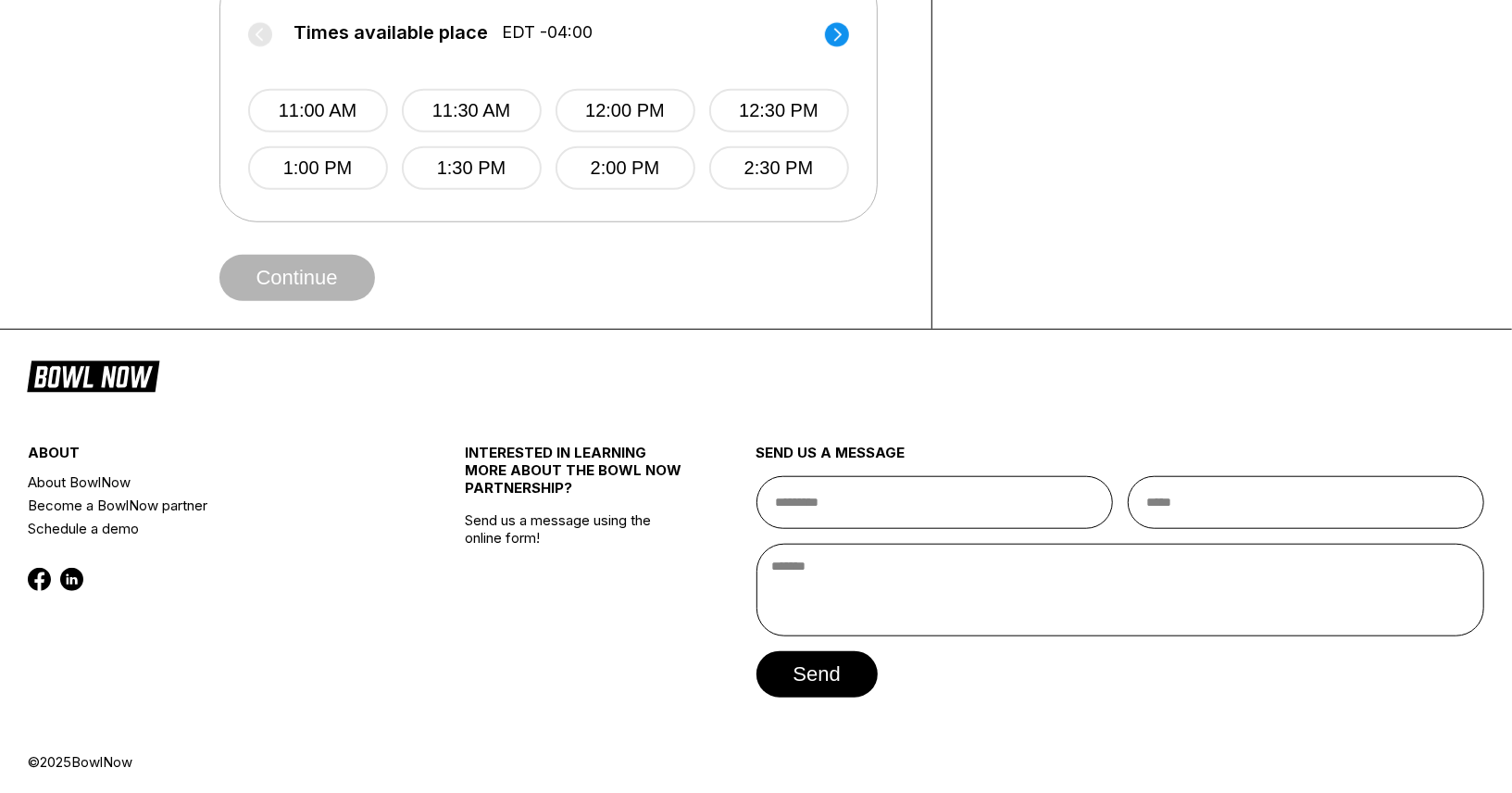 scroll, scrollTop: 749, scrollLeft: 0, axis: vertical 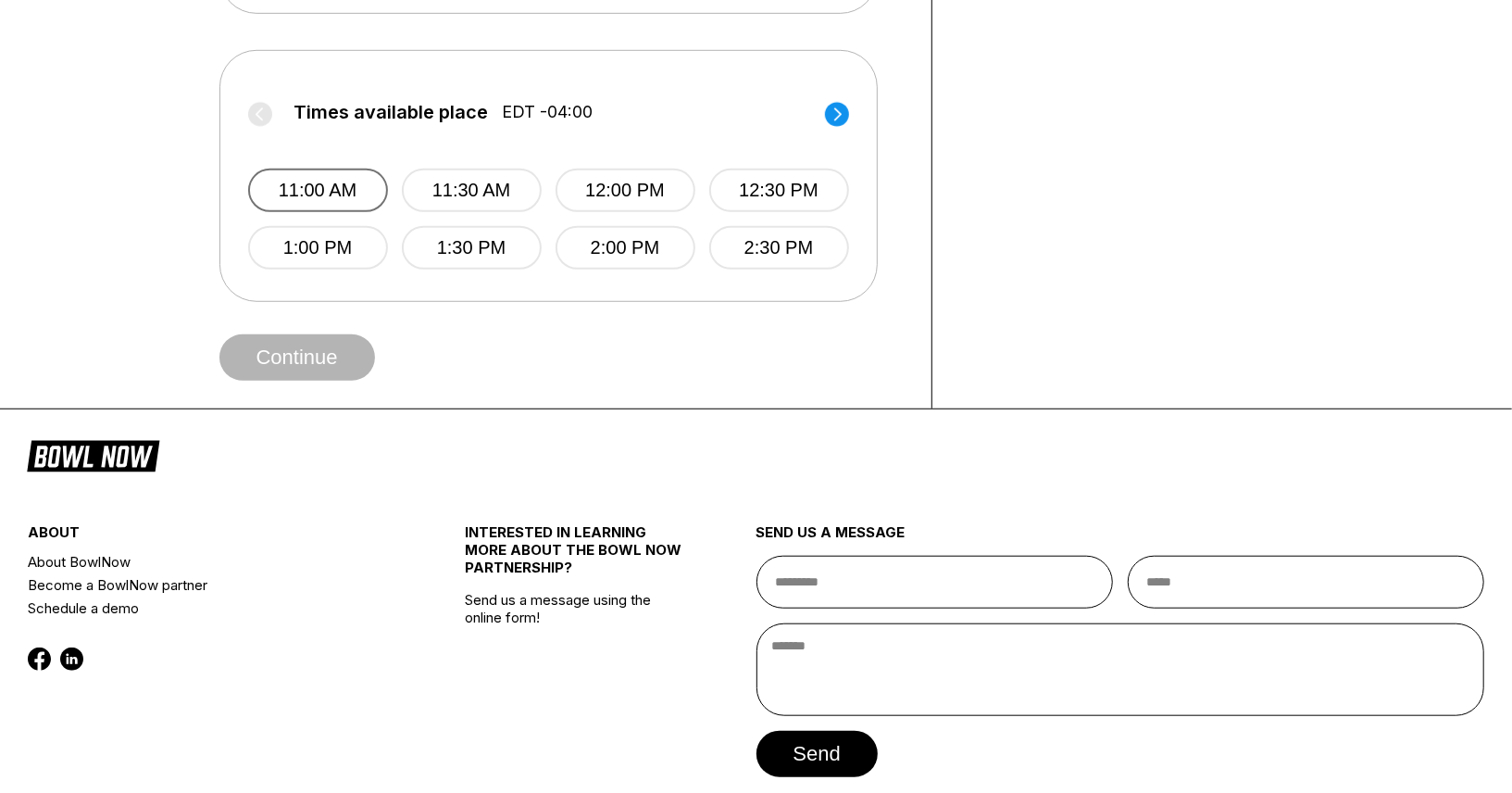 click on "11:00 AM" at bounding box center (318, 190) 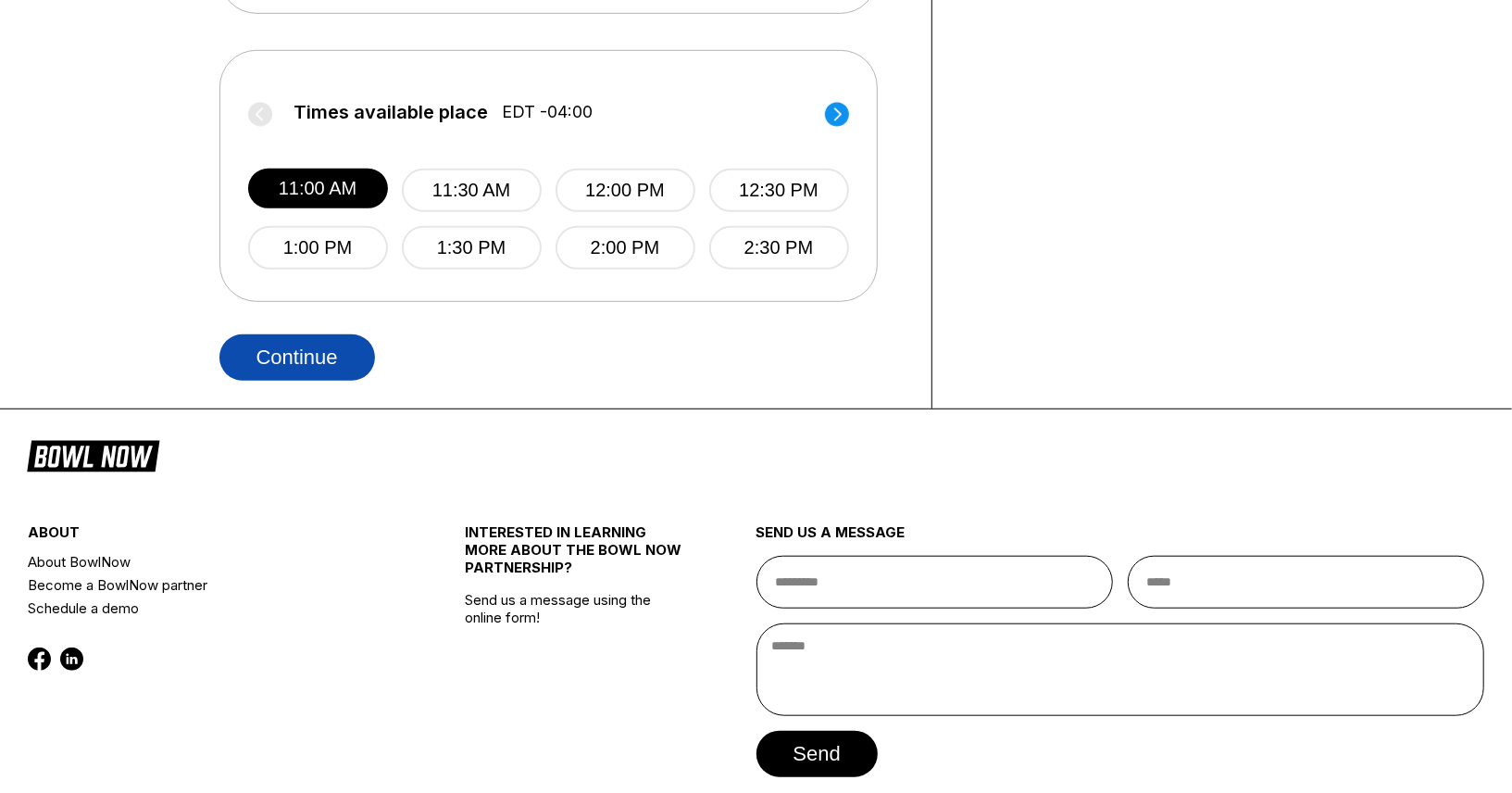 click on "Continue" at bounding box center [297, 358] 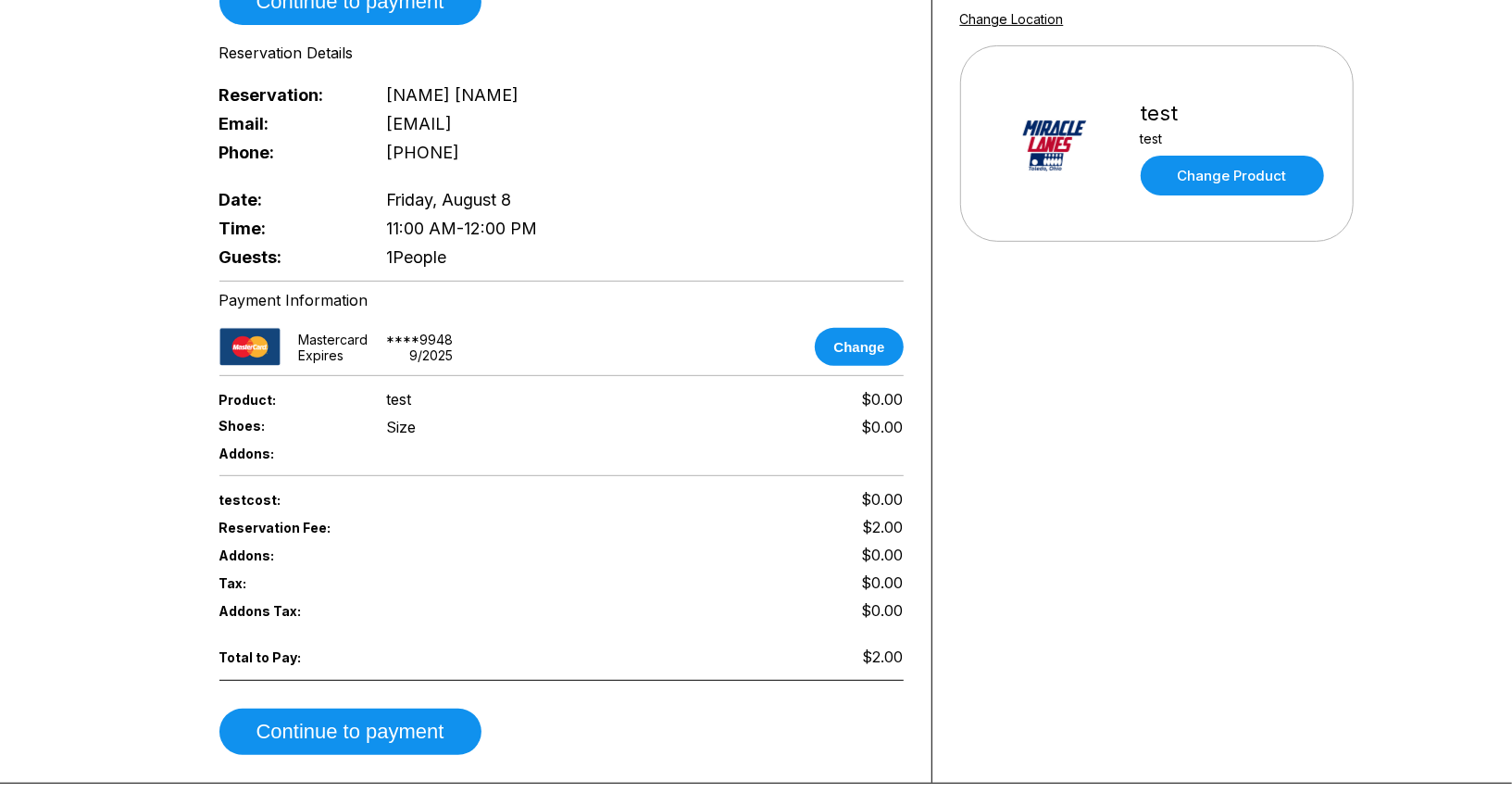 scroll, scrollTop: 485, scrollLeft: 0, axis: vertical 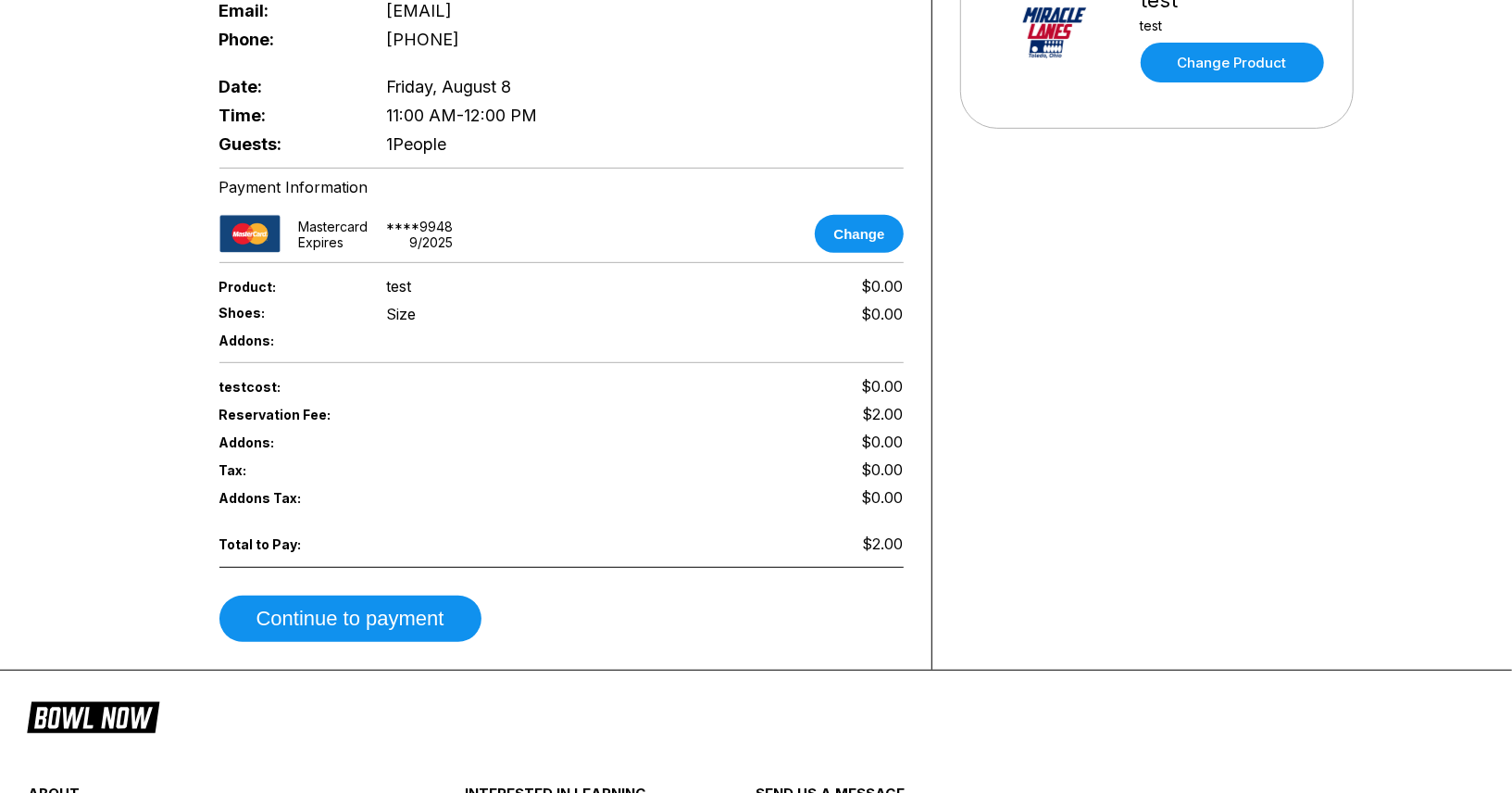 click on "Payment Information mastercard **** 9948 Expires 9 / 2025 Change" at bounding box center [561, 215] 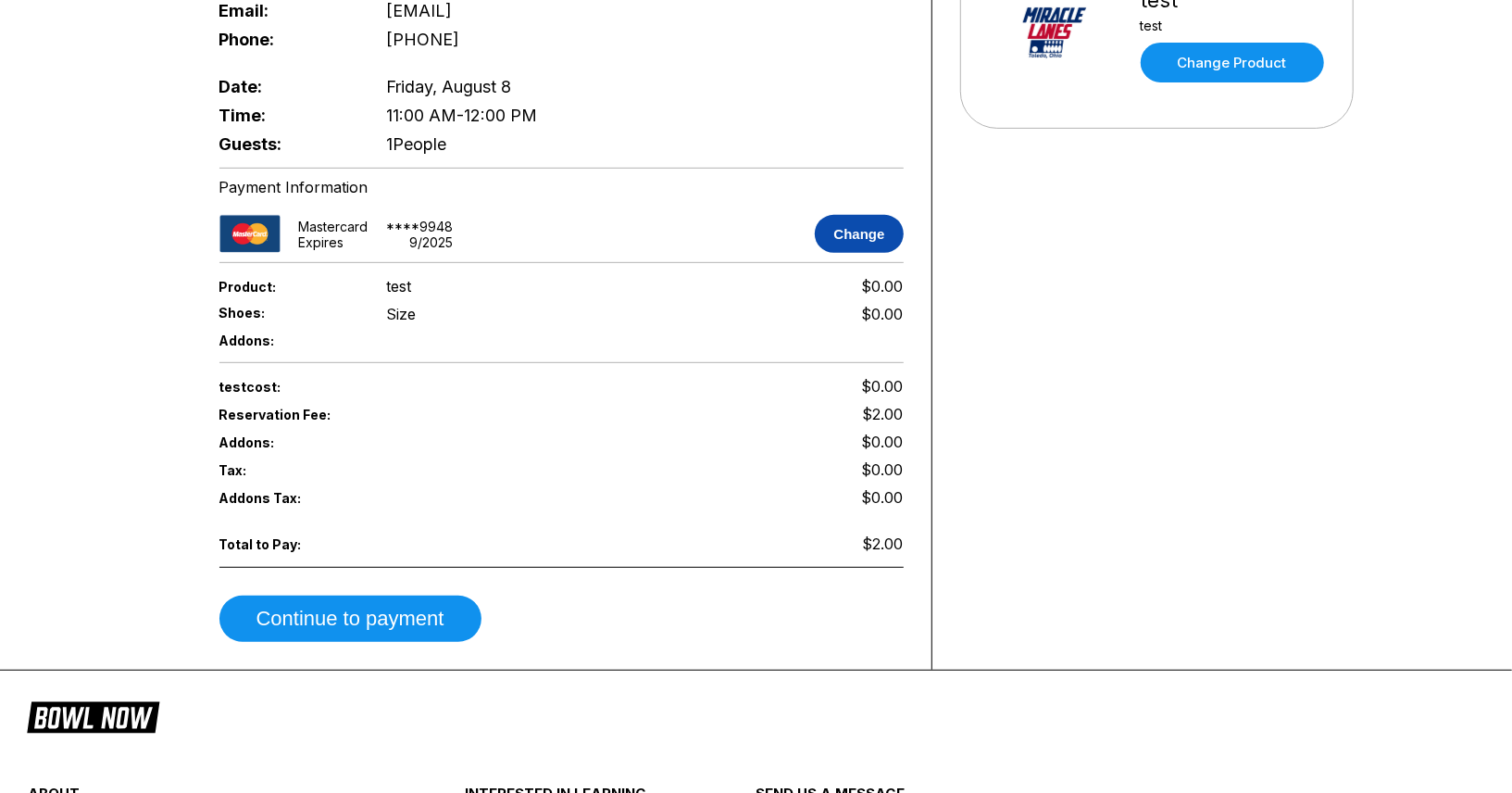 click on "Change" at bounding box center [858, 233] 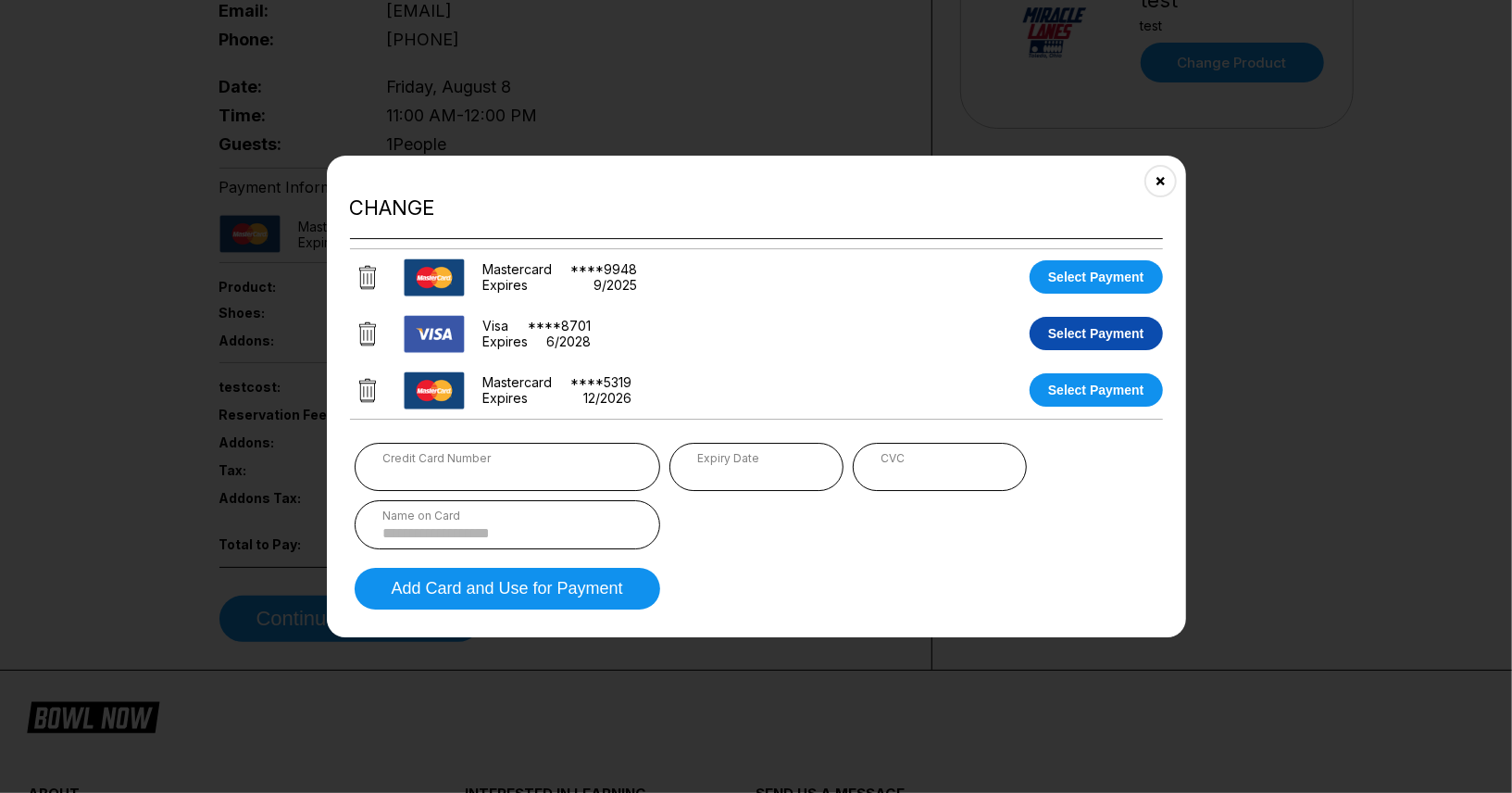 click on "Select Payment" at bounding box center (1096, 334) 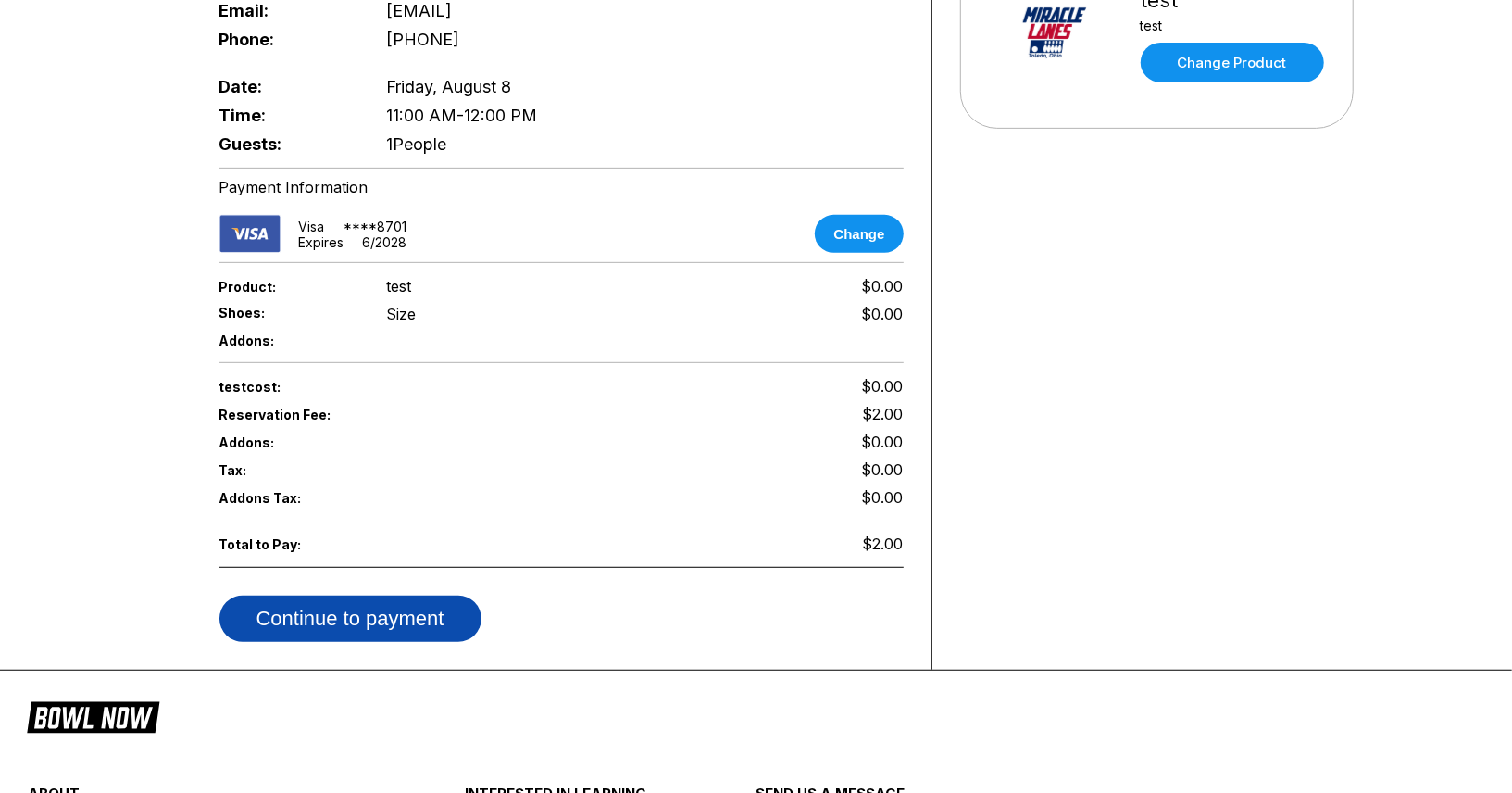 click on "Continue to payment" at bounding box center [350, 619] 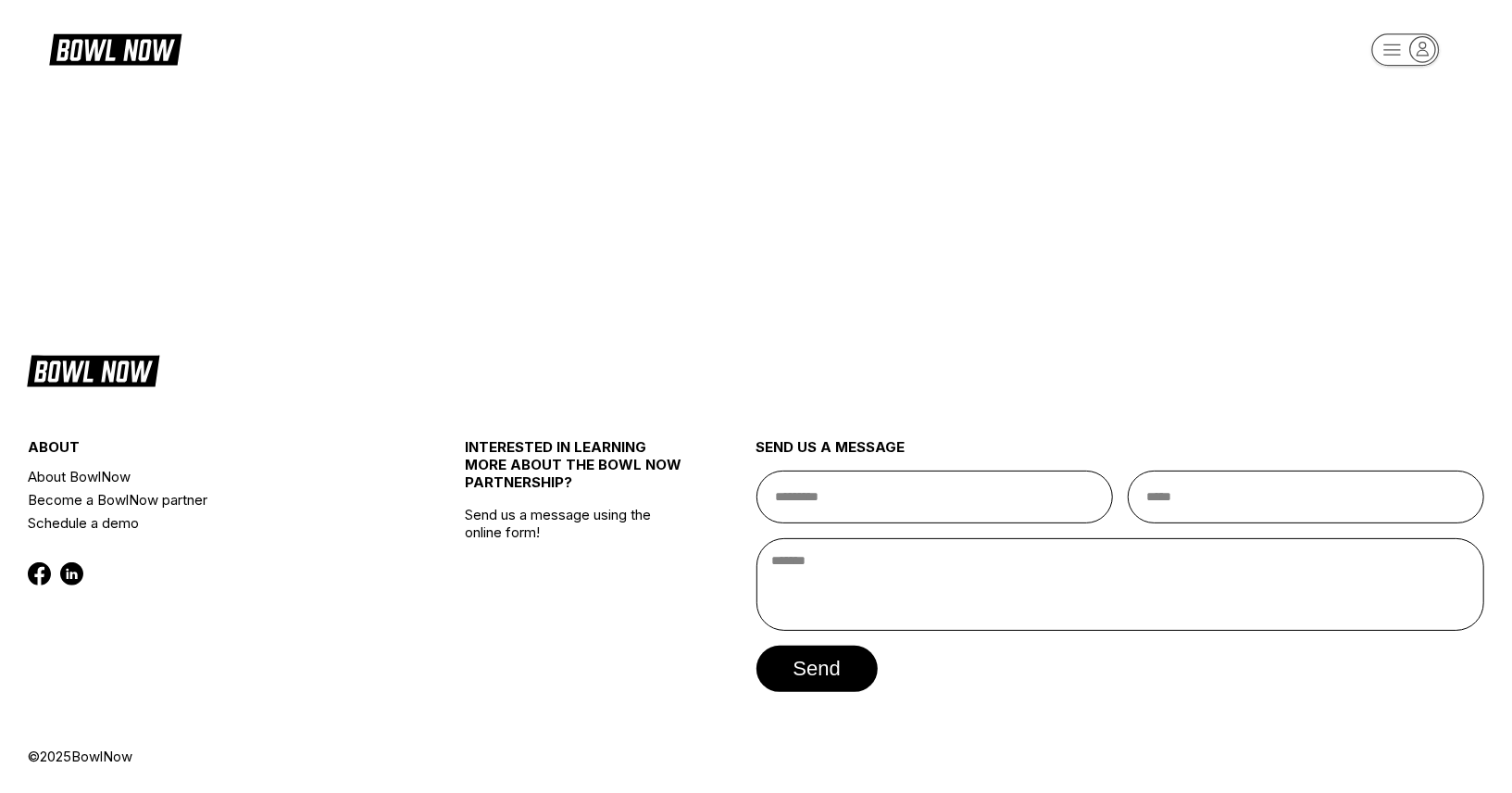 scroll, scrollTop: 0, scrollLeft: 0, axis: both 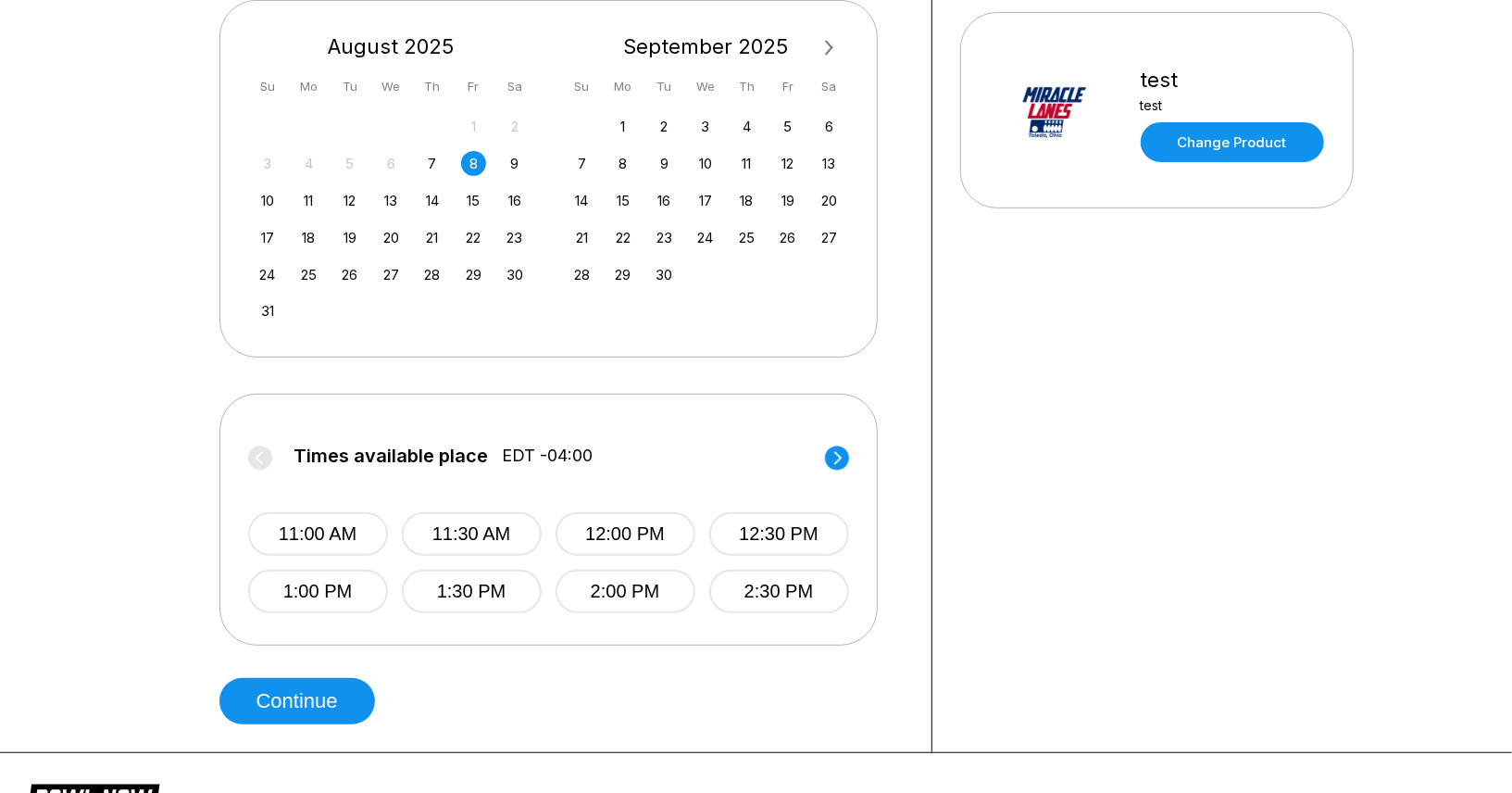 click on "10 11 12 13 14 15 16" at bounding box center [392, 199] 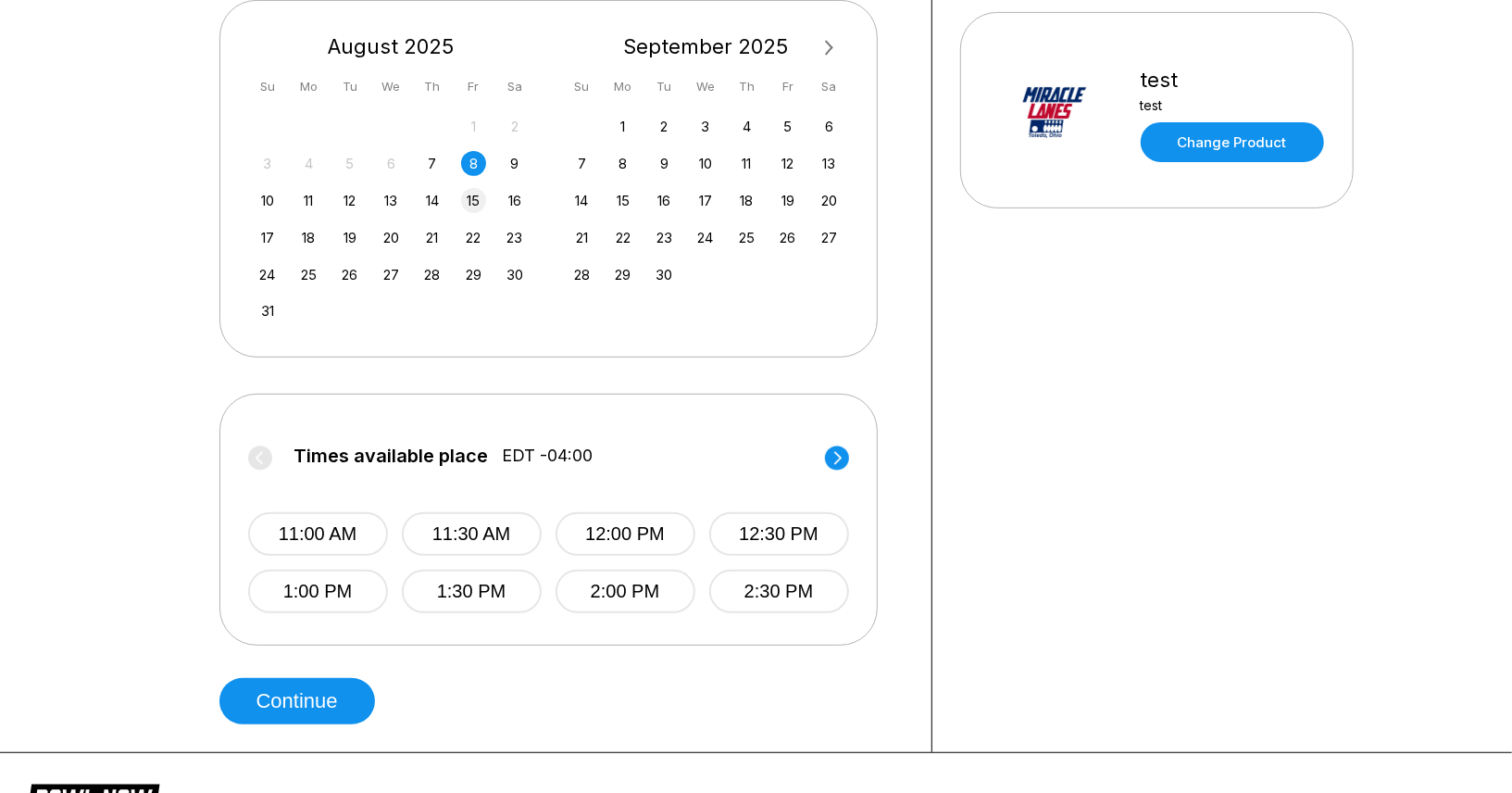 click on "15" at bounding box center [473, 200] 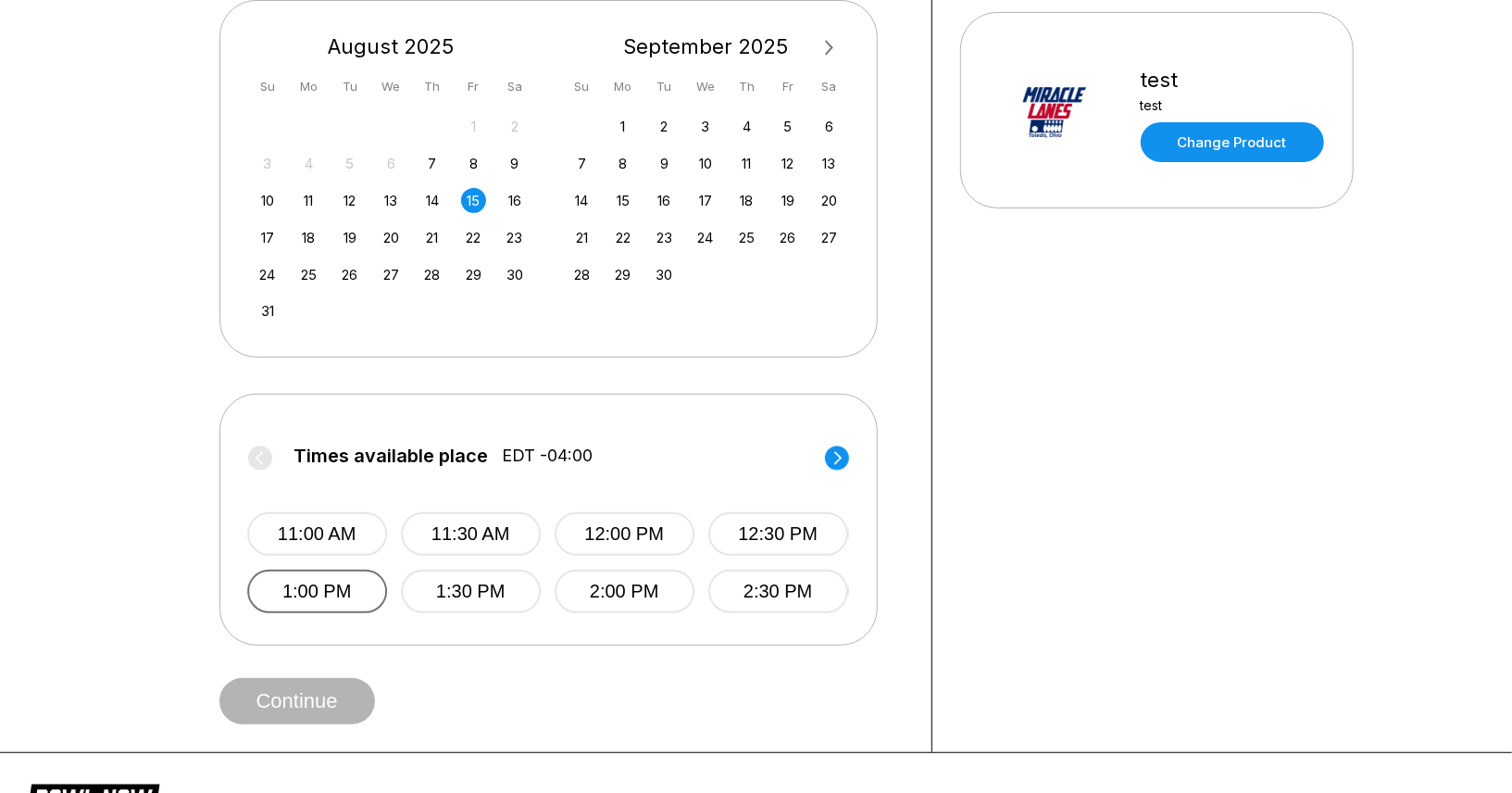 click on "1:00 PM" at bounding box center (317, 591) 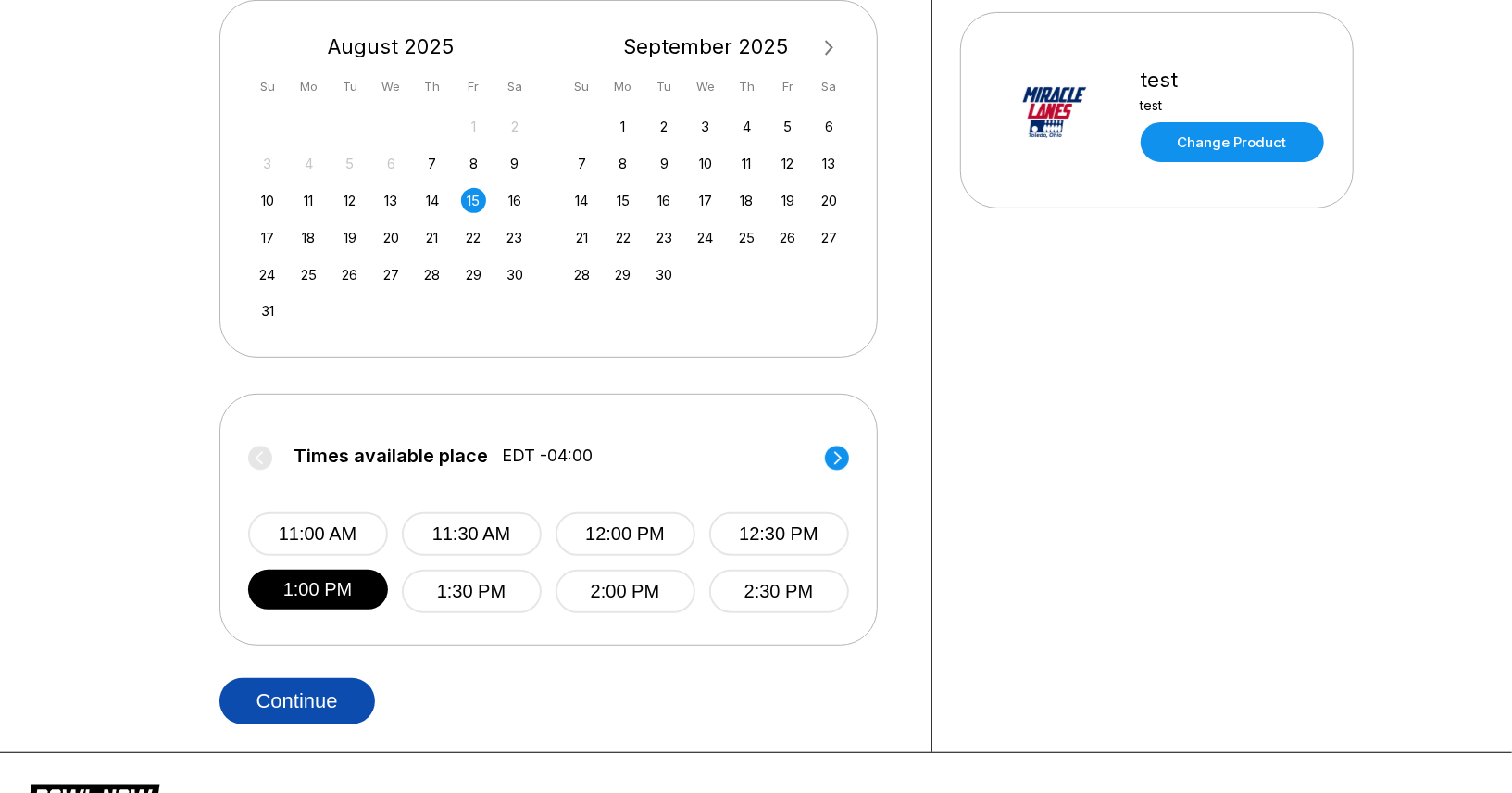 click on "Continue" at bounding box center (297, 701) 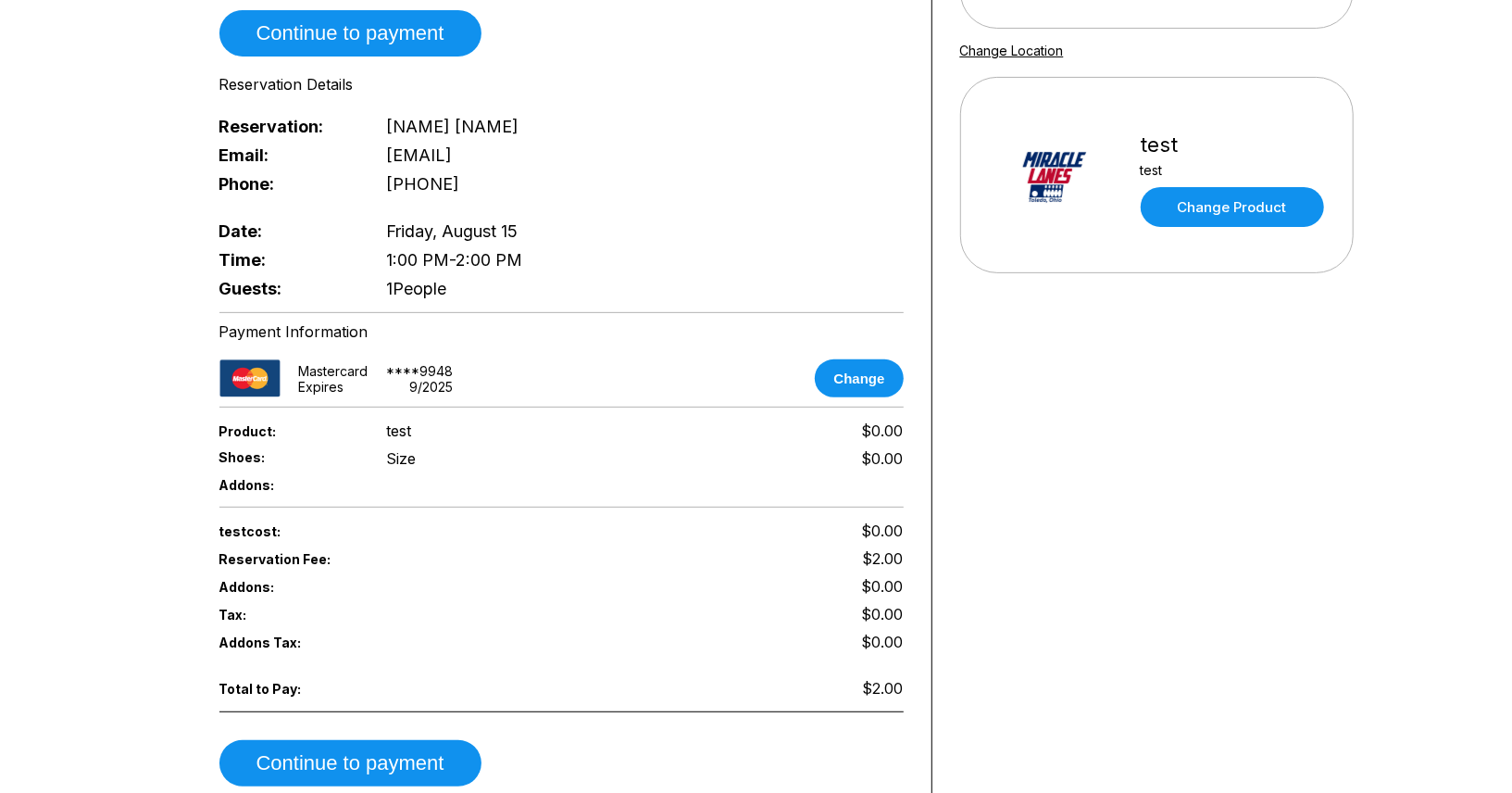 scroll, scrollTop: 0, scrollLeft: 0, axis: both 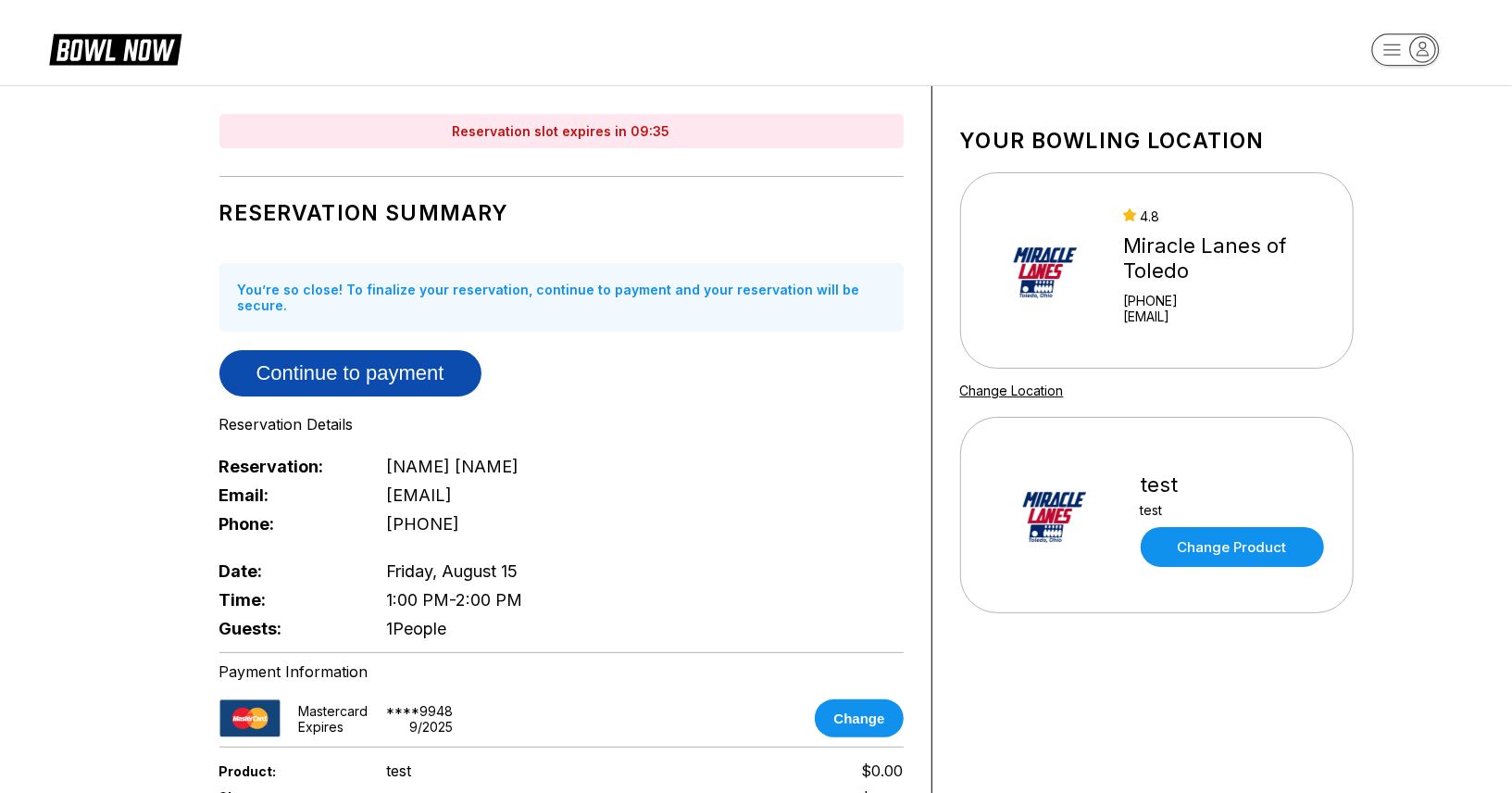 click on "Continue to payment" at bounding box center (350, 373) 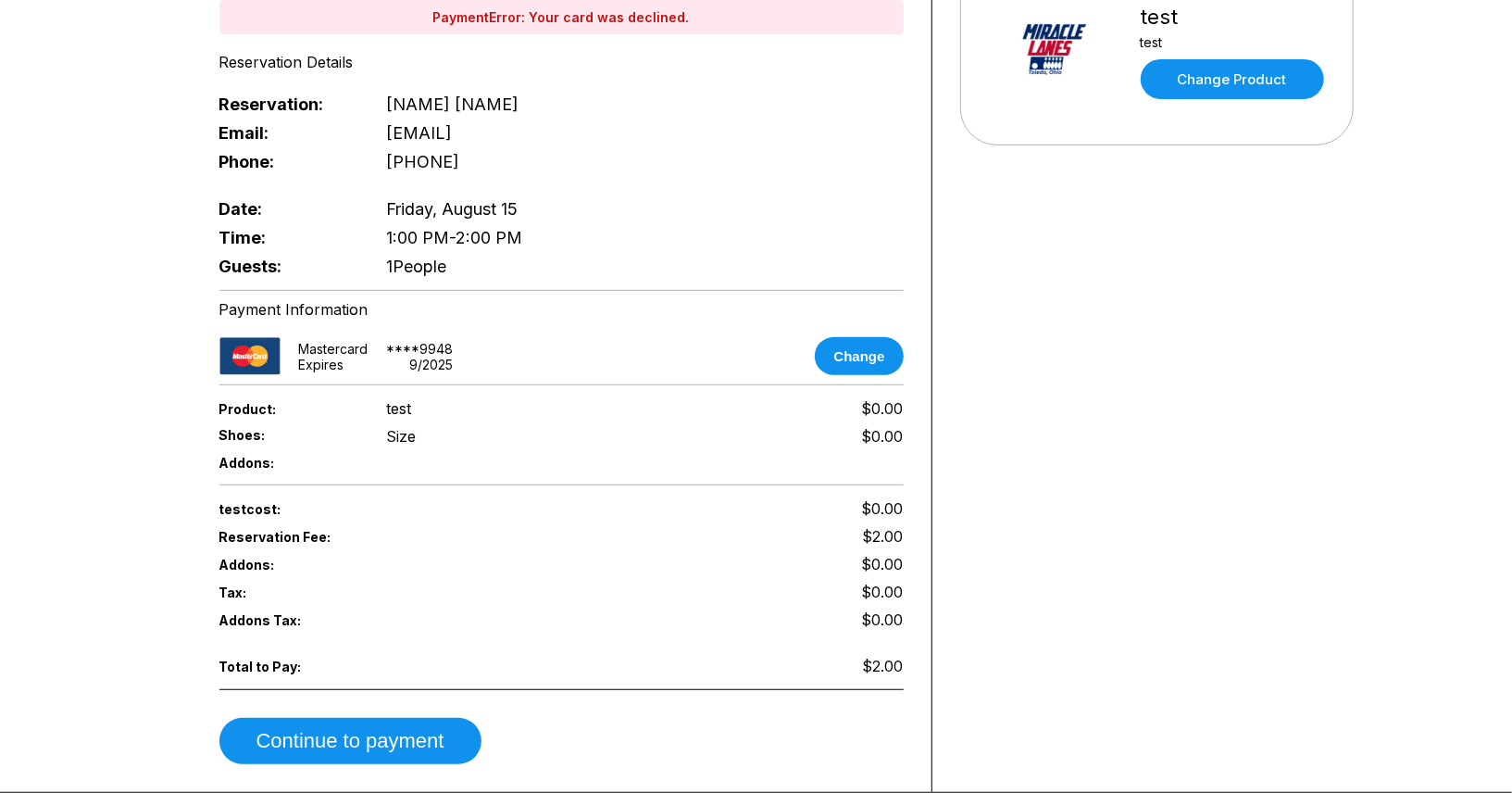 scroll, scrollTop: 465, scrollLeft: 0, axis: vertical 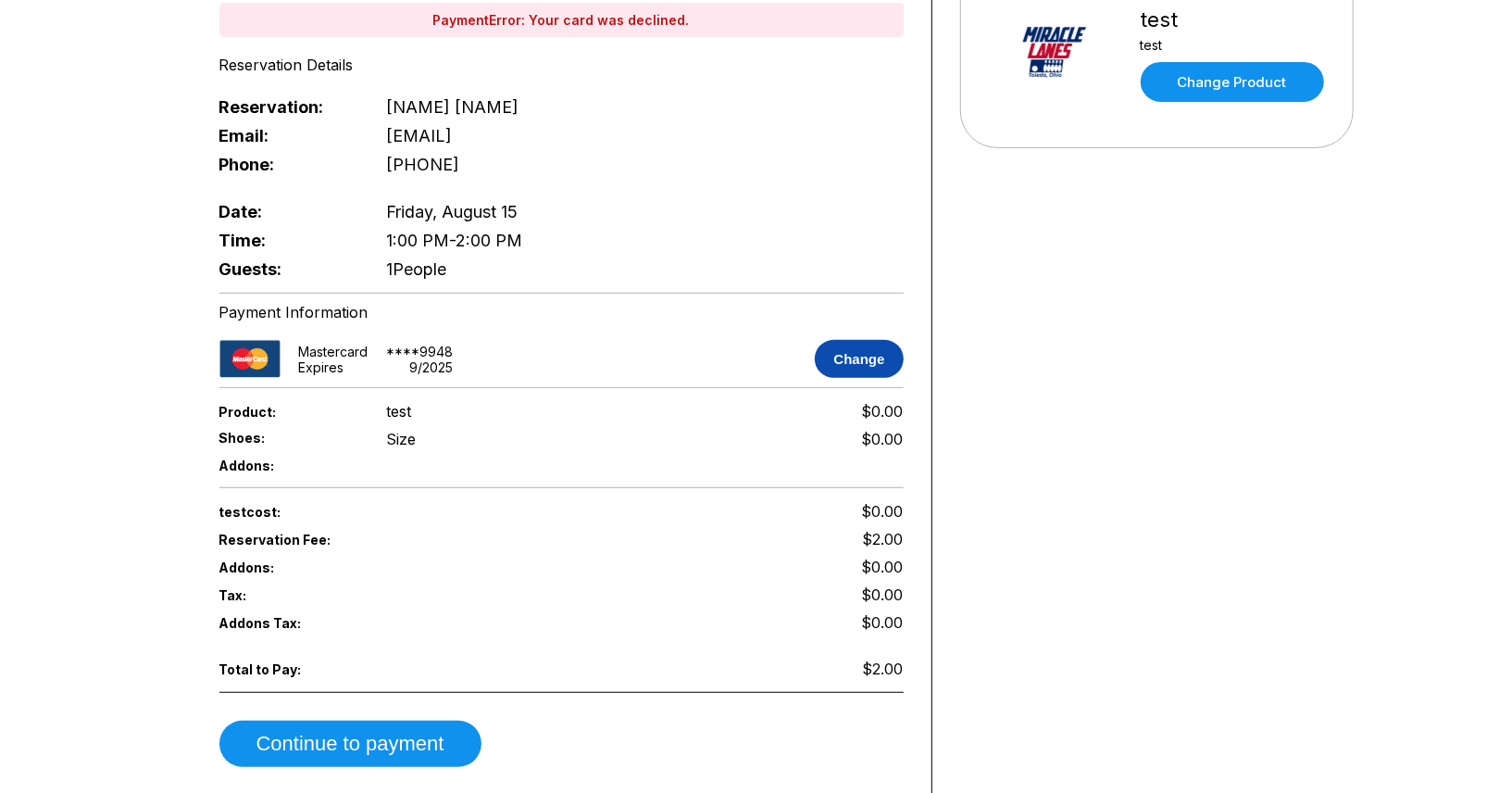 click on "Change" at bounding box center (858, 359) 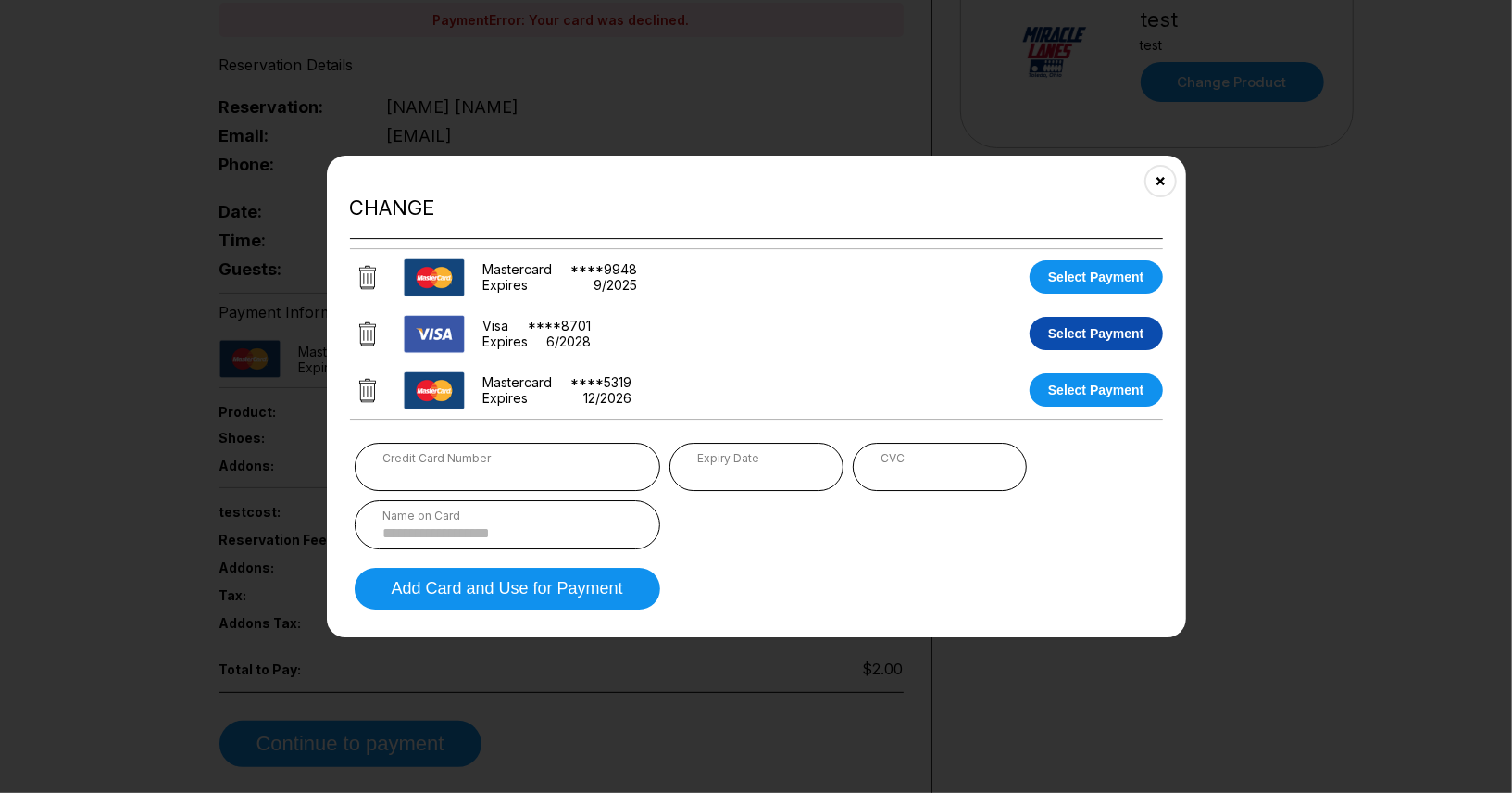 click on "Select Payment" at bounding box center [1096, 334] 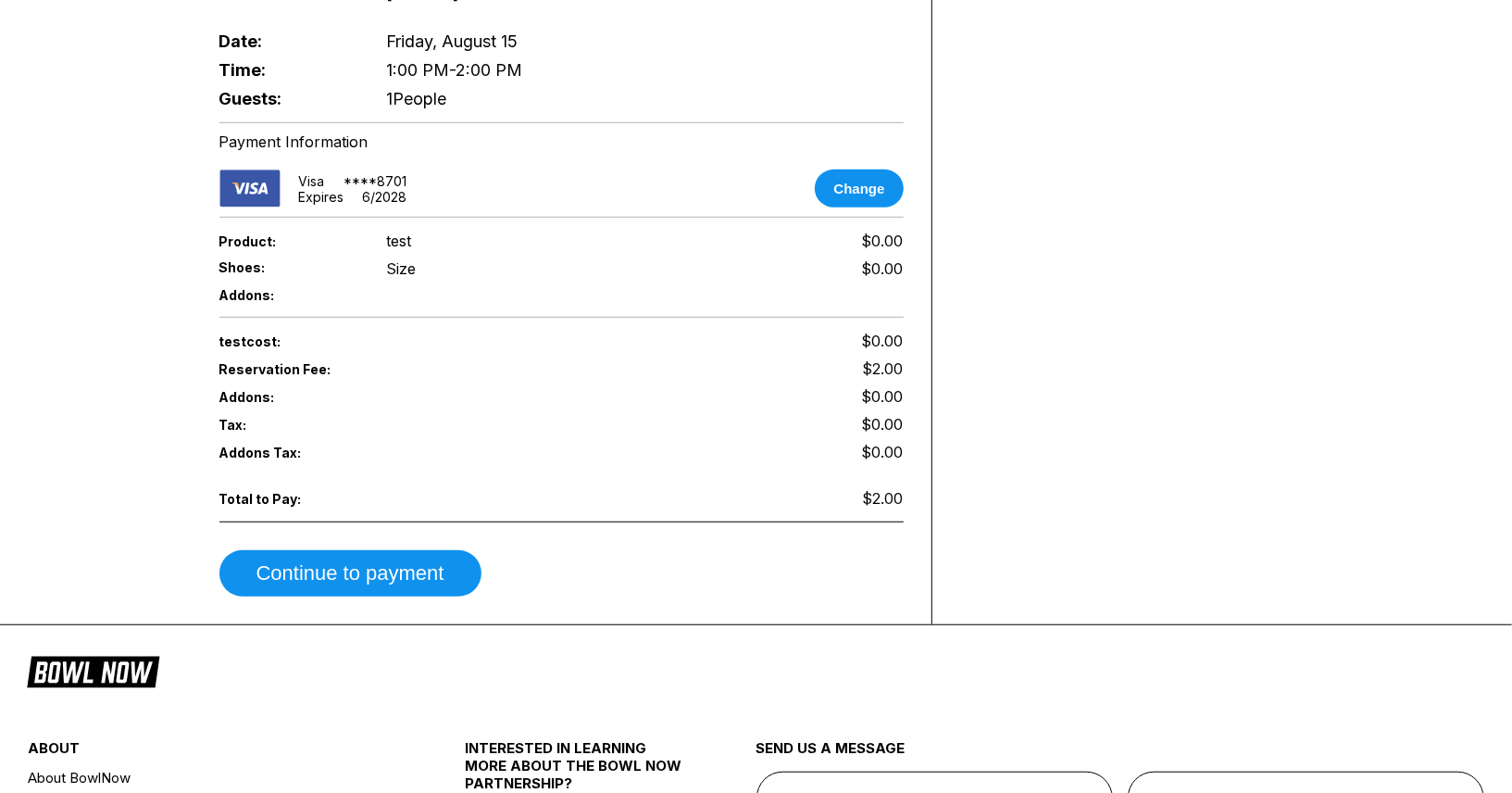 scroll, scrollTop: 756, scrollLeft: 0, axis: vertical 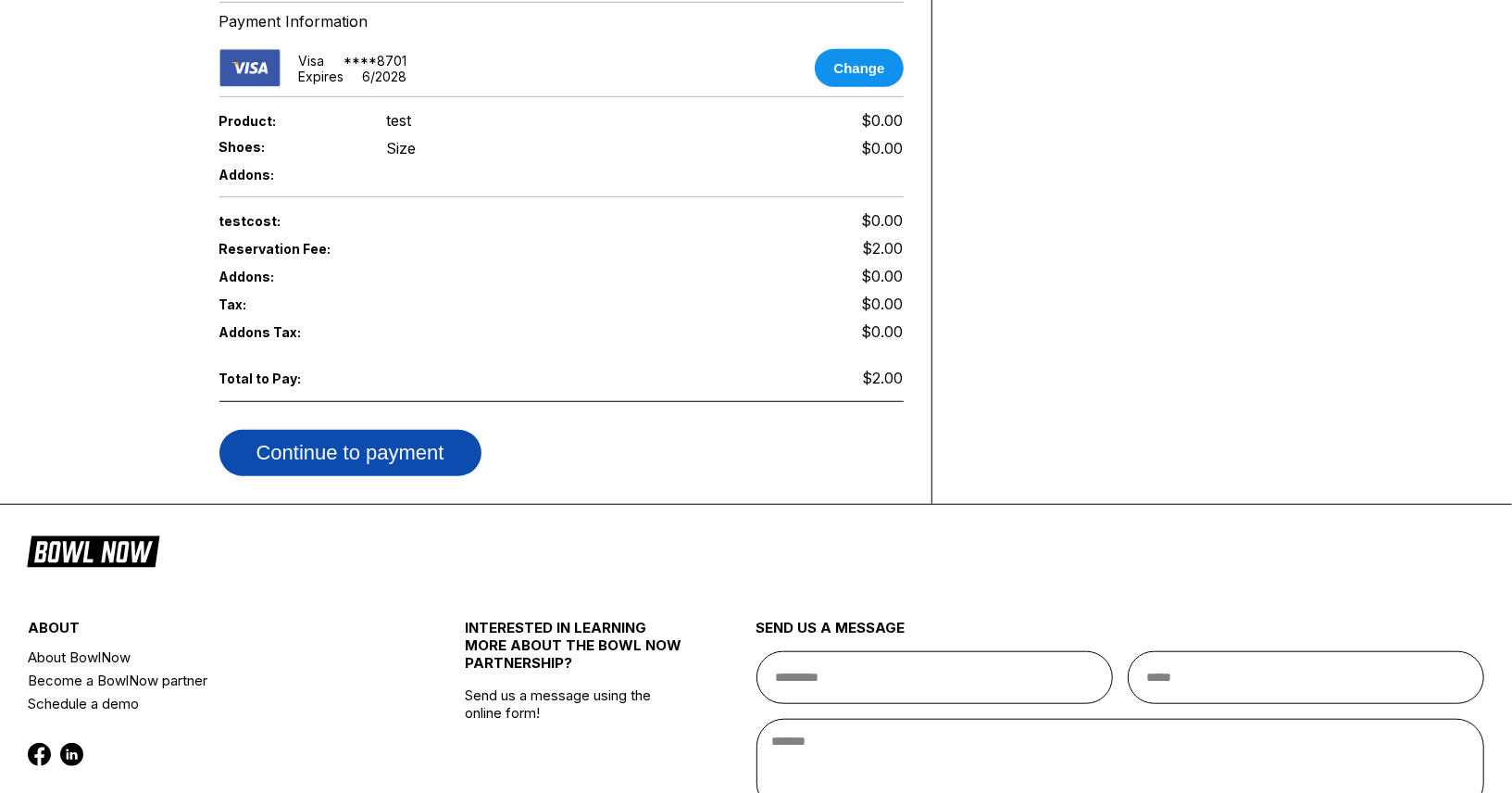 click on "Continue to payment" at bounding box center (350, 453) 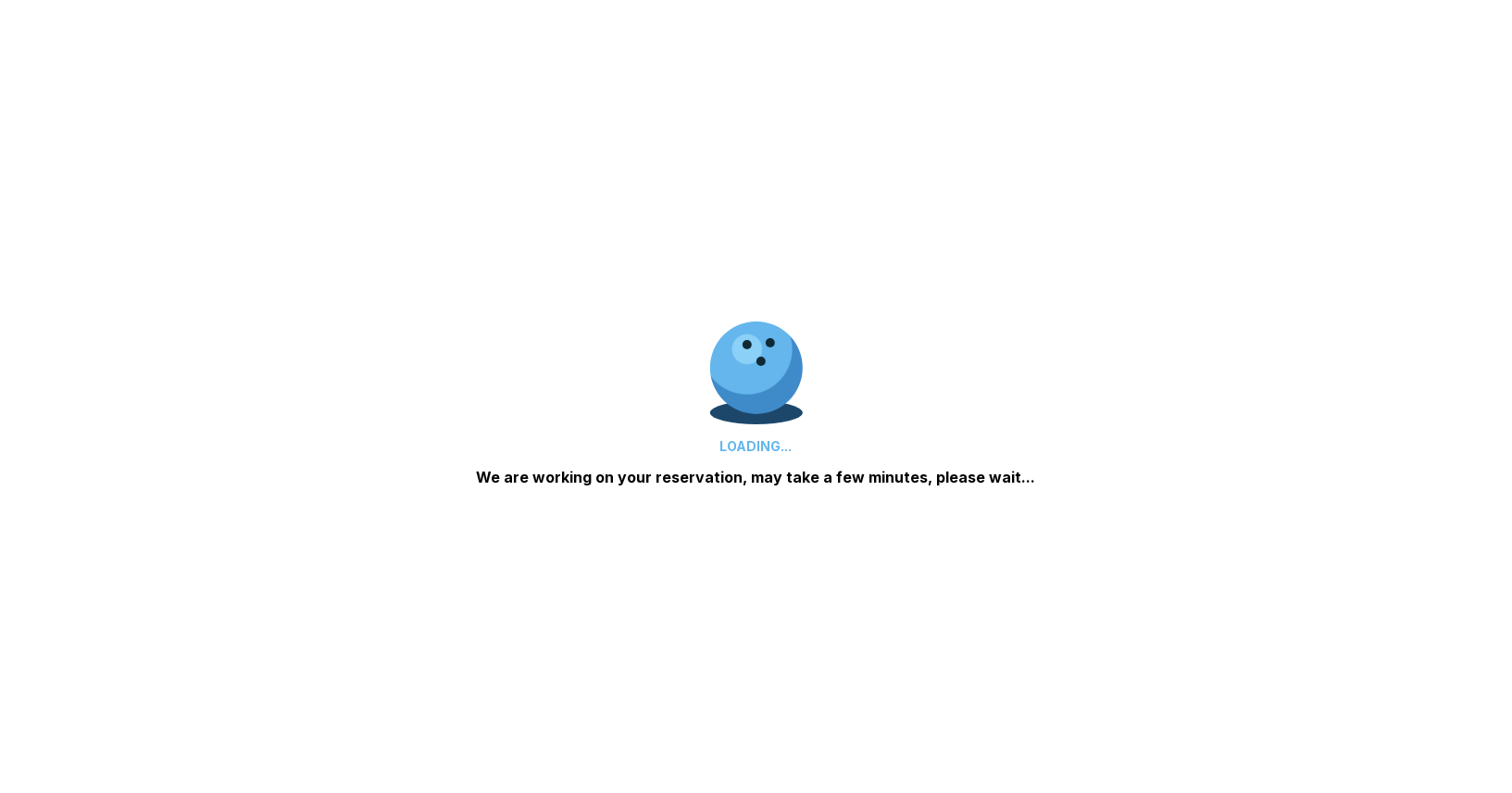 scroll, scrollTop: 0, scrollLeft: 0, axis: both 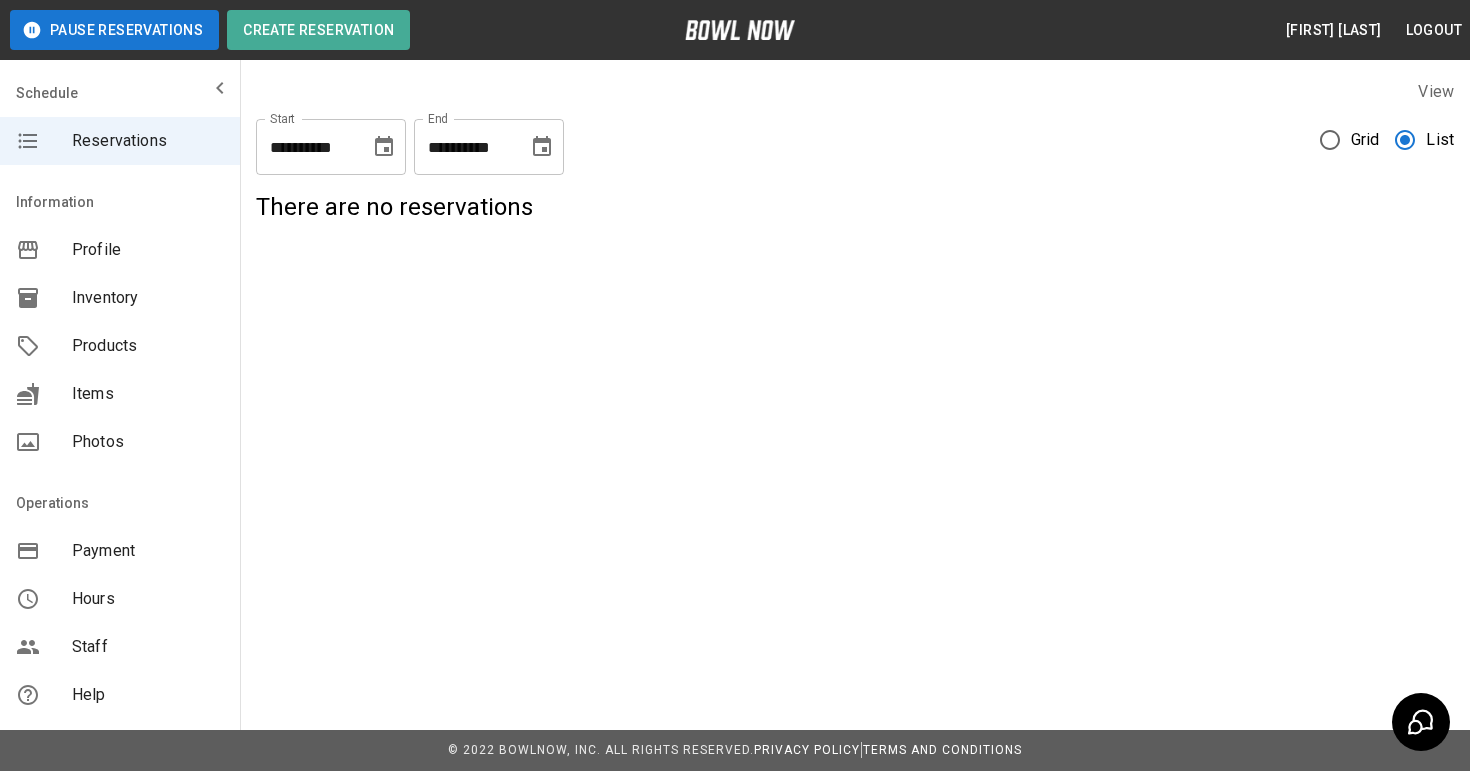 click on "**********" at bounding box center [735, 385] 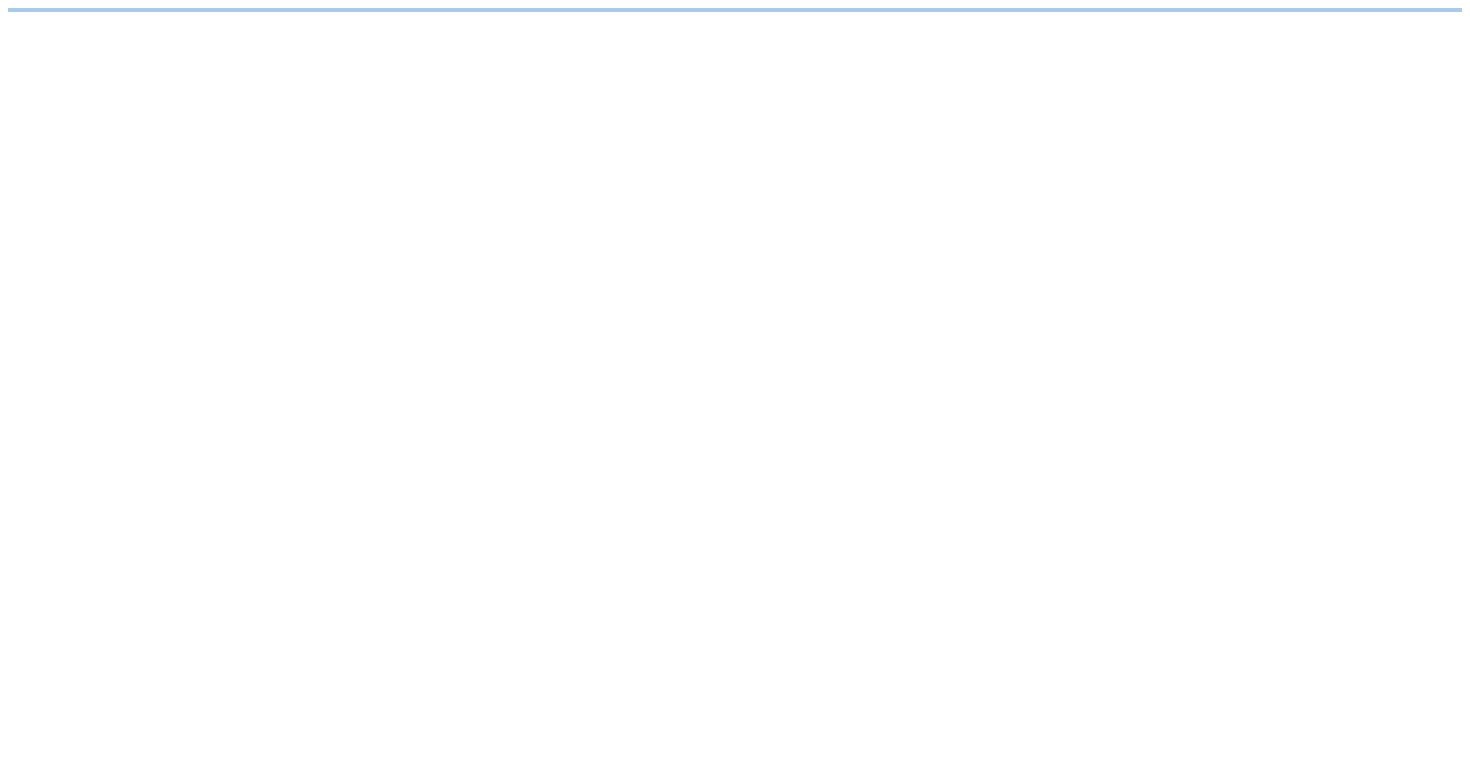scroll, scrollTop: 0, scrollLeft: 0, axis: both 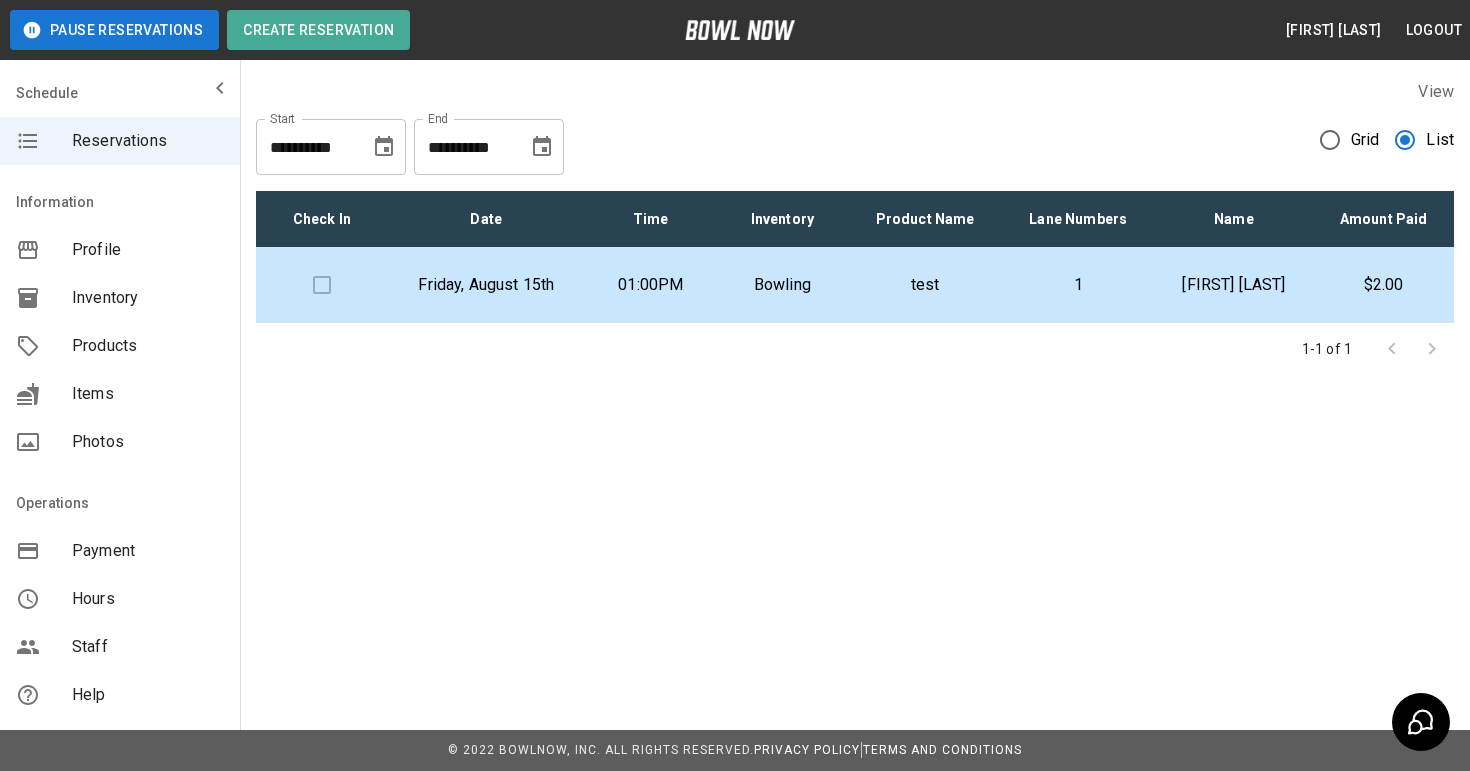 click on "Bowling" at bounding box center (783, 285) 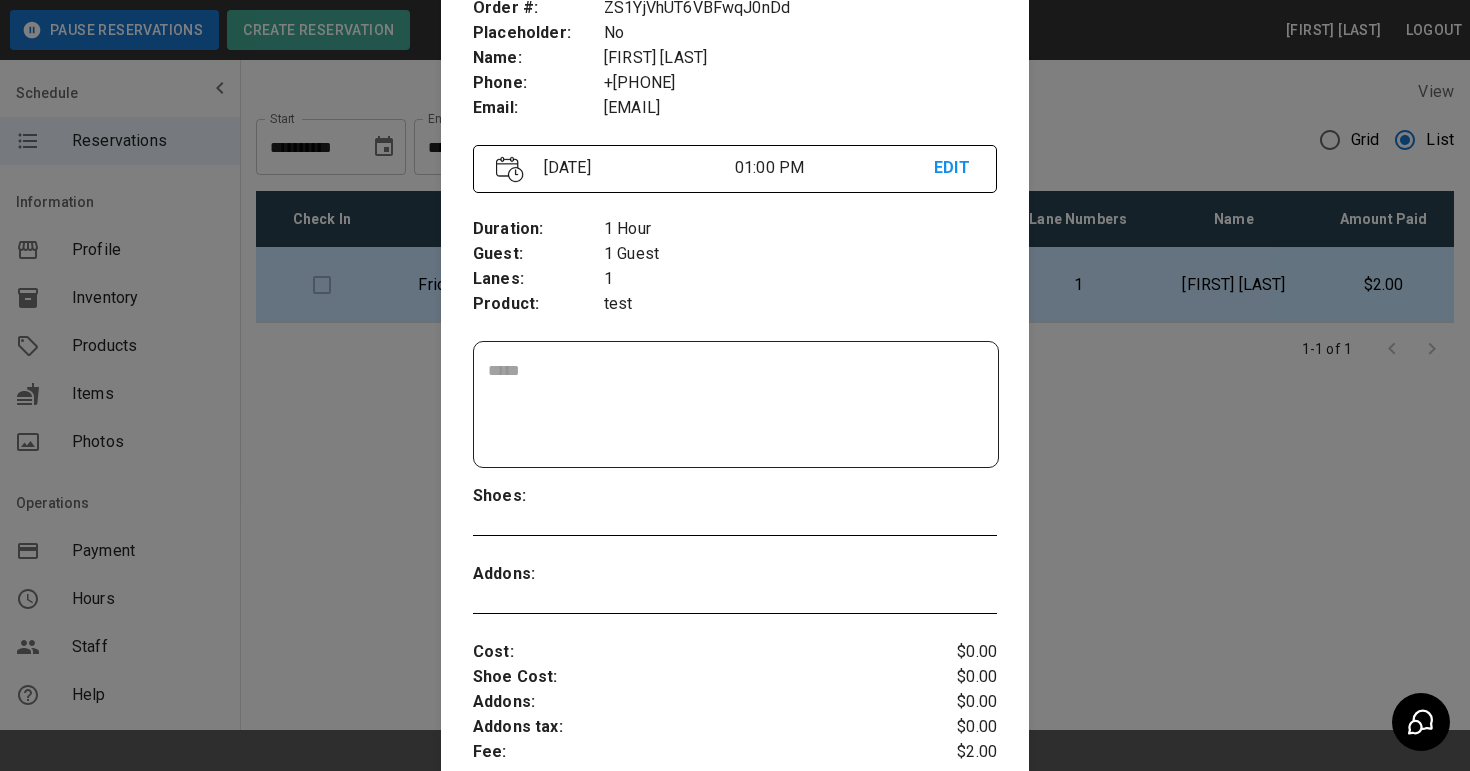 scroll, scrollTop: 0, scrollLeft: 0, axis: both 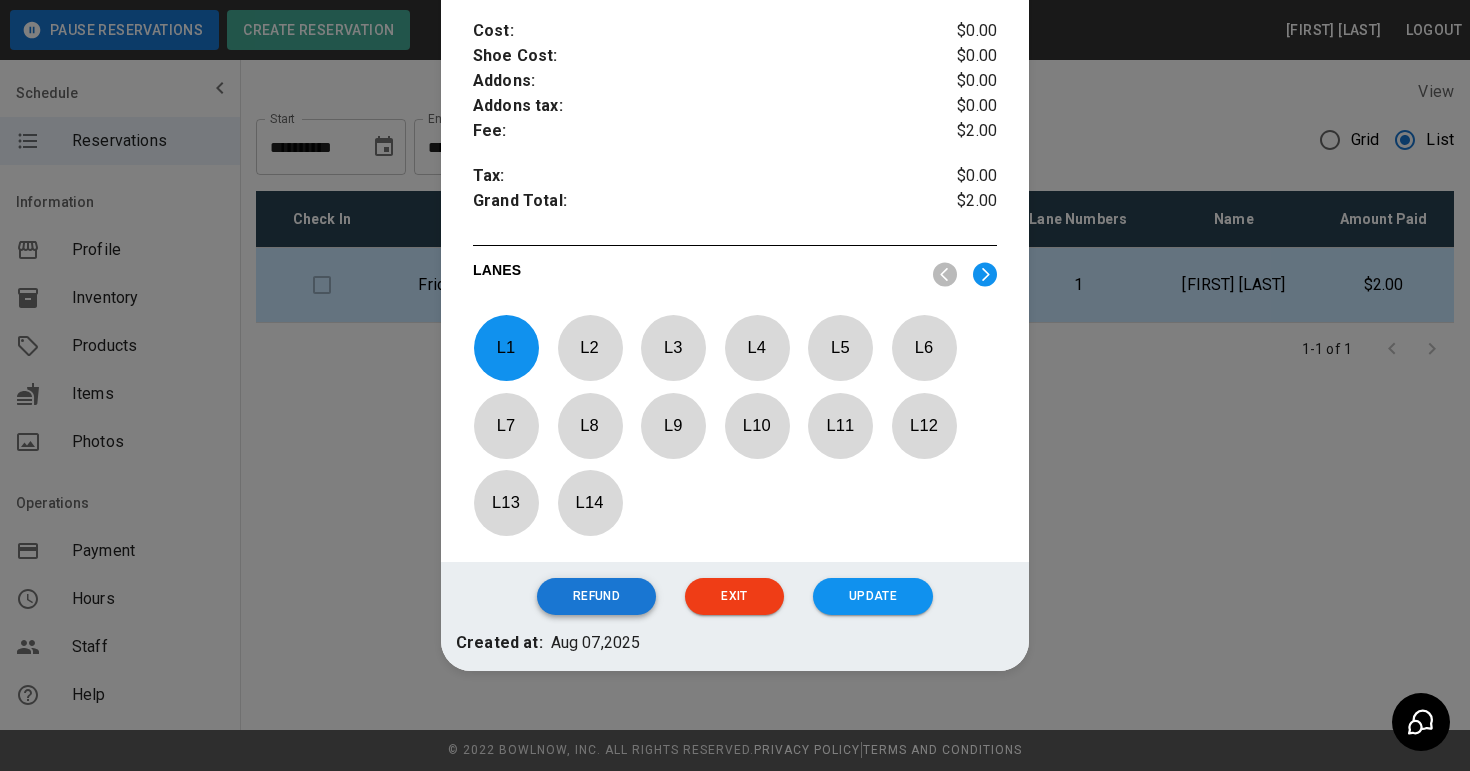 click on "Refund" at bounding box center [596, 596] 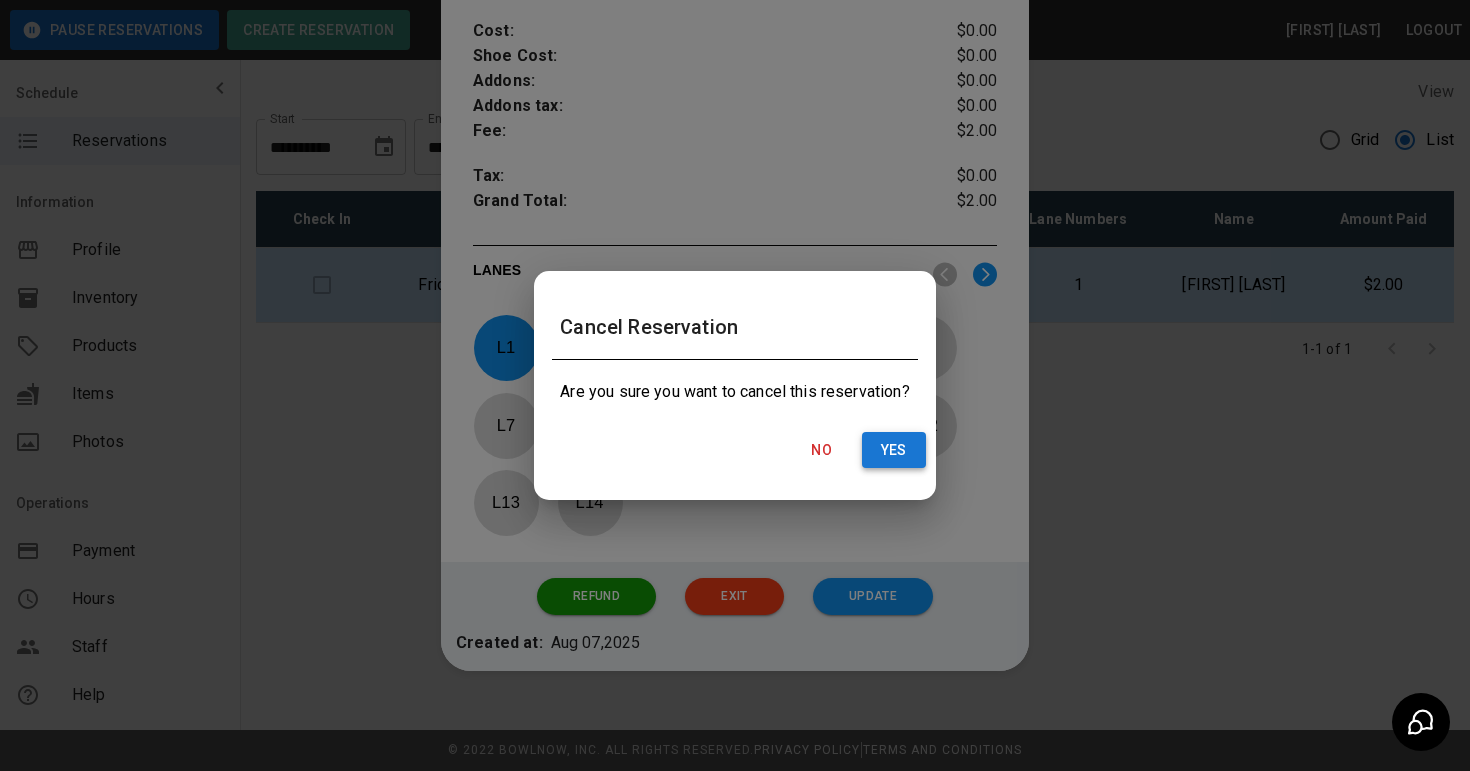 click on "Yes" at bounding box center [894, 450] 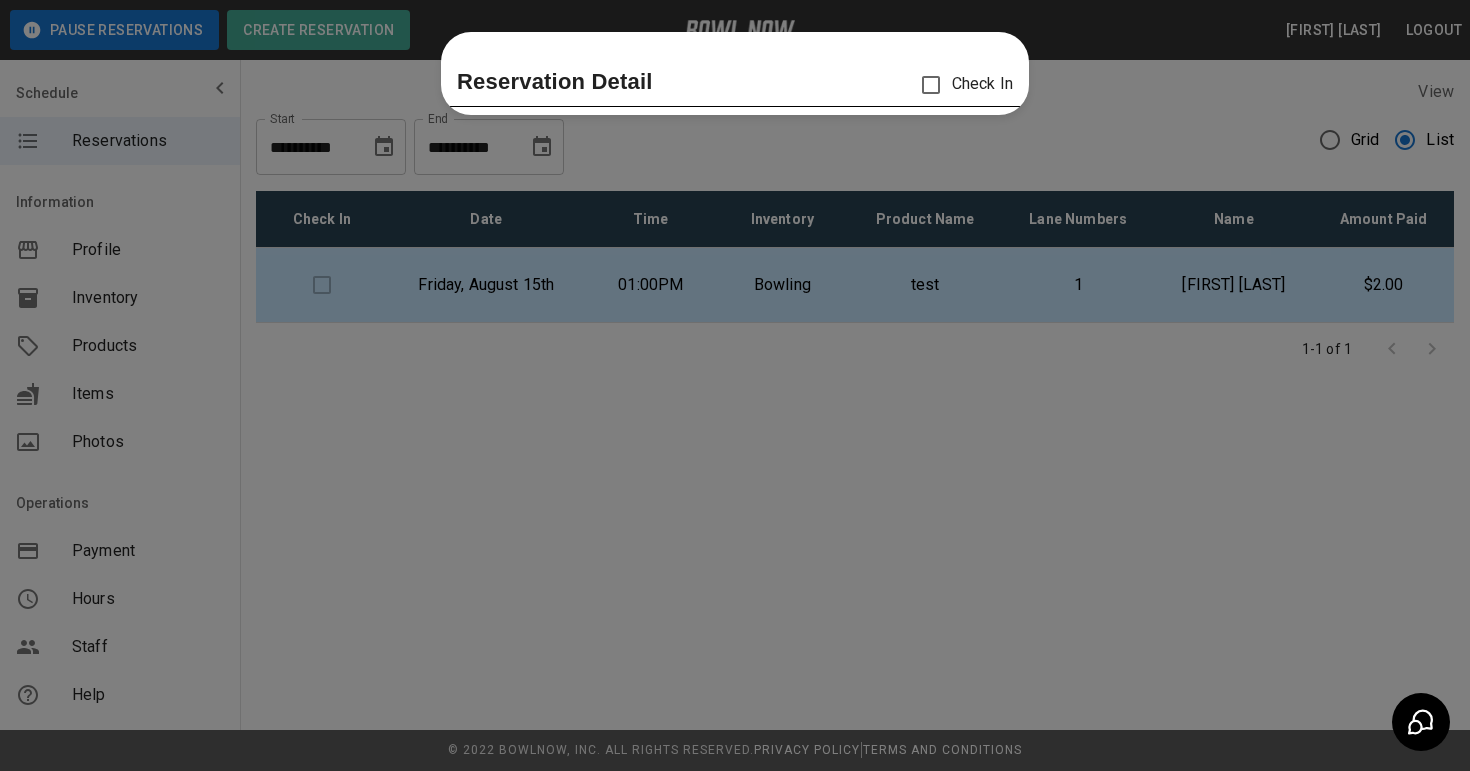 scroll, scrollTop: 0, scrollLeft: 0, axis: both 